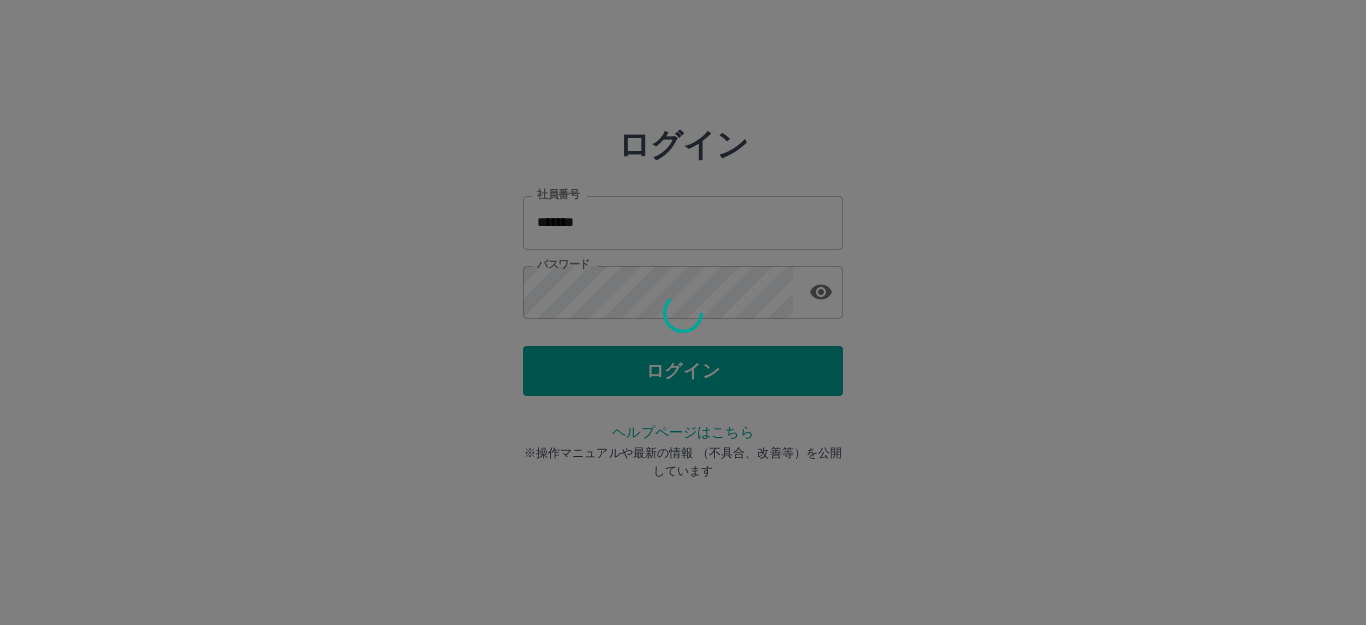 scroll, scrollTop: 0, scrollLeft: 0, axis: both 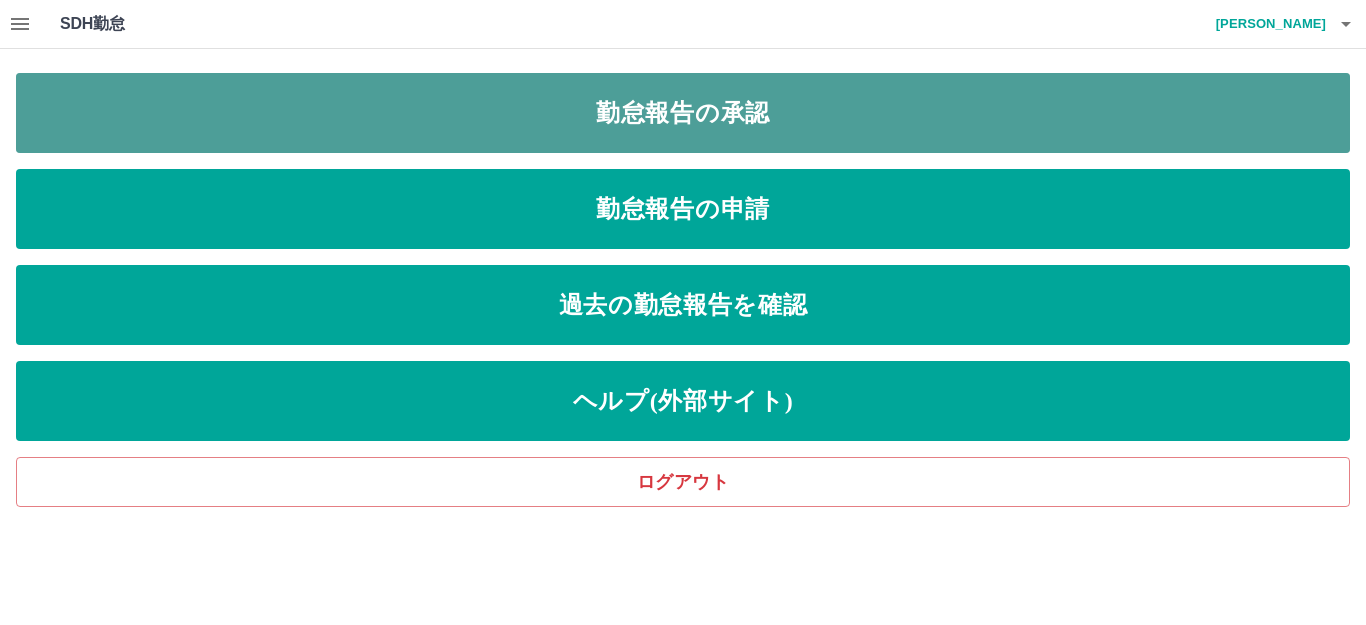 click on "勤怠報告の承認" at bounding box center [683, 113] 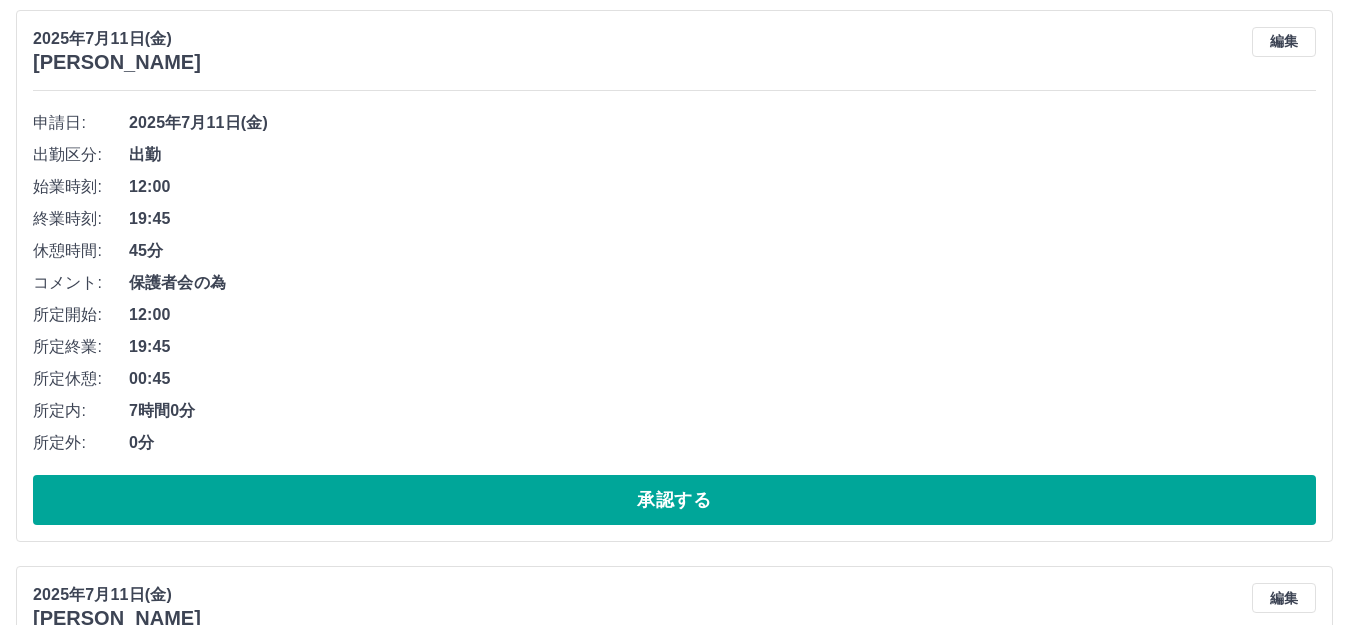 scroll, scrollTop: 262, scrollLeft: 0, axis: vertical 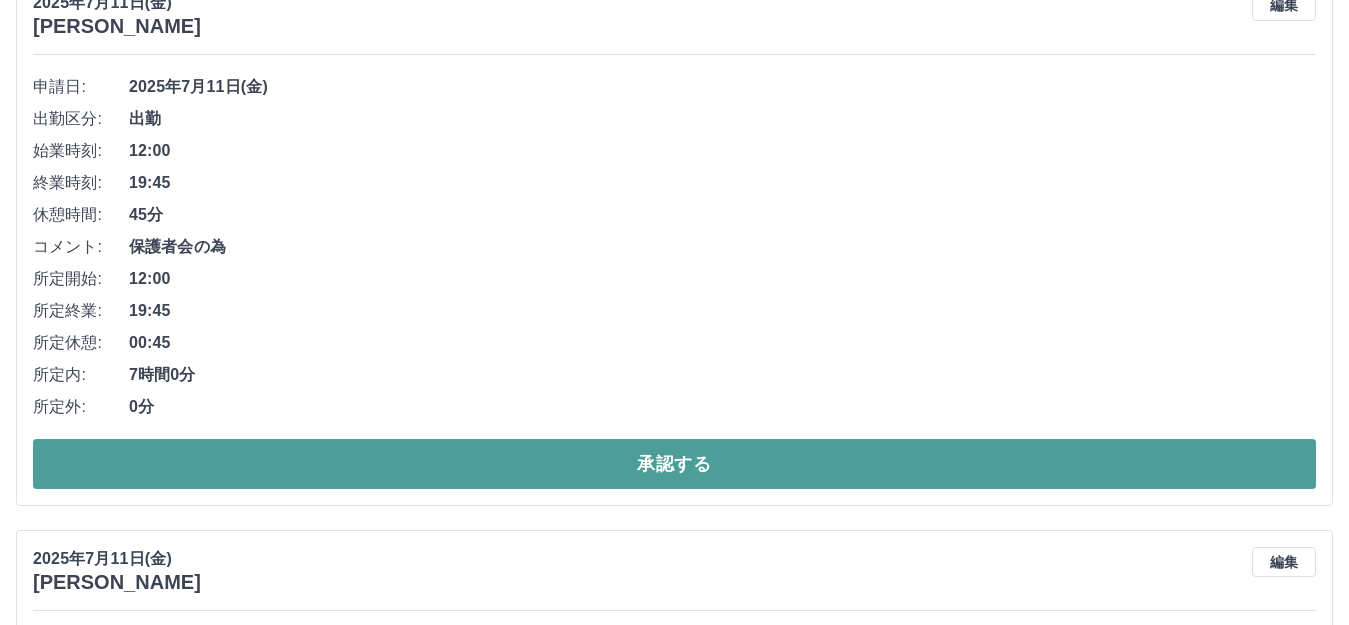 click on "承認する" at bounding box center (674, 464) 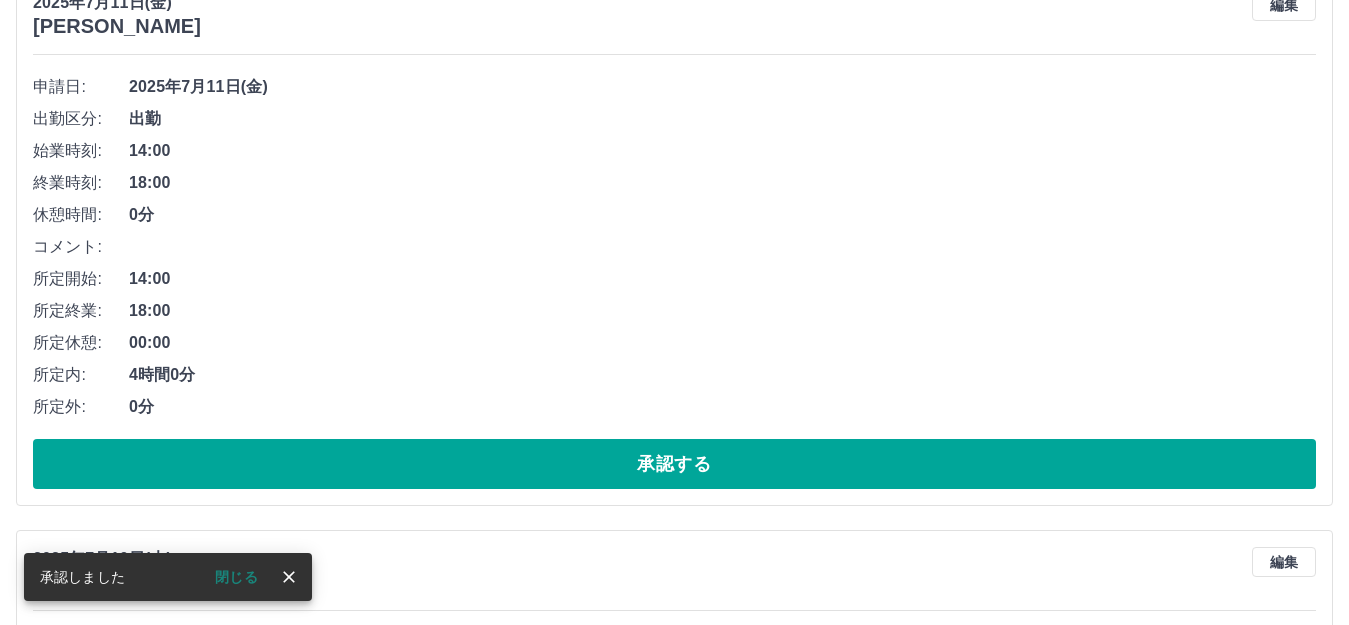 scroll, scrollTop: 0, scrollLeft: 0, axis: both 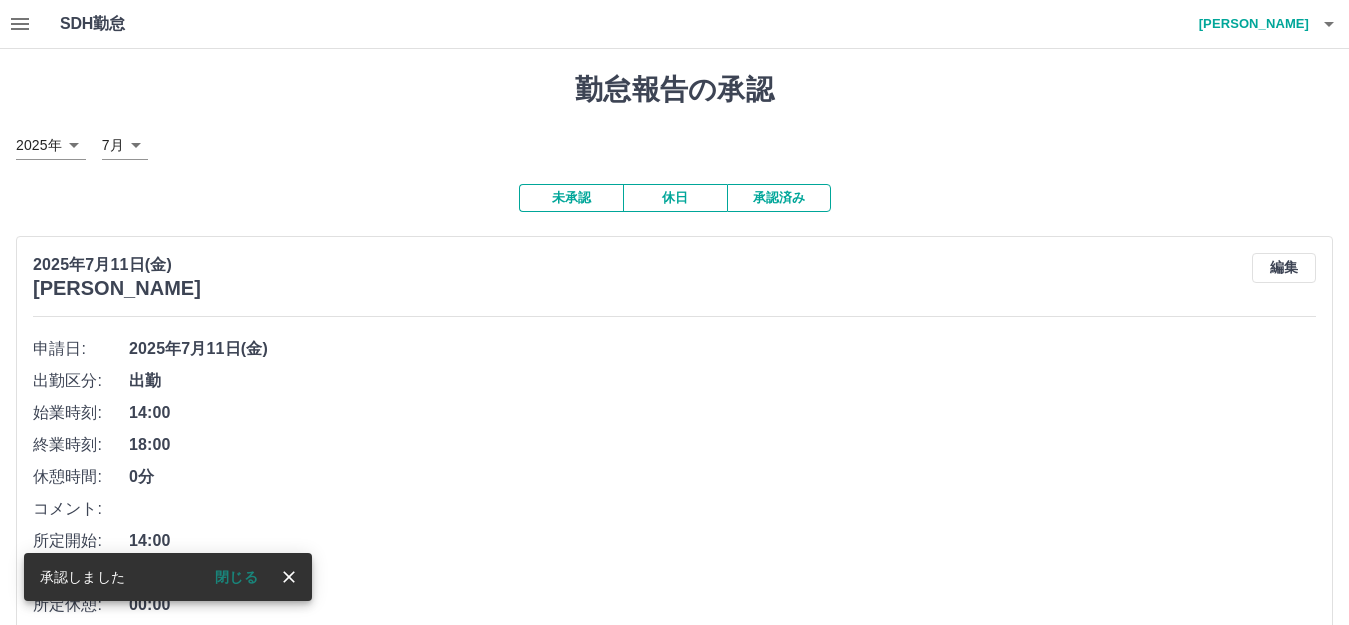 click on "承認済み" at bounding box center (779, 198) 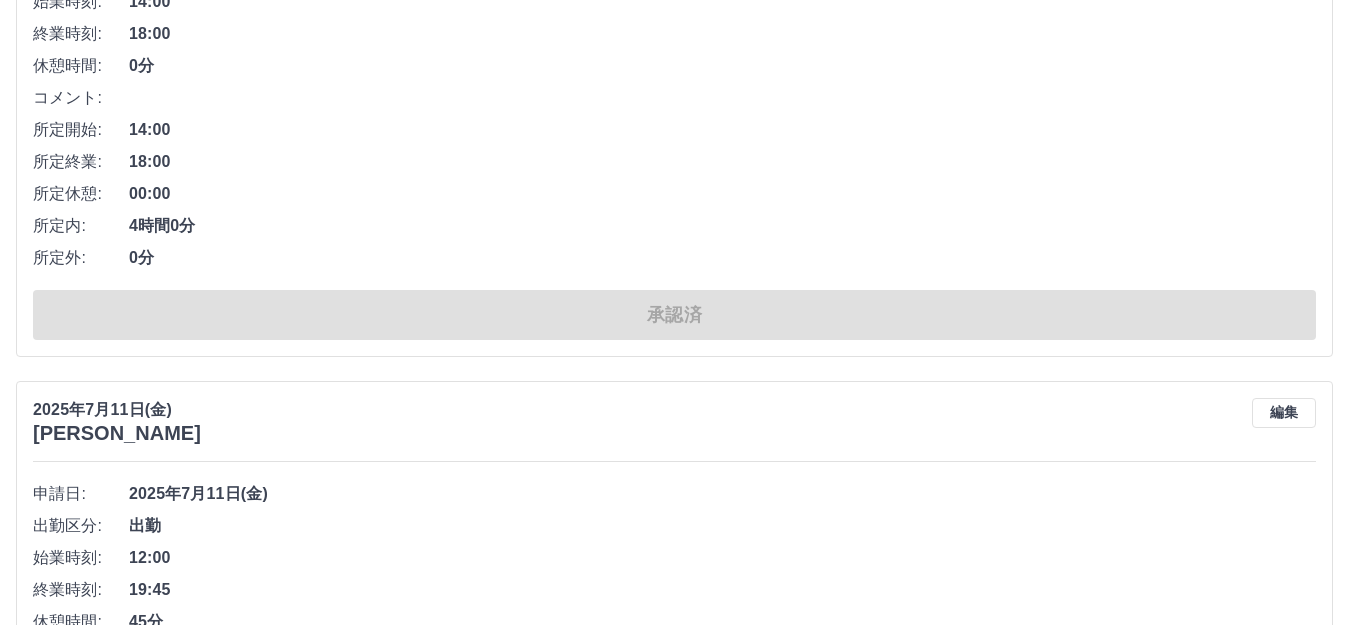 scroll, scrollTop: 3200, scrollLeft: 0, axis: vertical 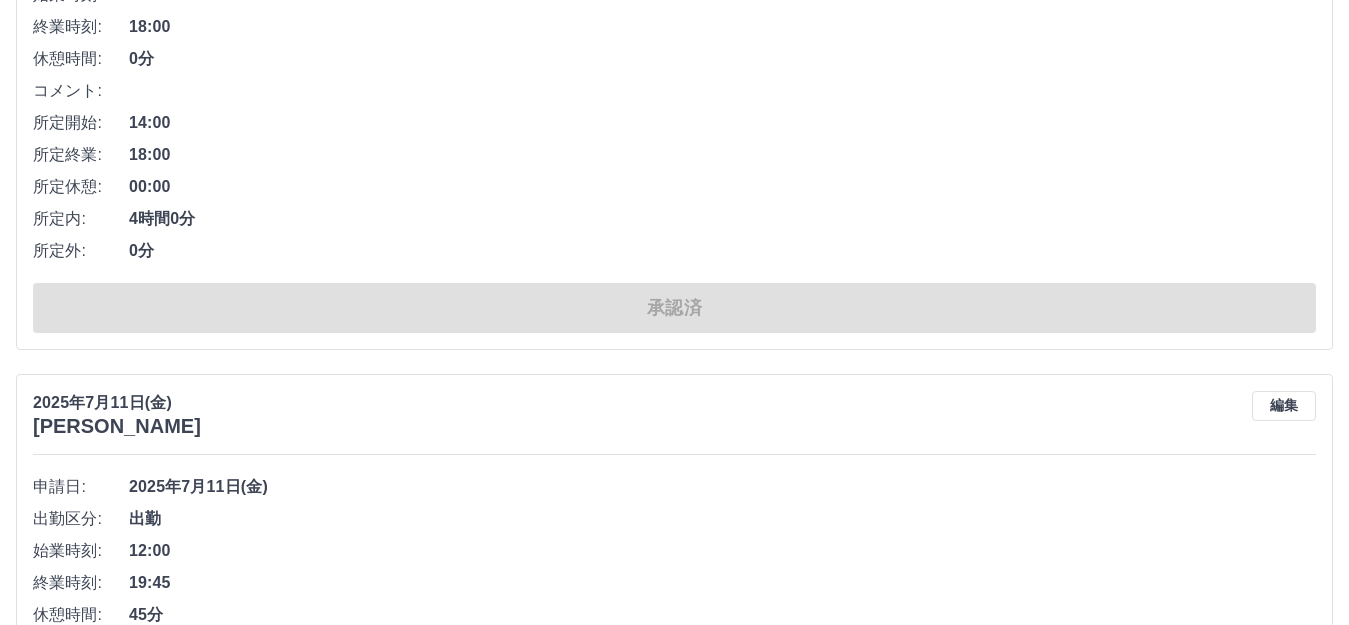 click on "[DATE] [PERSON_NAME] 編集 申請日: [DATE] 出勤区分: 出勤 始業時刻: 12:00 終業時刻: 19:45 休憩時間: 45分 コメント: 保護者会のため 所定開始: 12:00 所定終業: 19:45 所定休憩: 00:45 所定内: 7時間0分 所定外: 0分 承認済" at bounding box center [674, 640] 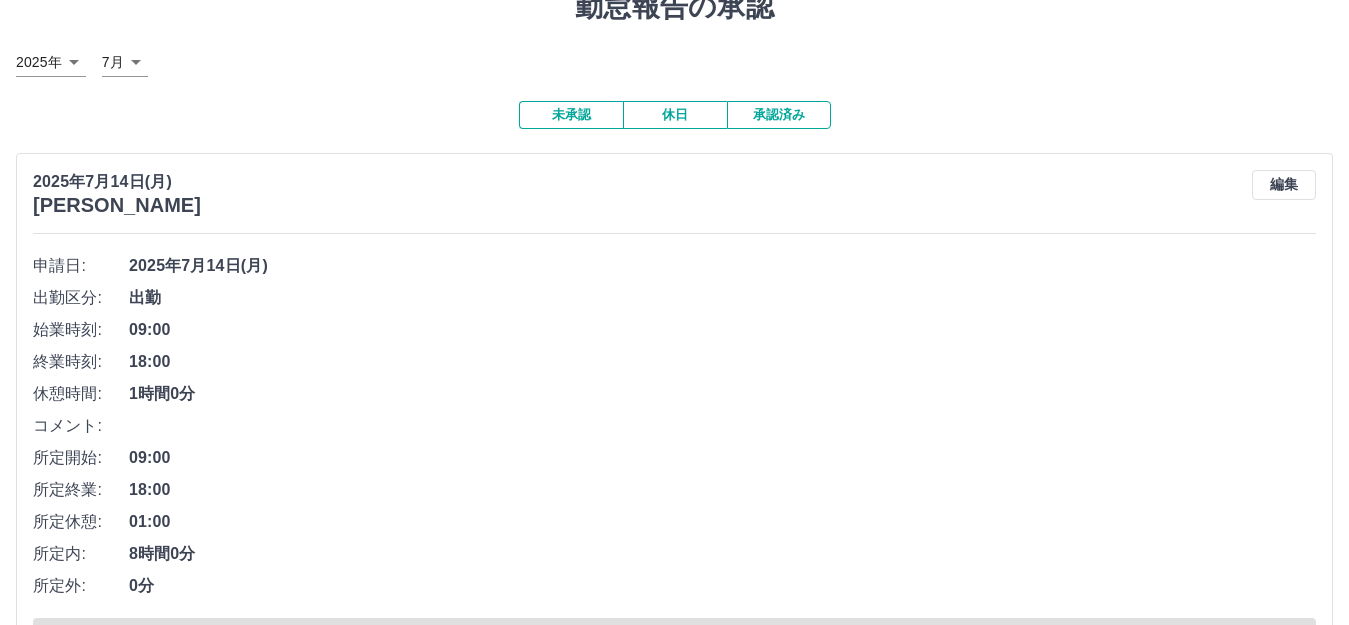 scroll, scrollTop: 0, scrollLeft: 0, axis: both 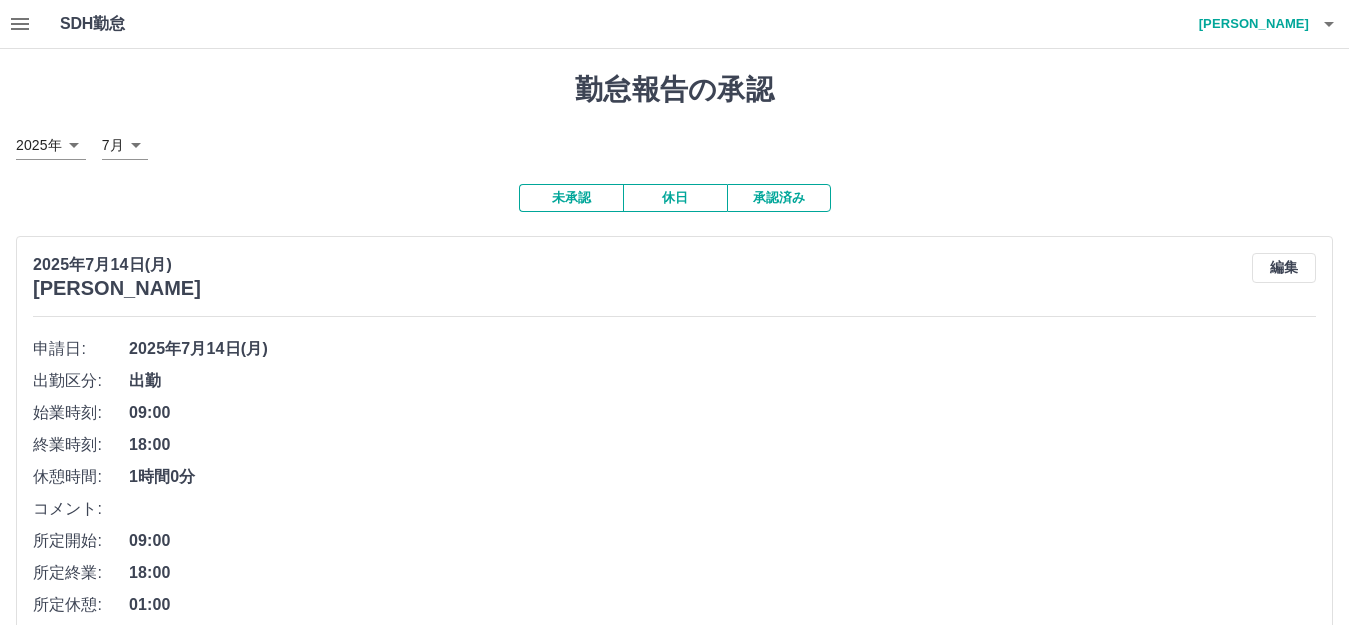 click on "未承認" at bounding box center (571, 198) 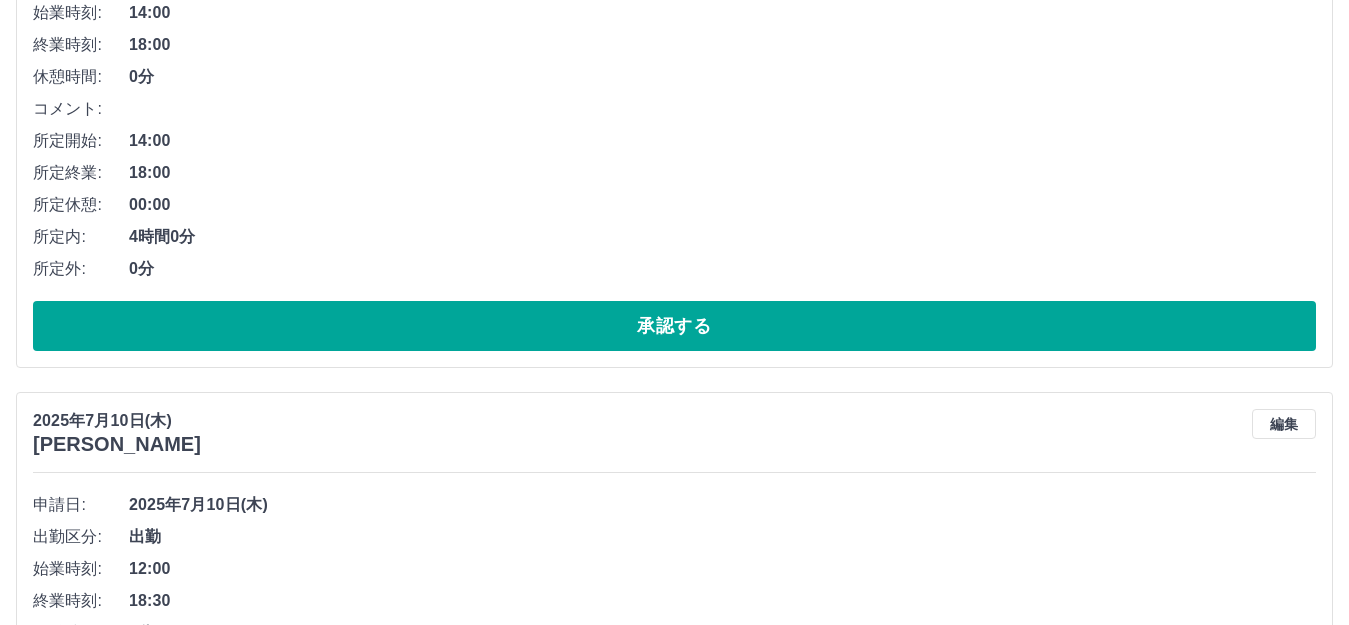 scroll, scrollTop: 300, scrollLeft: 0, axis: vertical 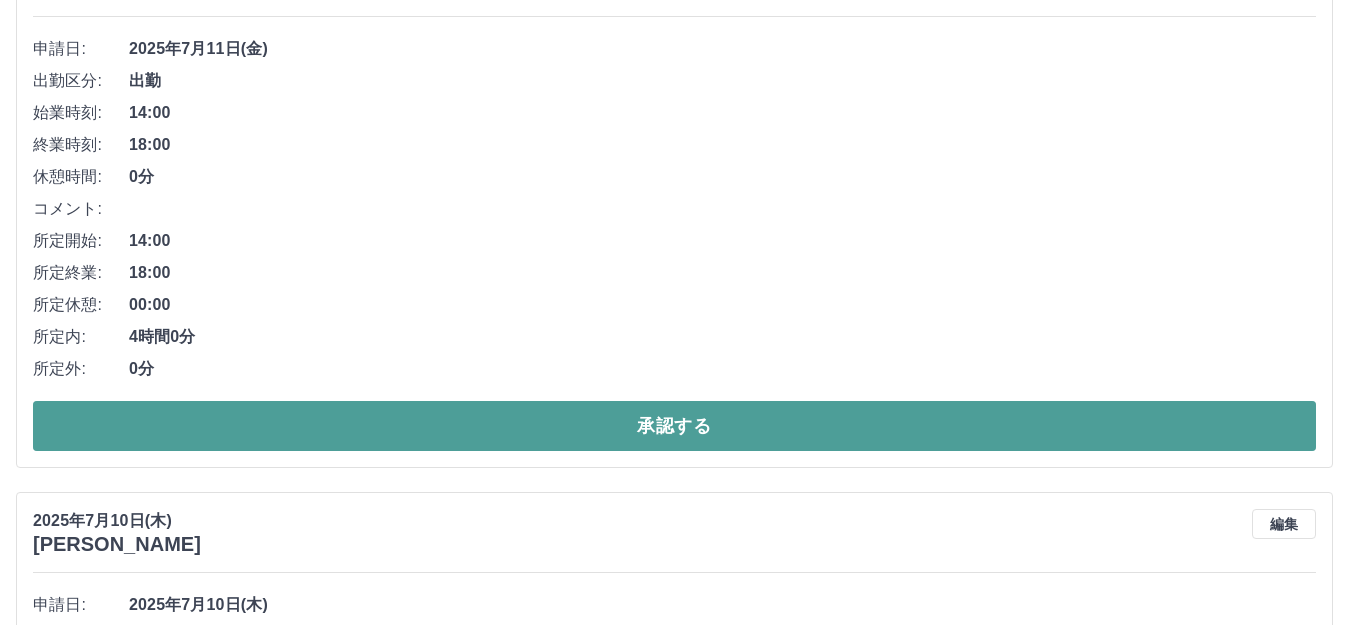 click on "承認する" at bounding box center [674, 426] 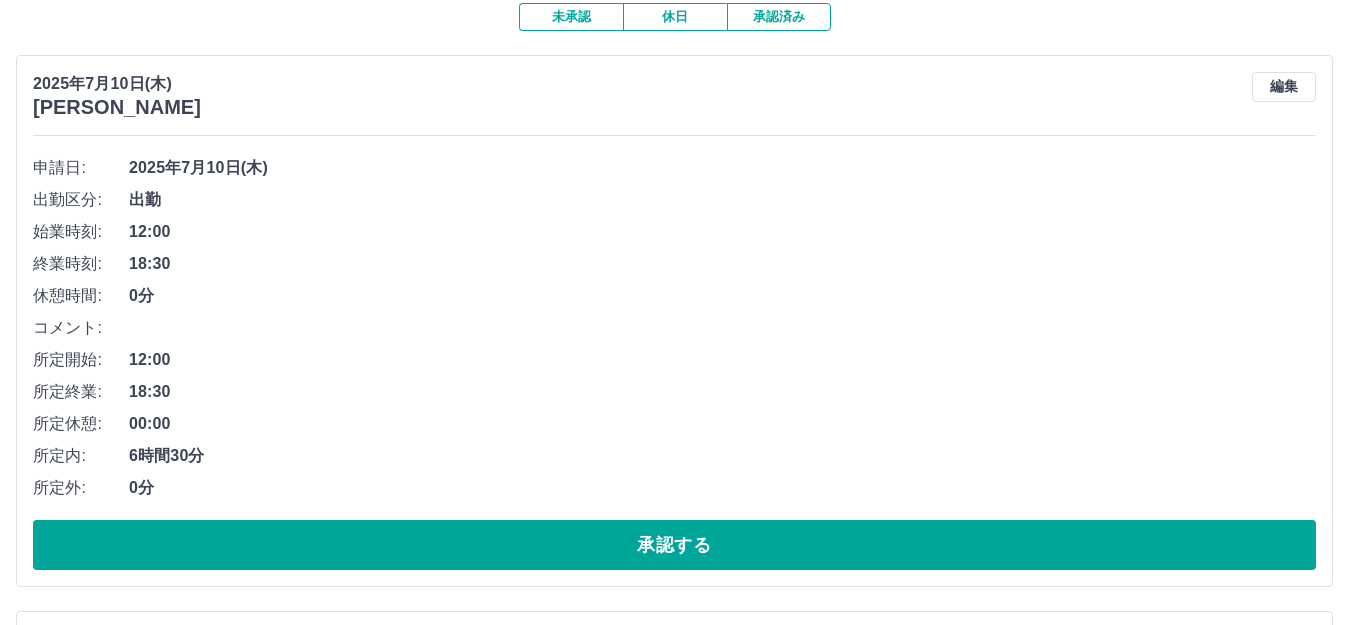 scroll, scrollTop: 200, scrollLeft: 0, axis: vertical 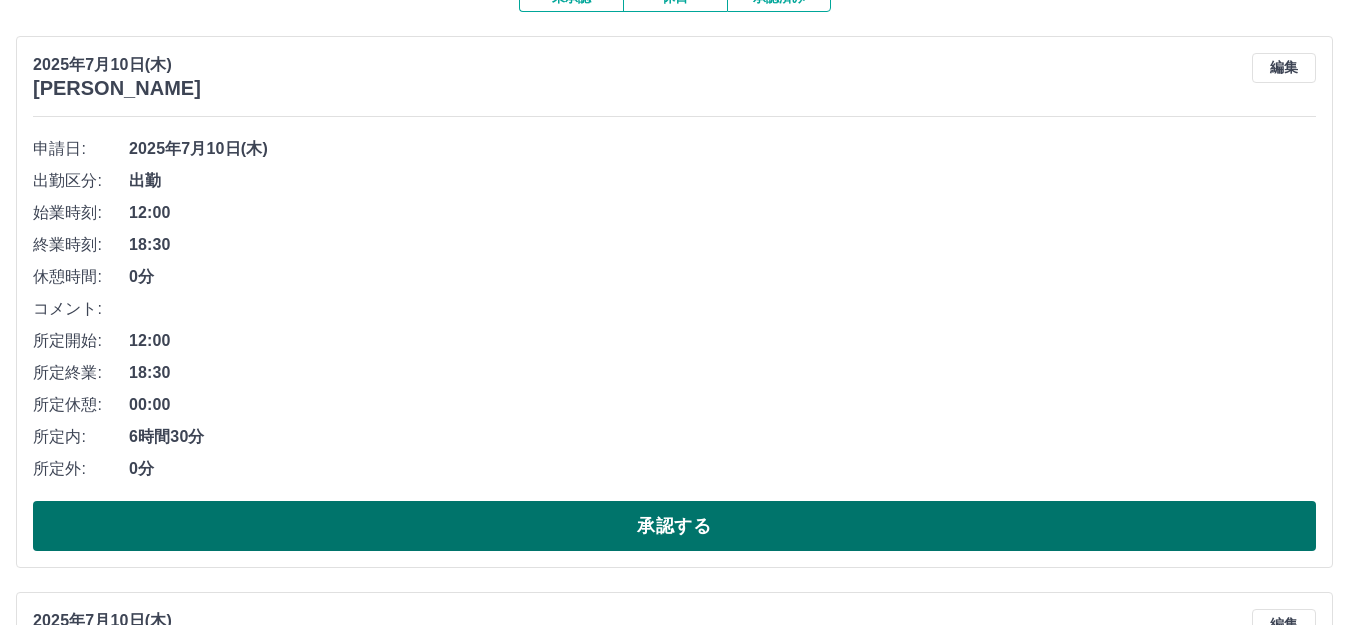 click on "承認する" at bounding box center [674, 526] 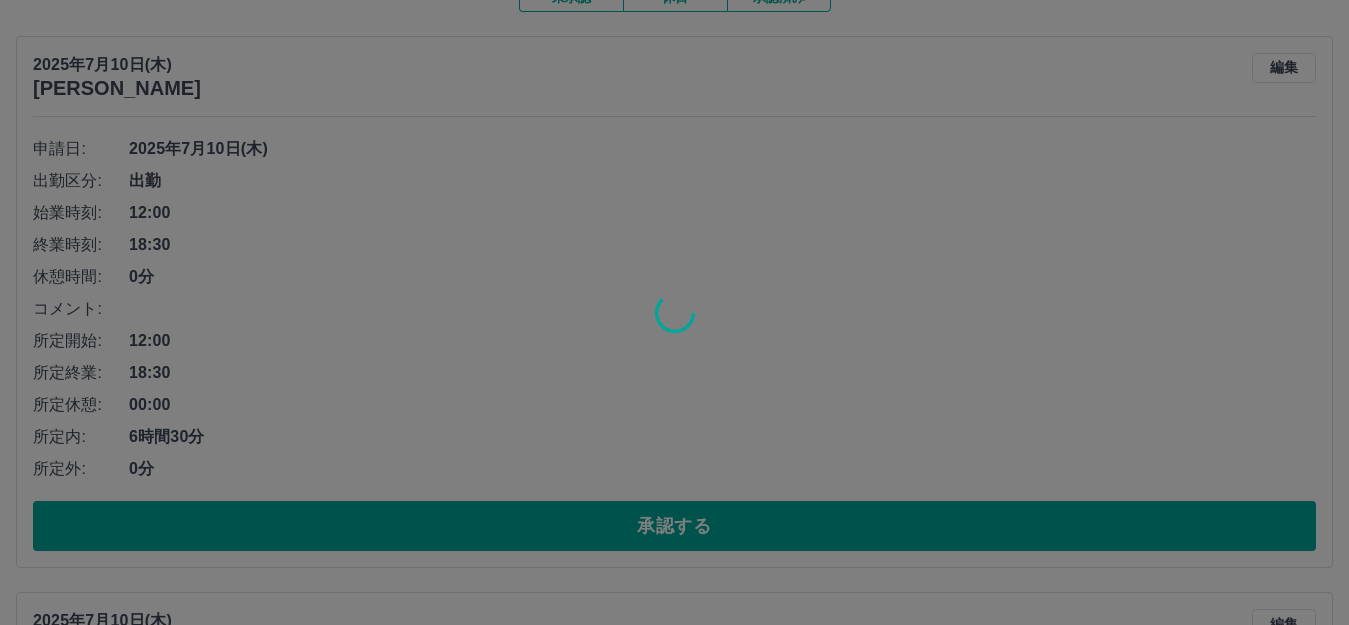 drag, startPoint x: 624, startPoint y: 530, endPoint x: 517, endPoint y: 392, distance: 174.62245 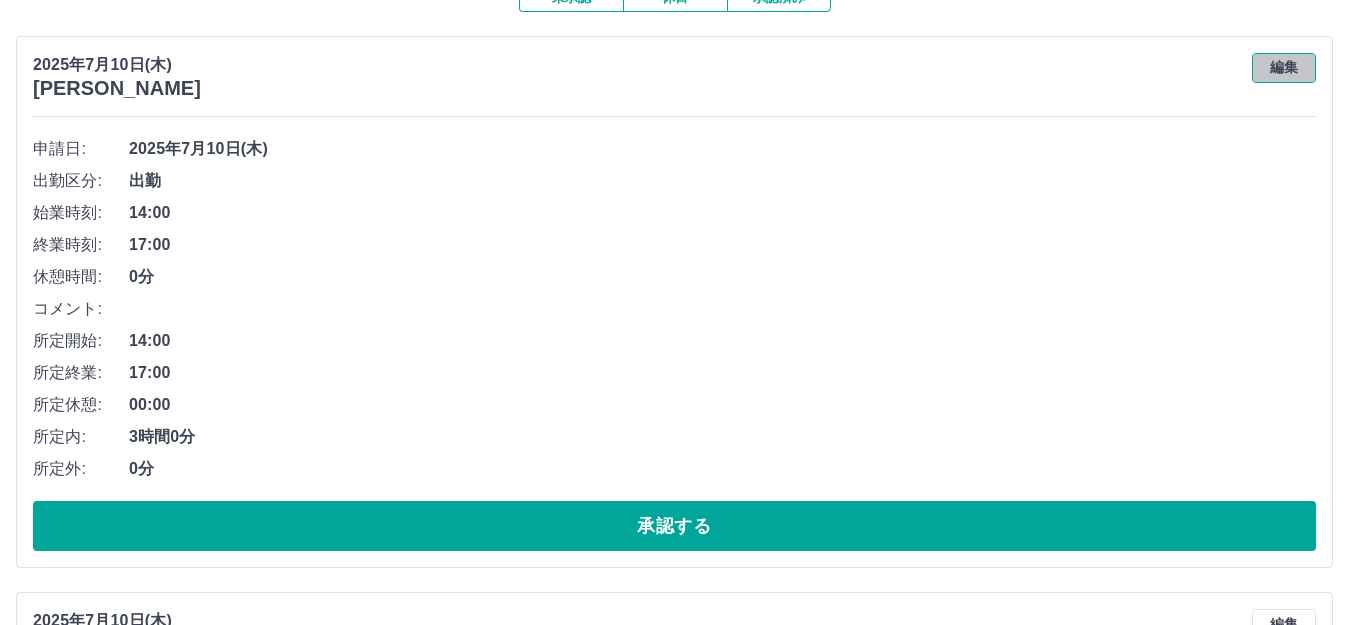 click on "編集" at bounding box center (1284, 68) 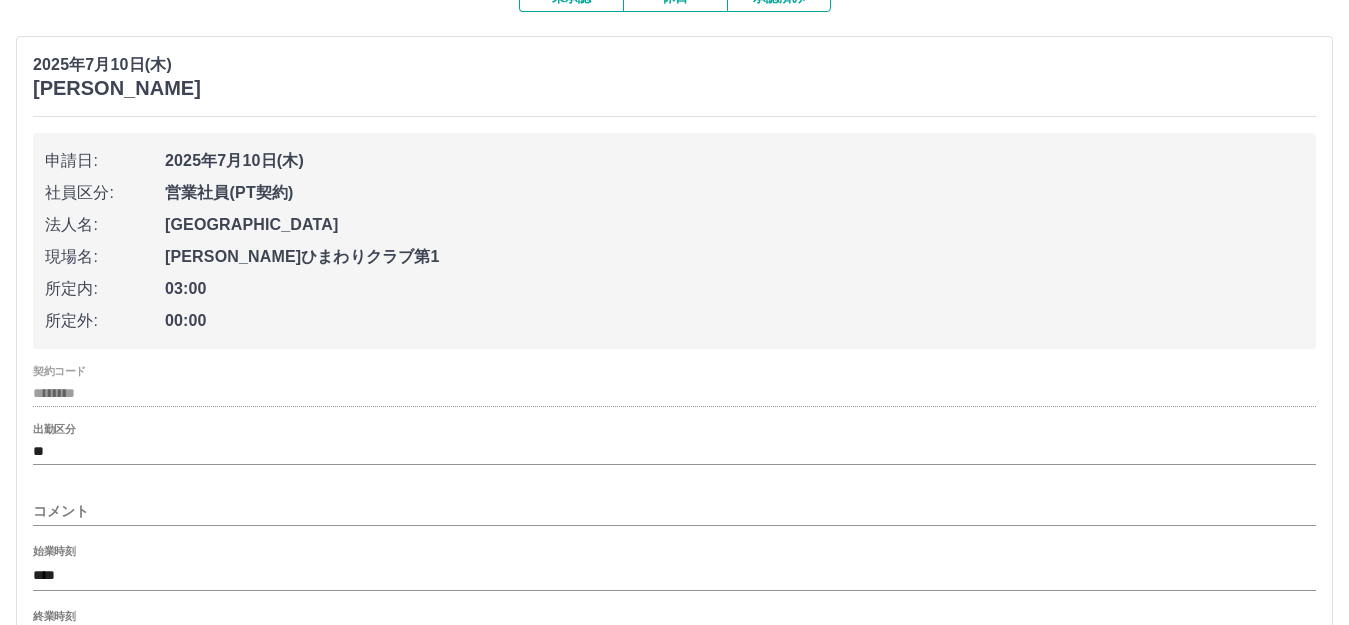click on "コメント" at bounding box center [674, 511] 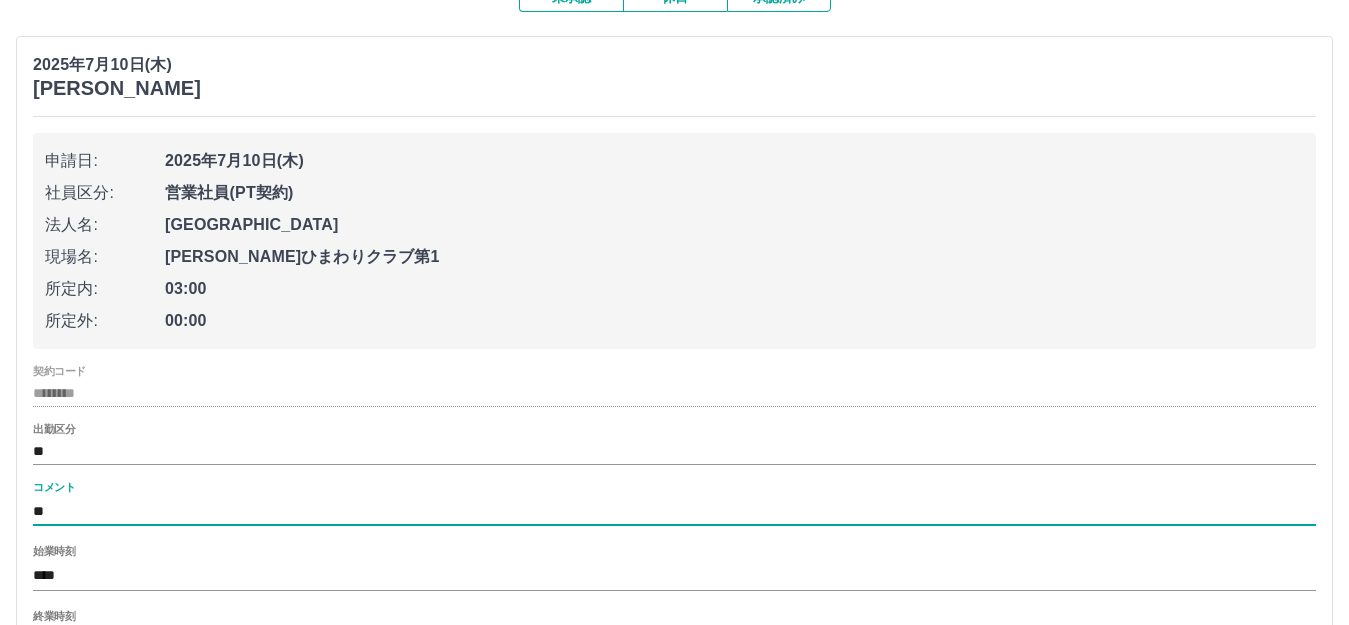 type on "*" 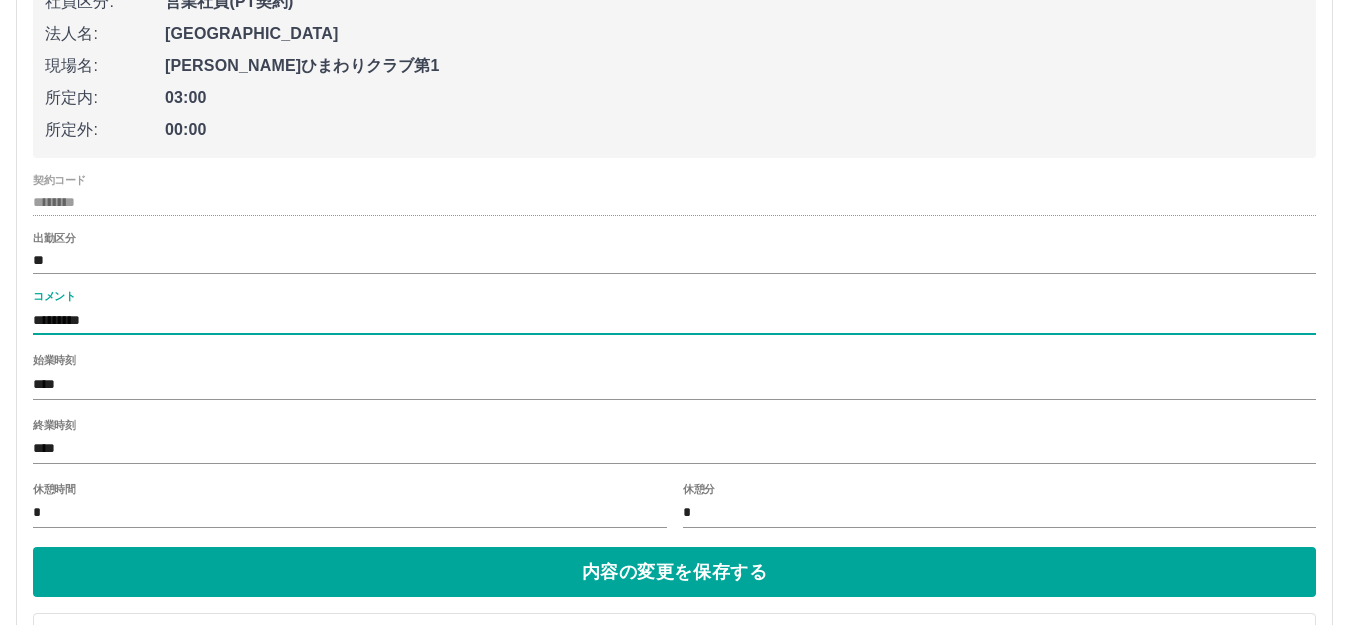 scroll, scrollTop: 400, scrollLeft: 0, axis: vertical 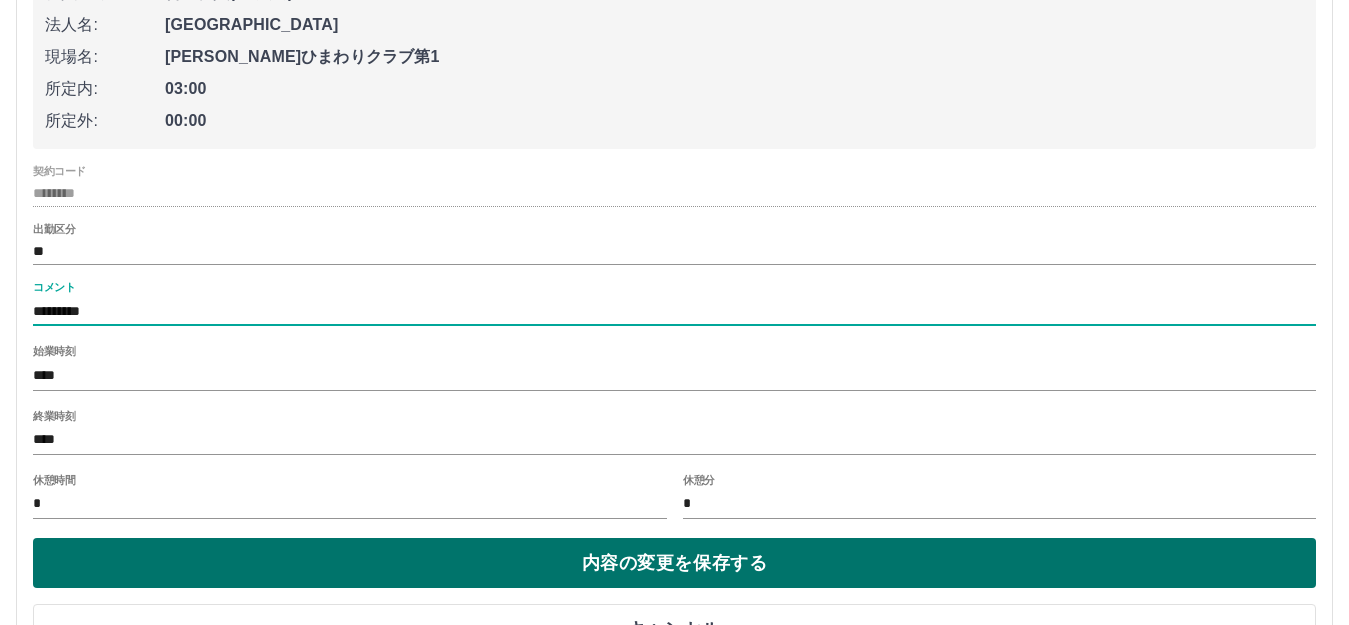 type on "*********" 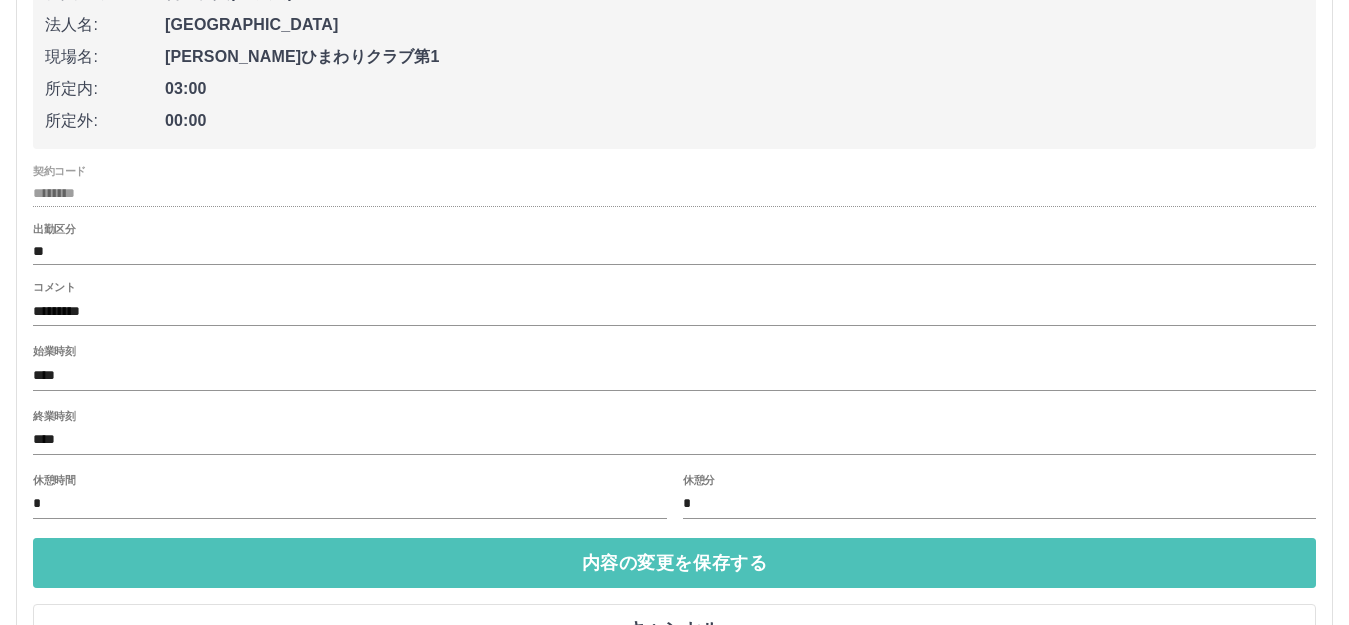 click on "内容の変更を保存する" at bounding box center (674, 563) 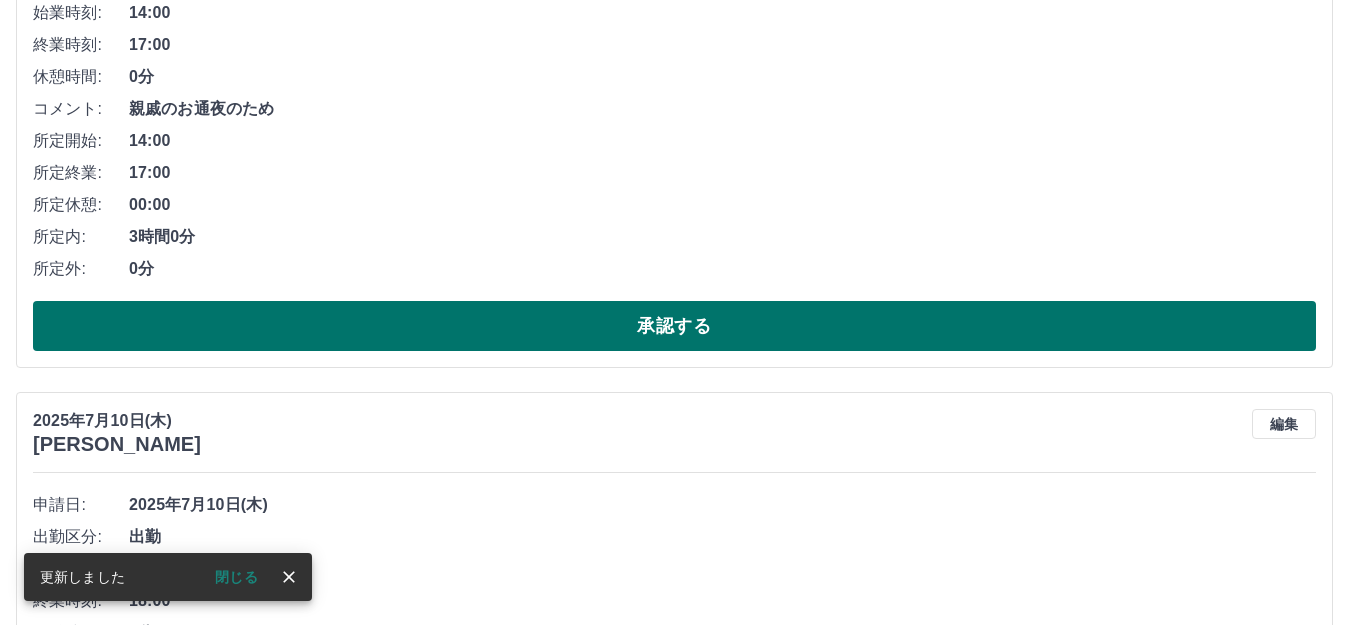 click on "承認する" at bounding box center (674, 326) 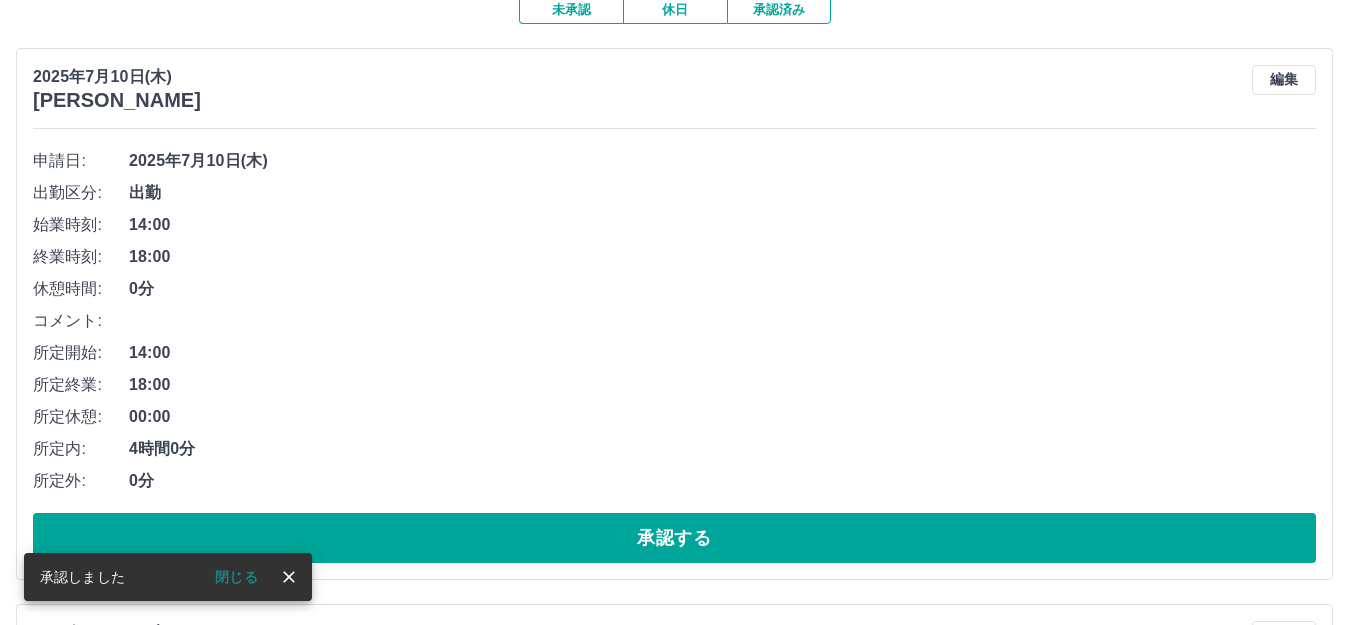 scroll, scrollTop: 200, scrollLeft: 0, axis: vertical 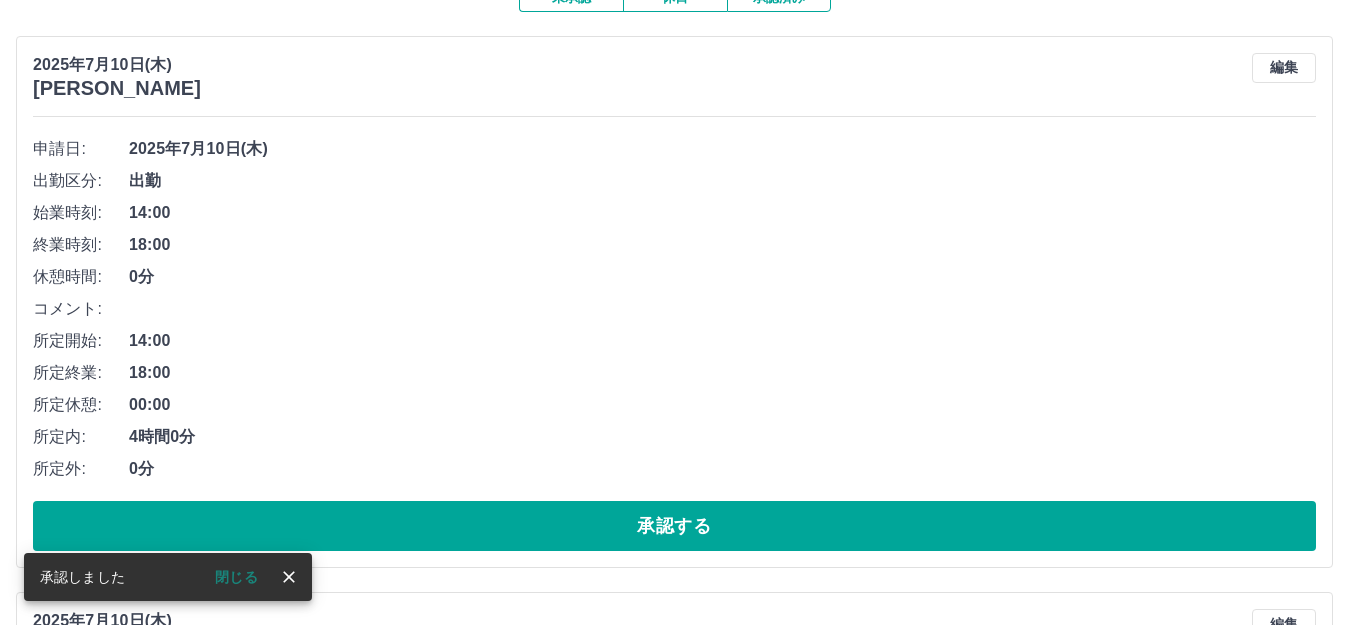 click on "00:00" at bounding box center (722, 405) 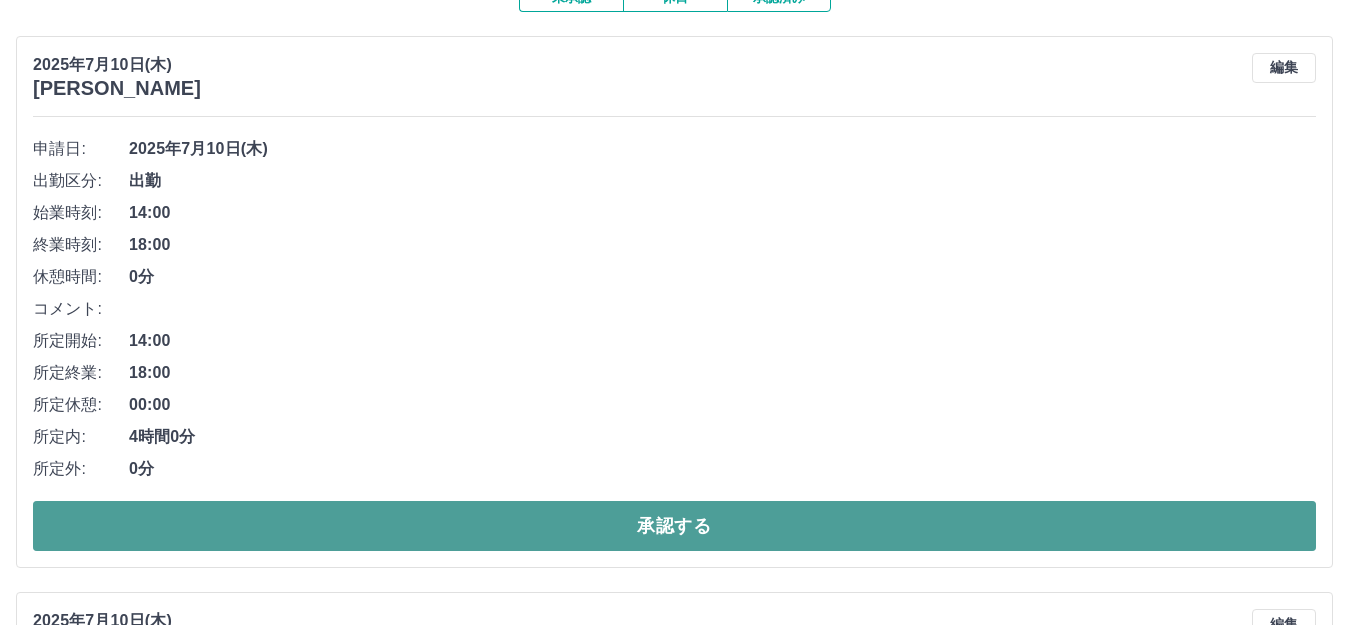 click on "承認する" at bounding box center (674, 526) 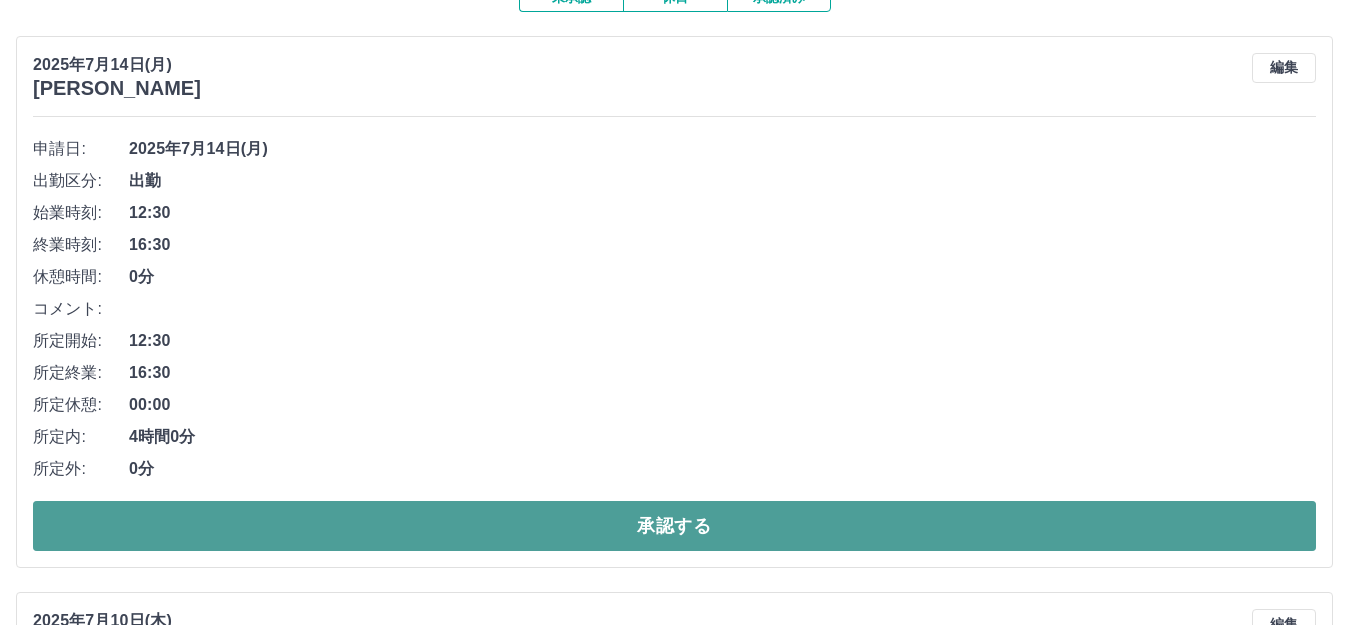 click on "承認する" at bounding box center (674, 526) 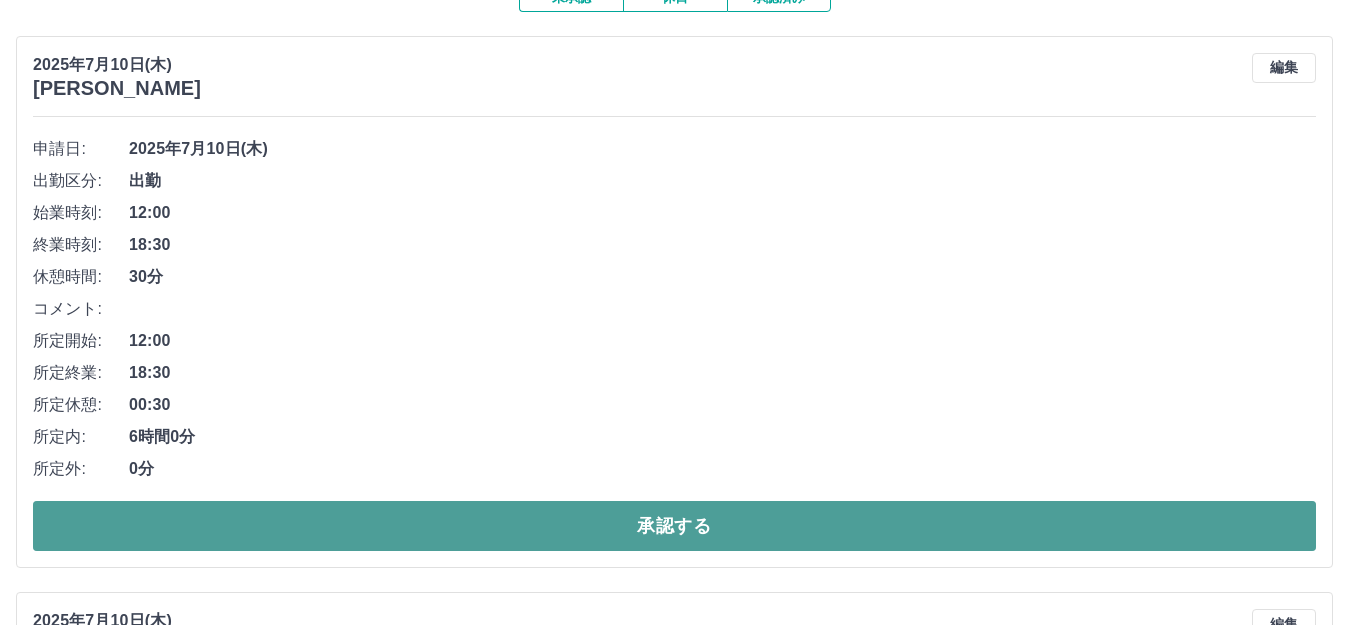 click on "承認する" at bounding box center (674, 526) 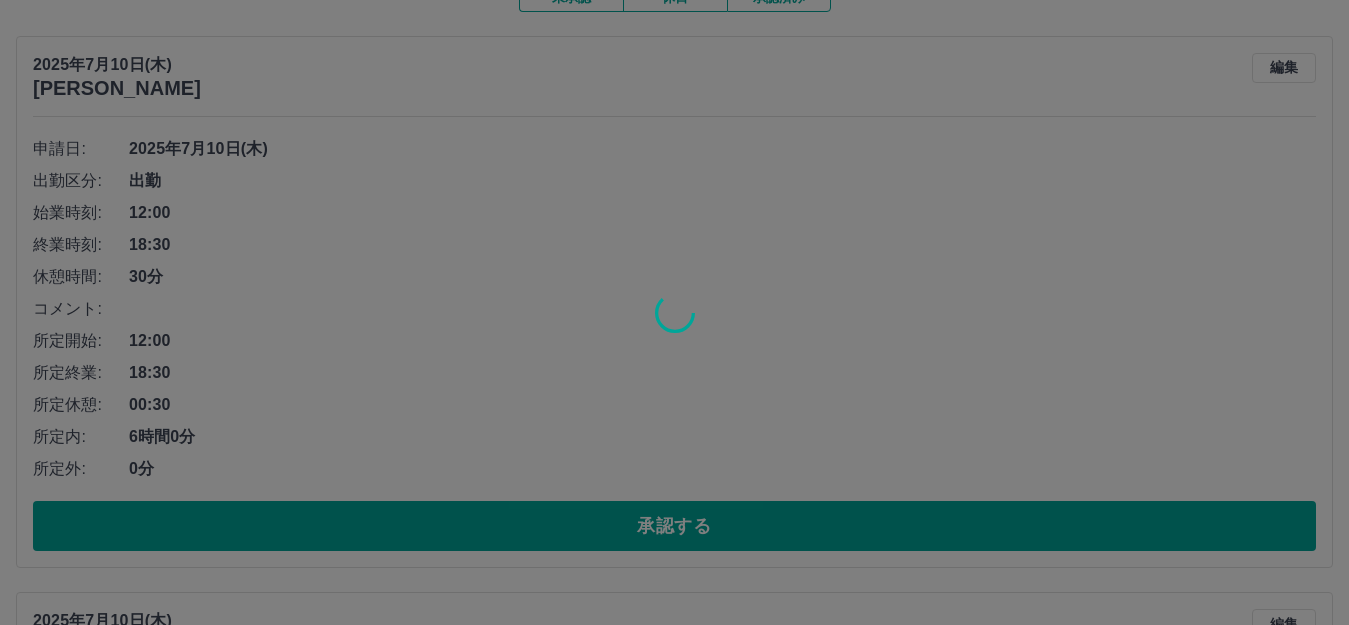 click at bounding box center (674, 312) 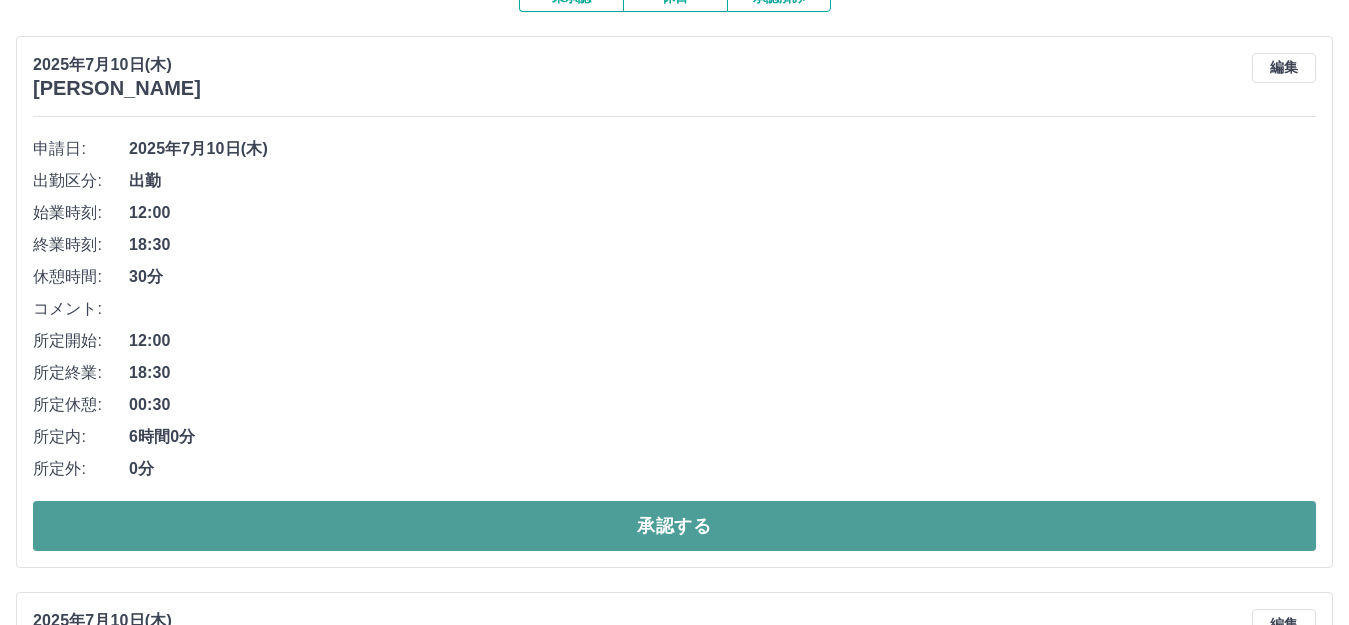 click on "承認する" at bounding box center [674, 526] 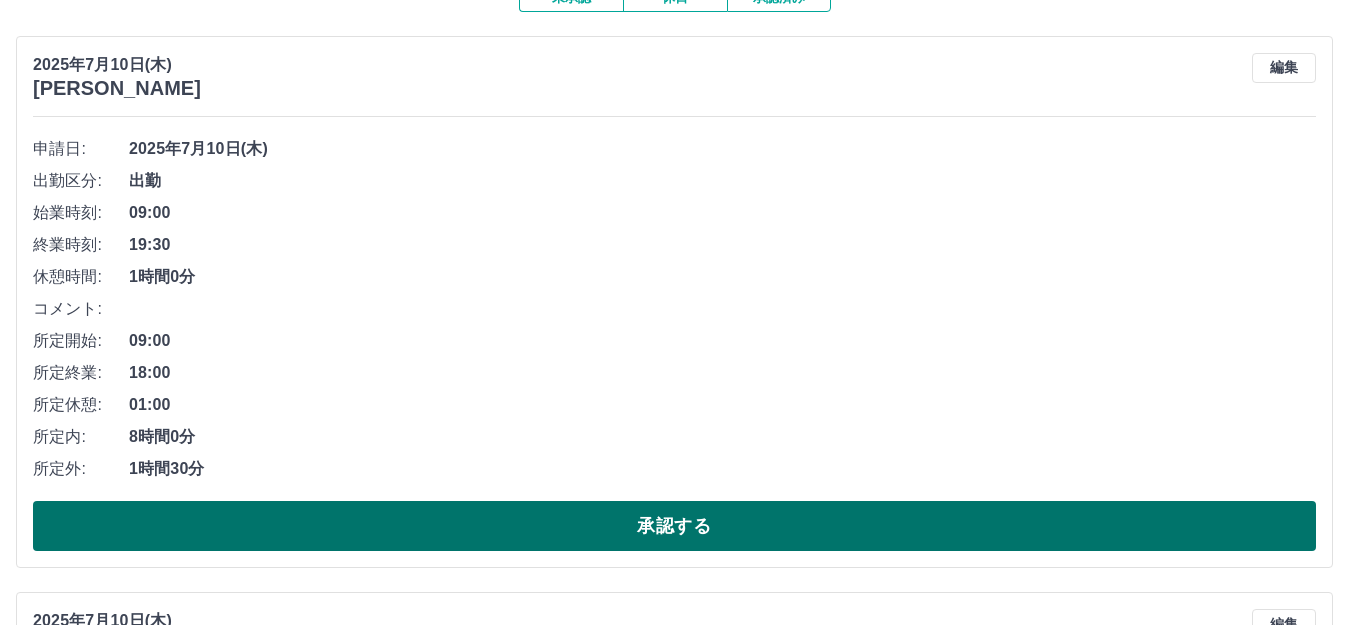 click on "承認する" at bounding box center (674, 526) 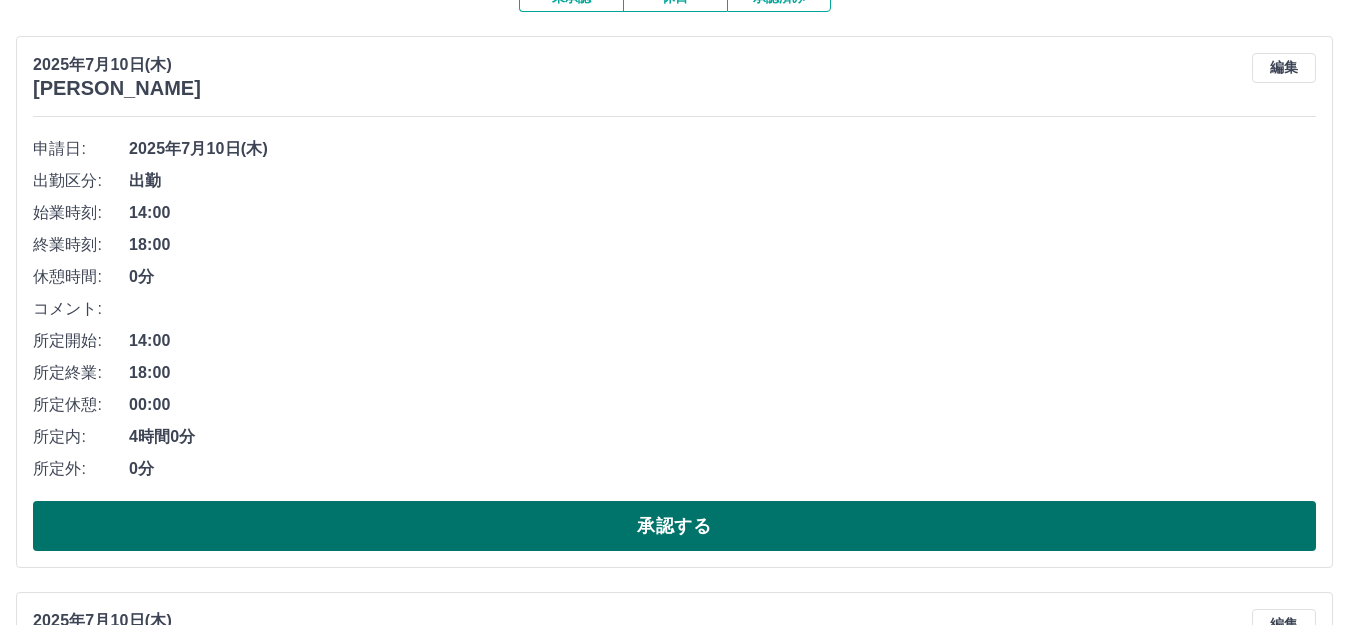 click on "承認する" at bounding box center (674, 526) 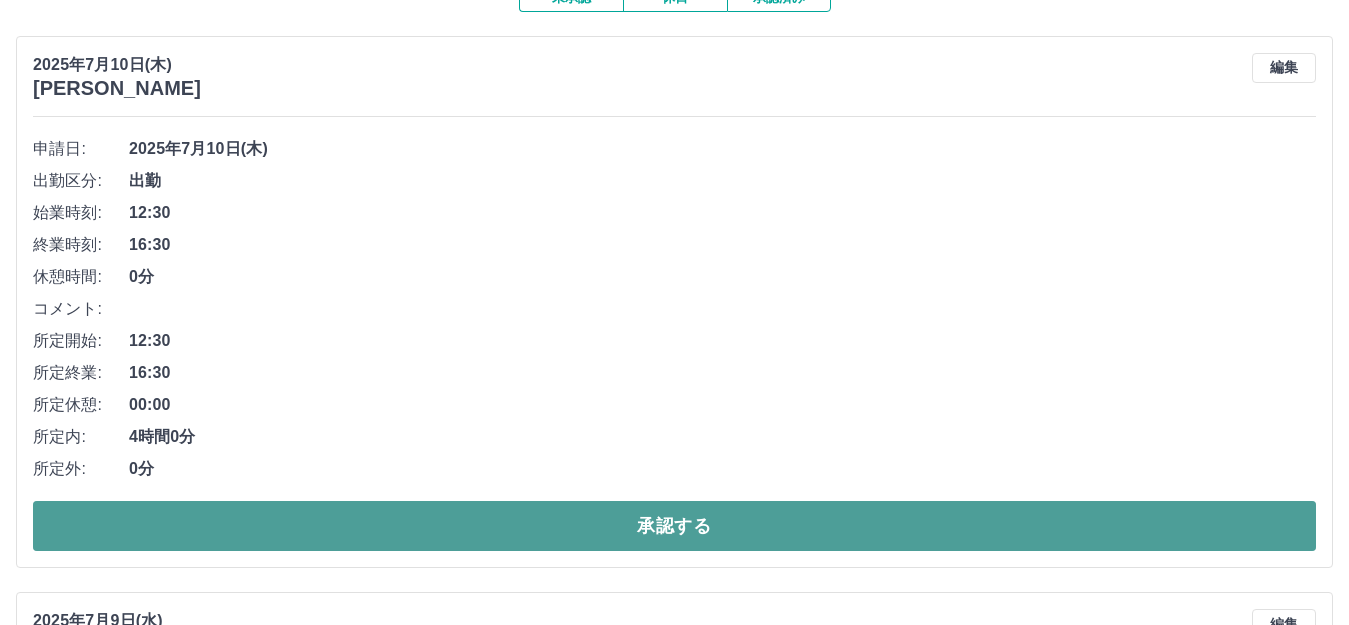 click on "承認する" at bounding box center [674, 526] 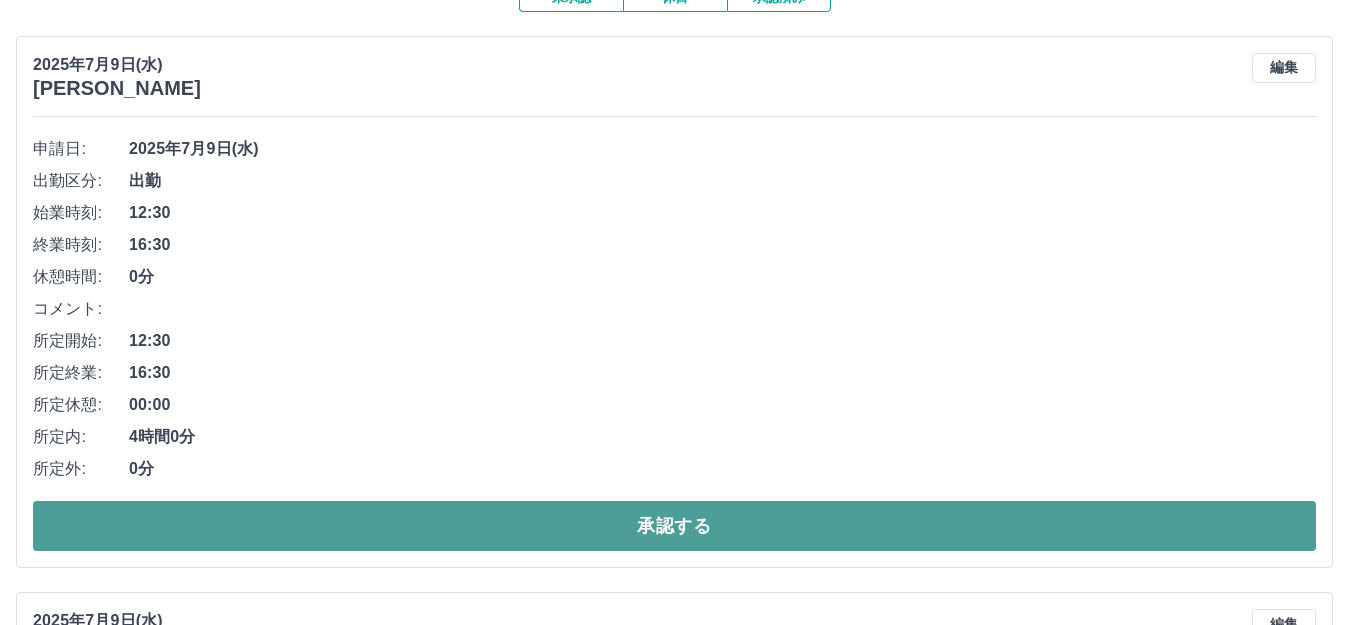 click on "承認する" at bounding box center [674, 526] 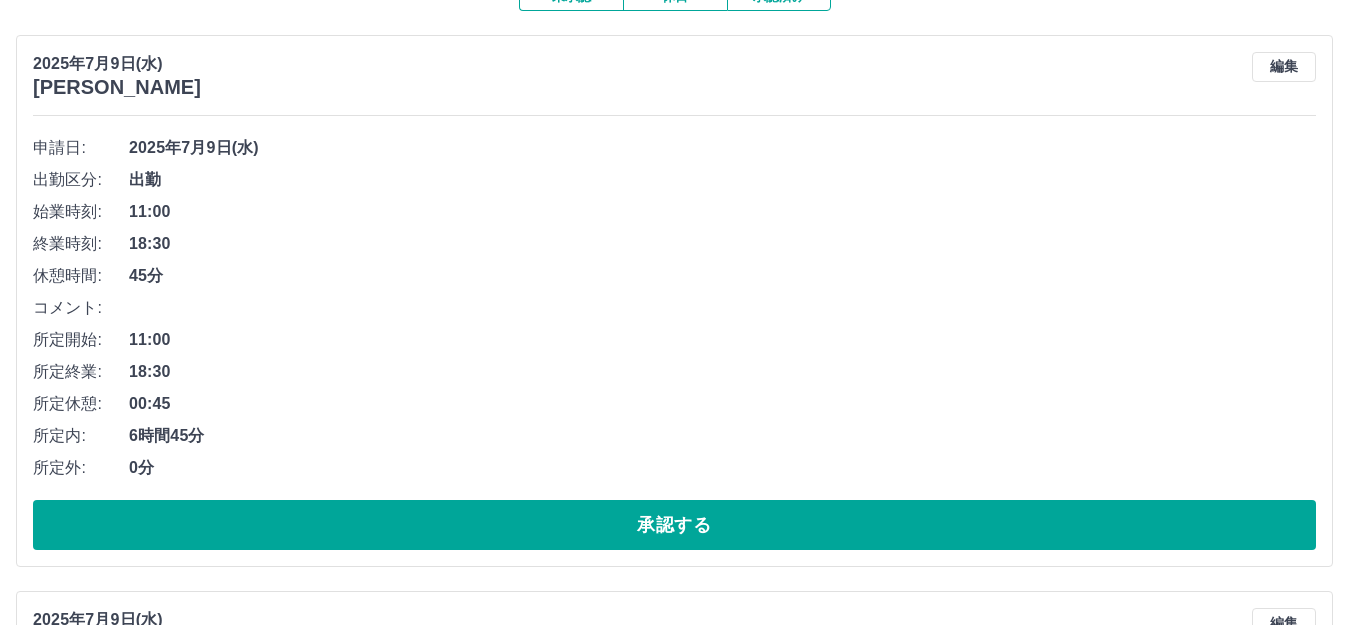 scroll, scrollTop: 200, scrollLeft: 0, axis: vertical 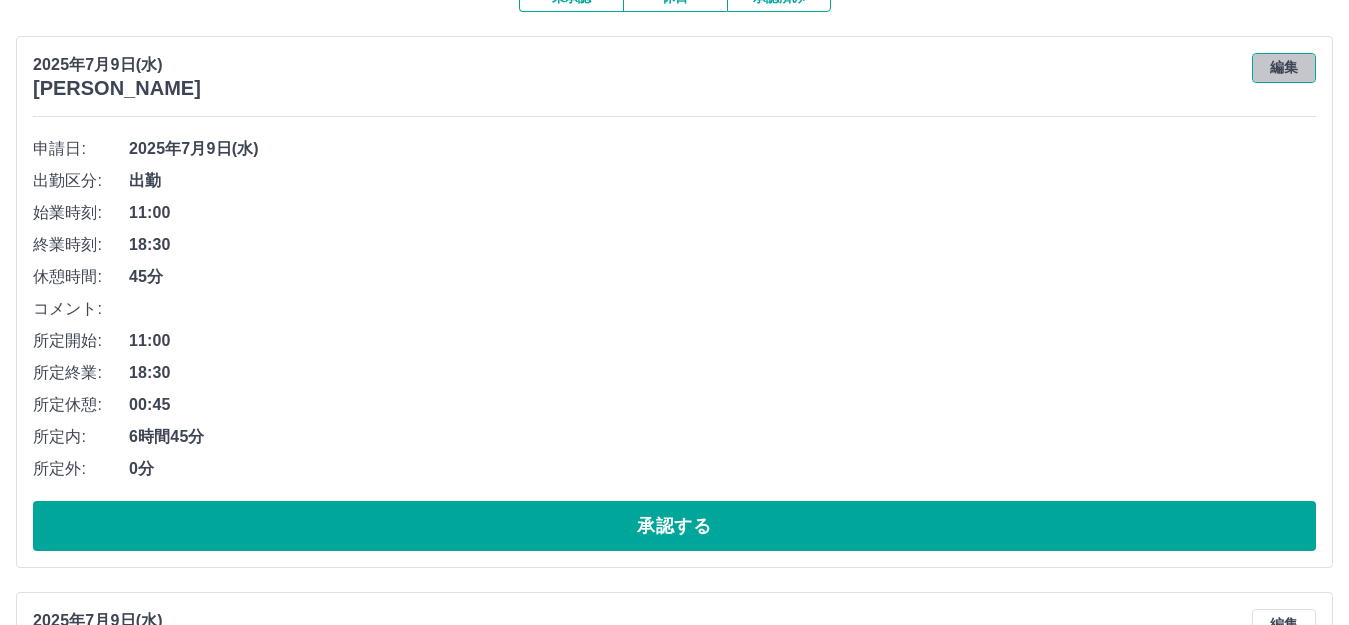 click on "編集" at bounding box center [1284, 68] 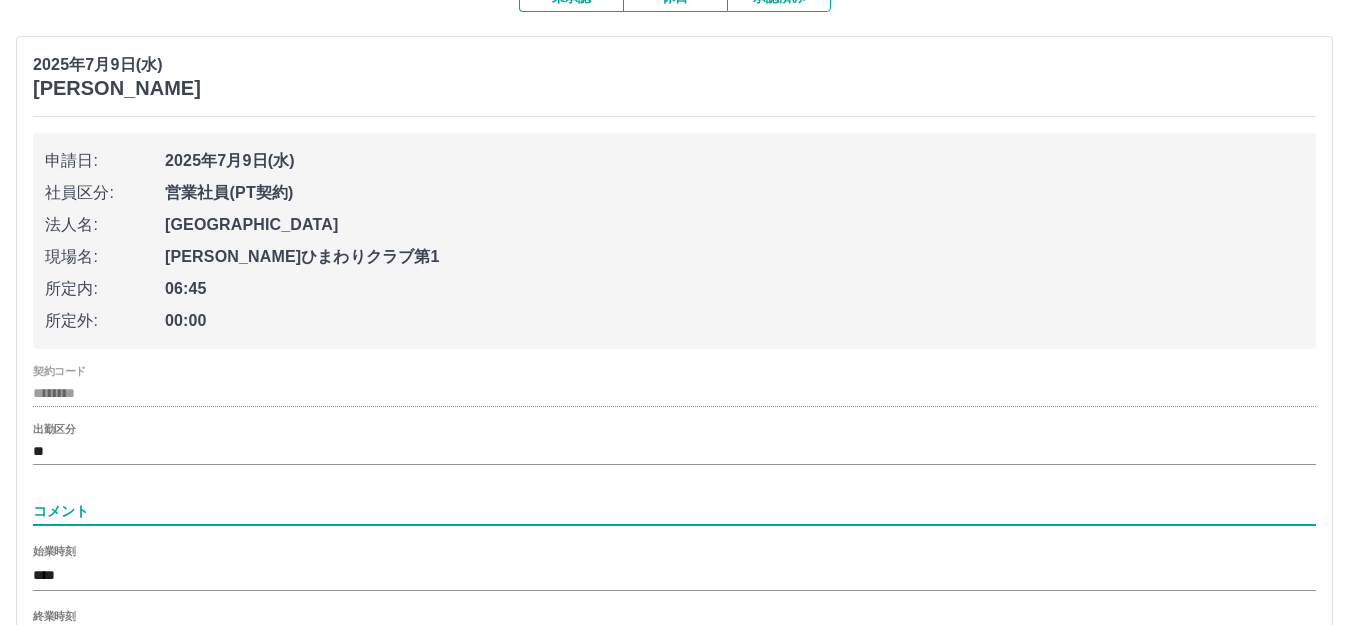 click on "コメント" at bounding box center [674, 511] 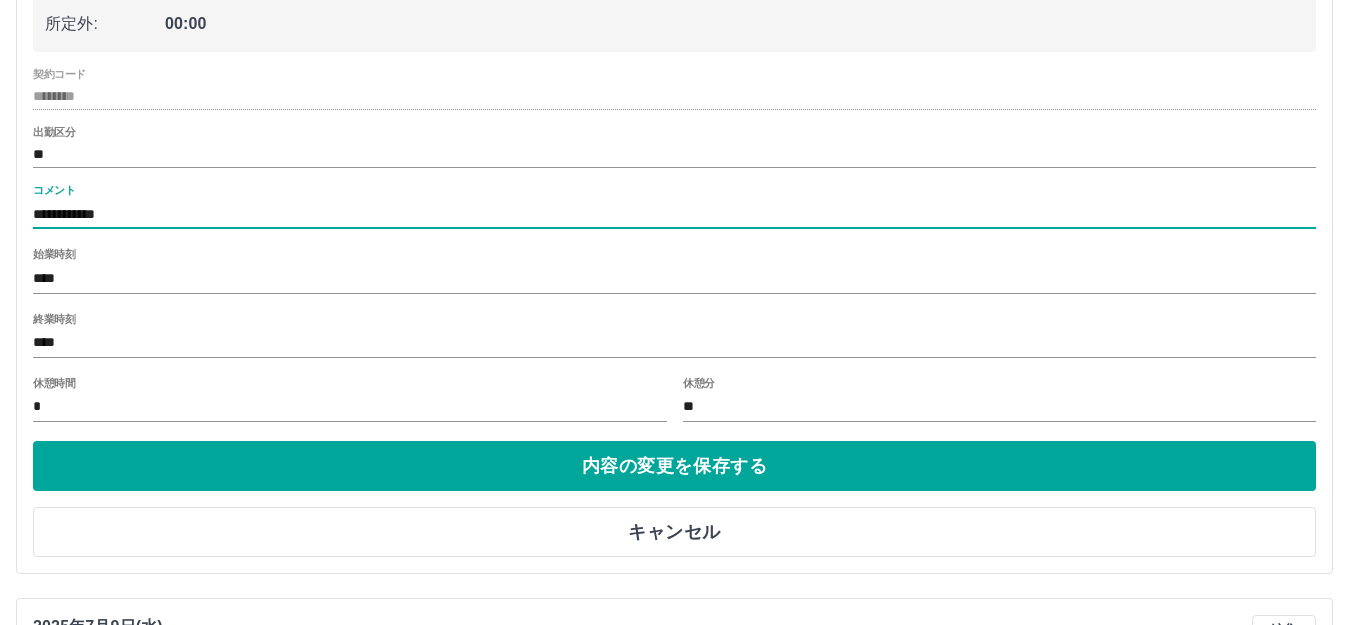 scroll, scrollTop: 500, scrollLeft: 0, axis: vertical 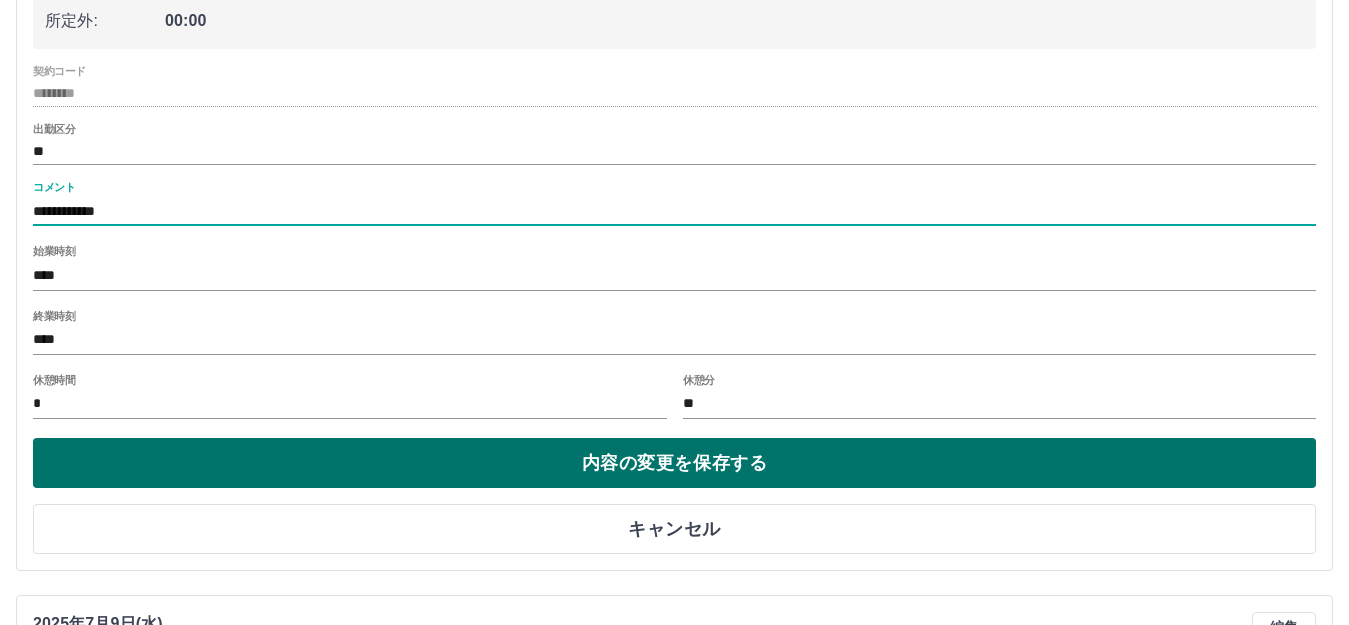 type on "**********" 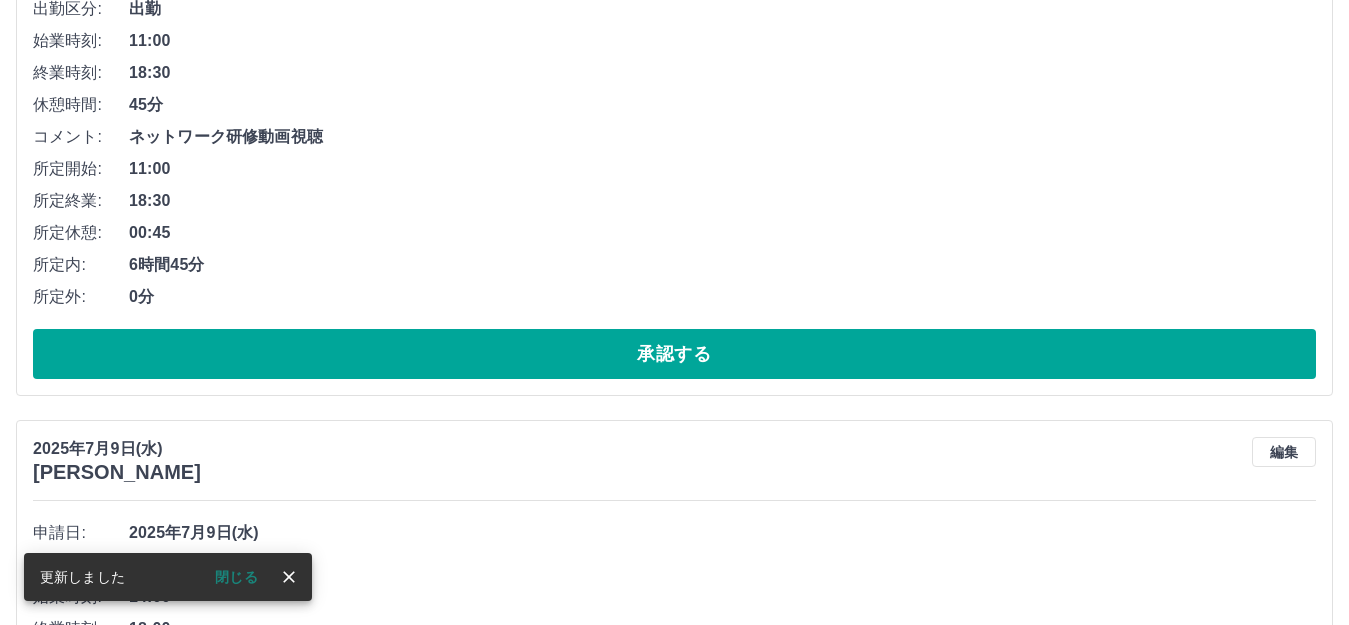 scroll, scrollTop: 400, scrollLeft: 0, axis: vertical 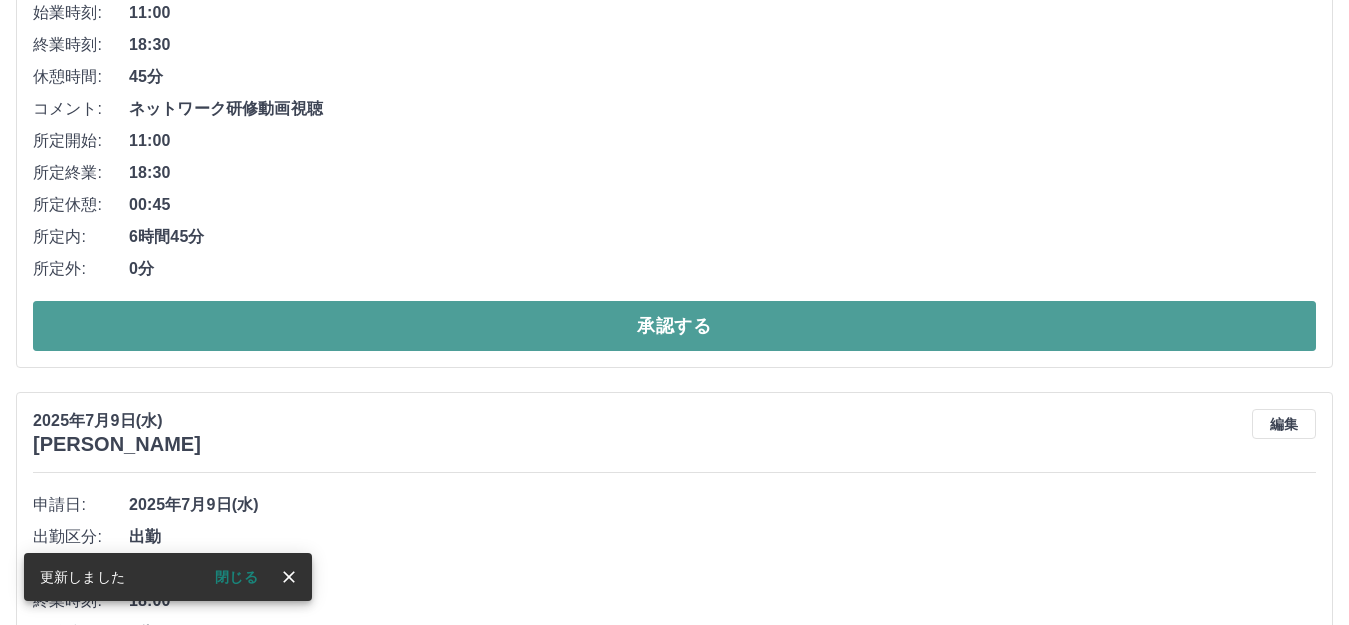 drag, startPoint x: 630, startPoint y: 331, endPoint x: 620, endPoint y: 332, distance: 10.049875 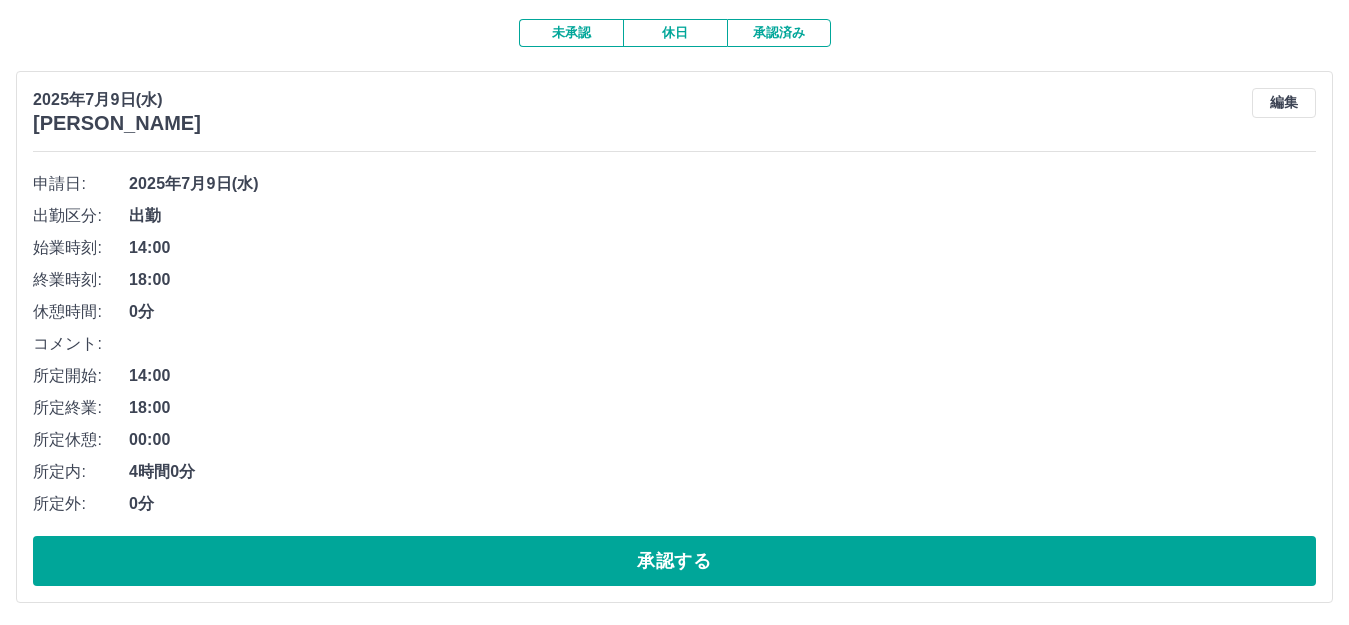 scroll, scrollTop: 200, scrollLeft: 0, axis: vertical 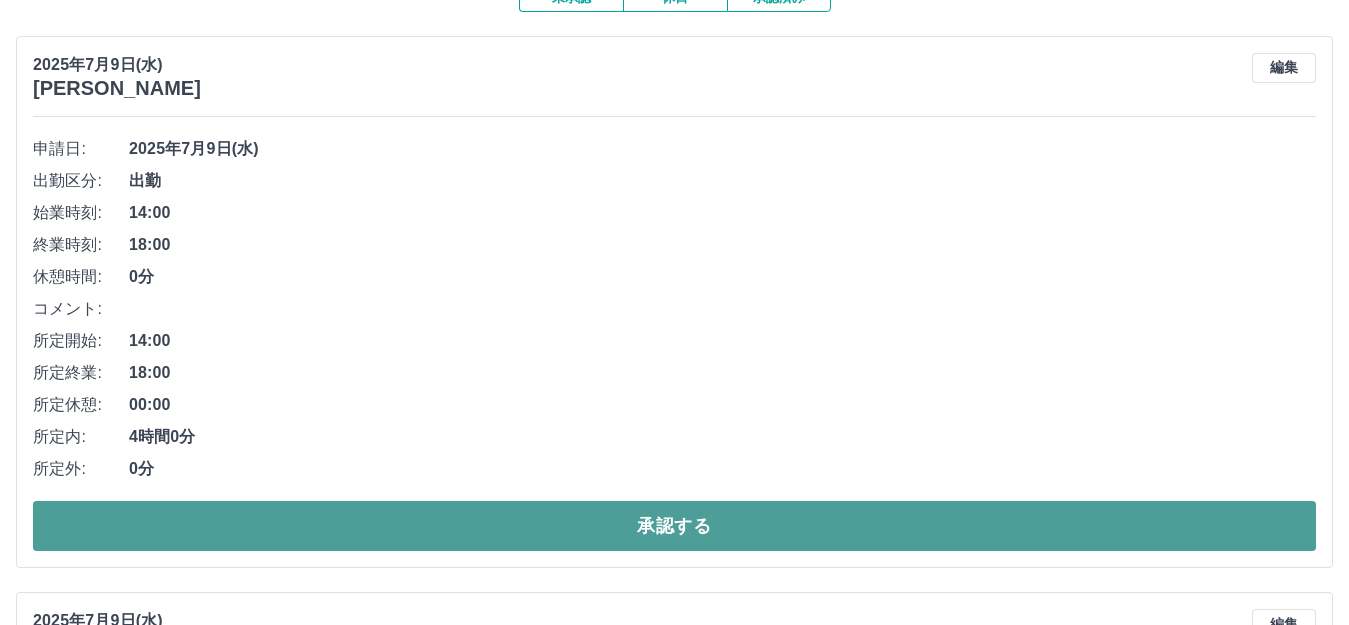 click on "承認する" at bounding box center (674, 526) 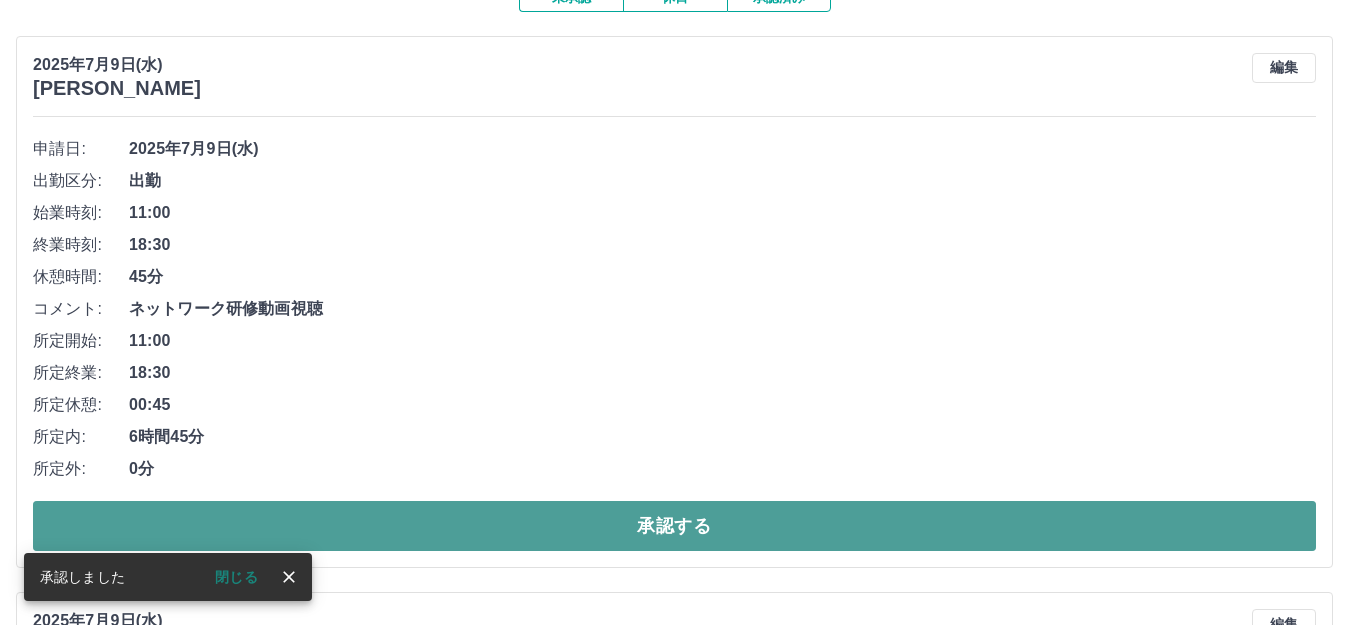 click on "承認する" at bounding box center [674, 526] 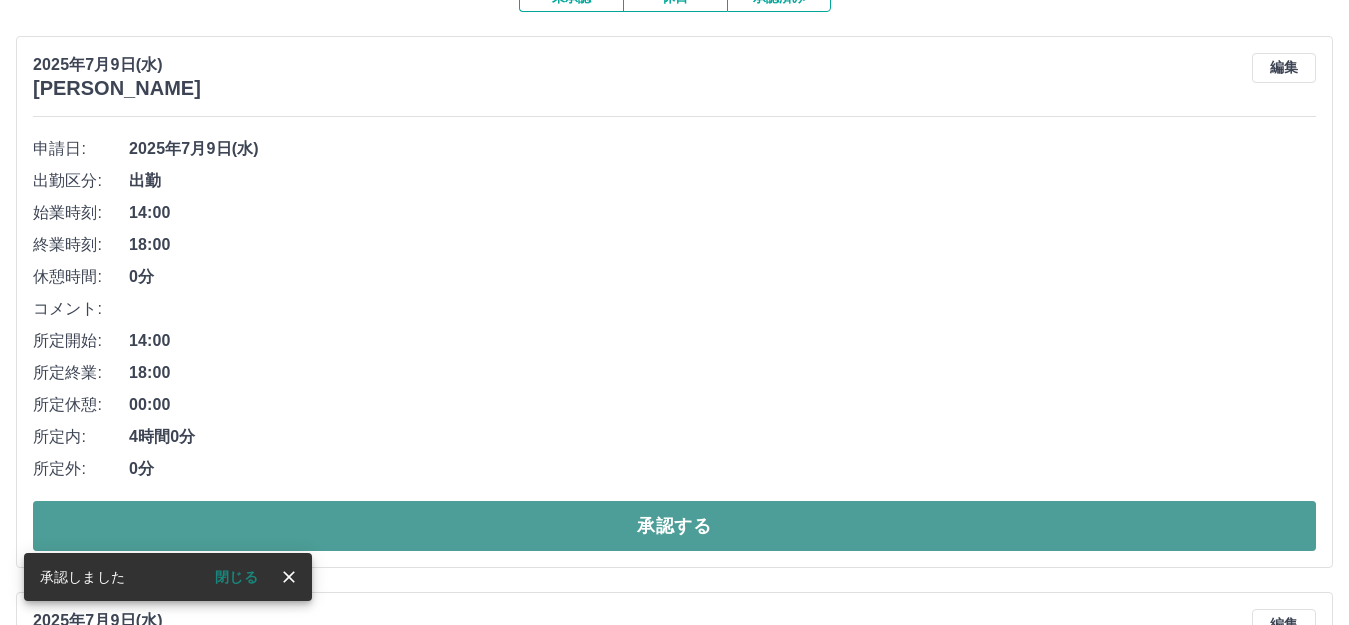 click on "承認する" at bounding box center [674, 526] 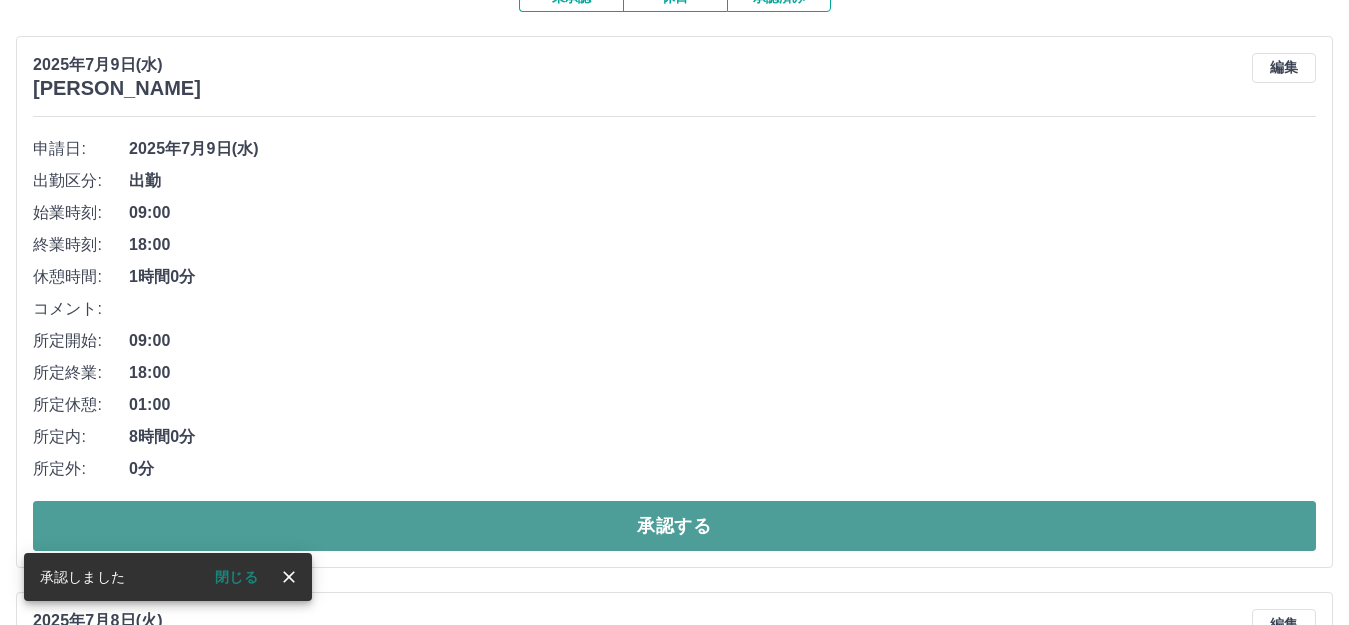 click on "承認する" at bounding box center (674, 526) 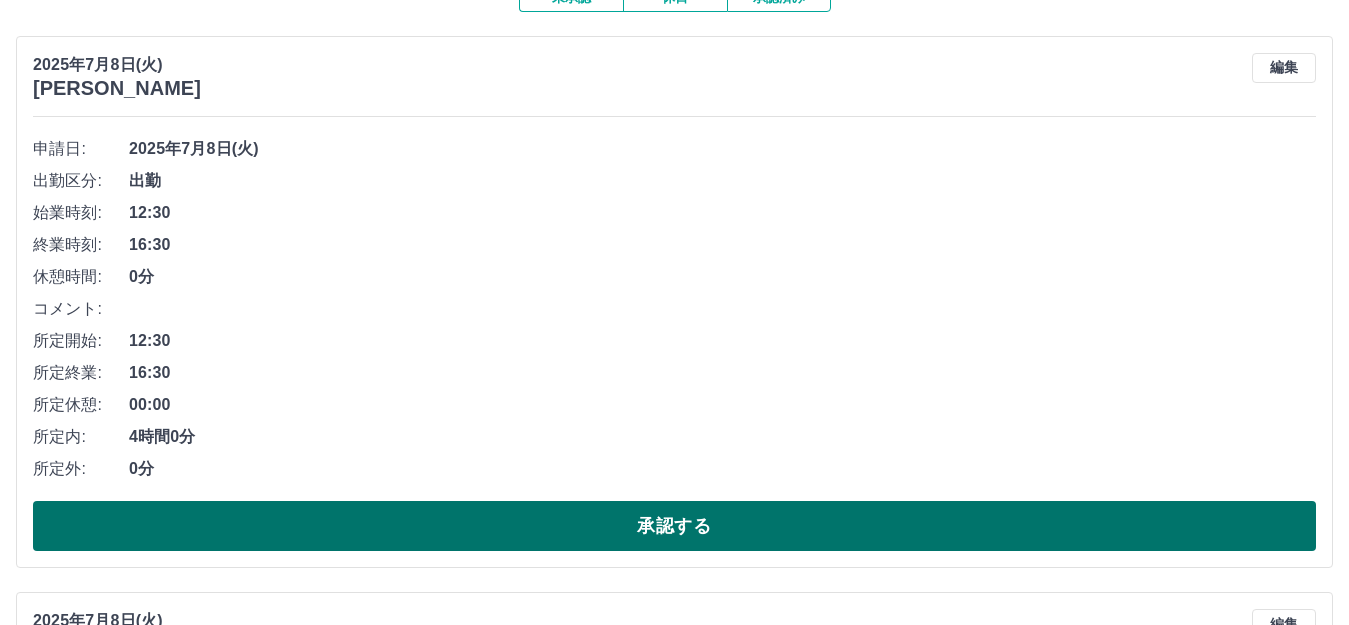 click on "承認する" at bounding box center (674, 526) 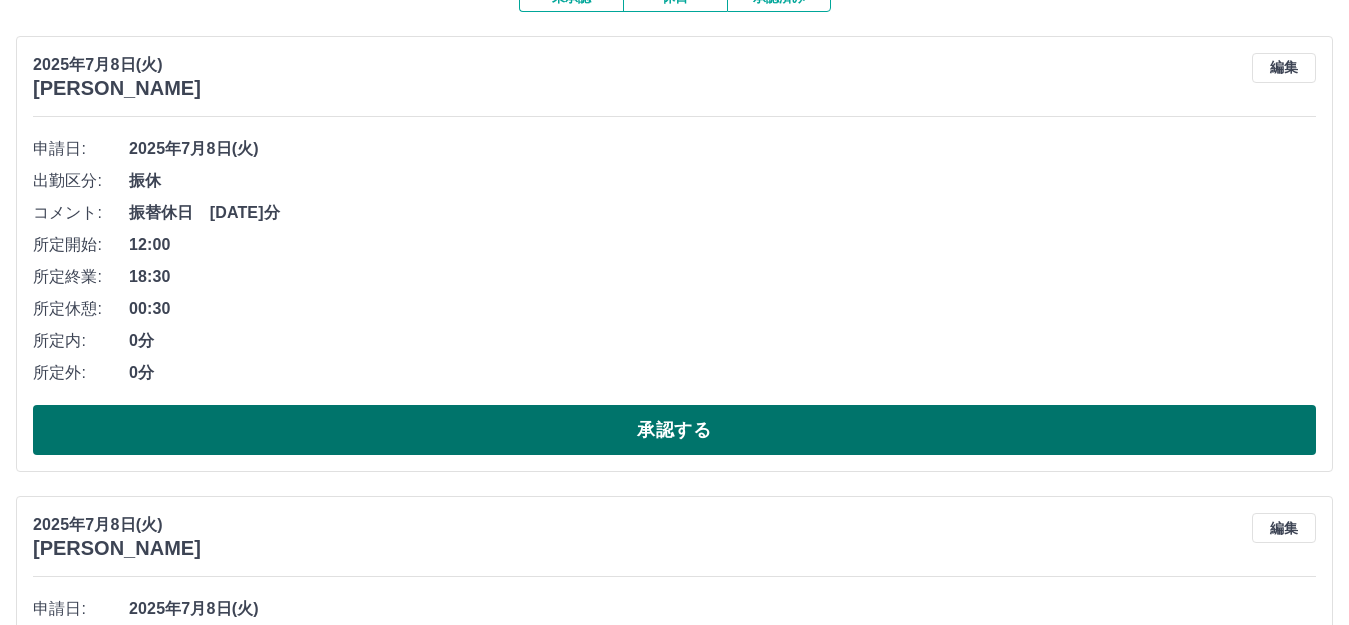 click on "承認する" at bounding box center (674, 430) 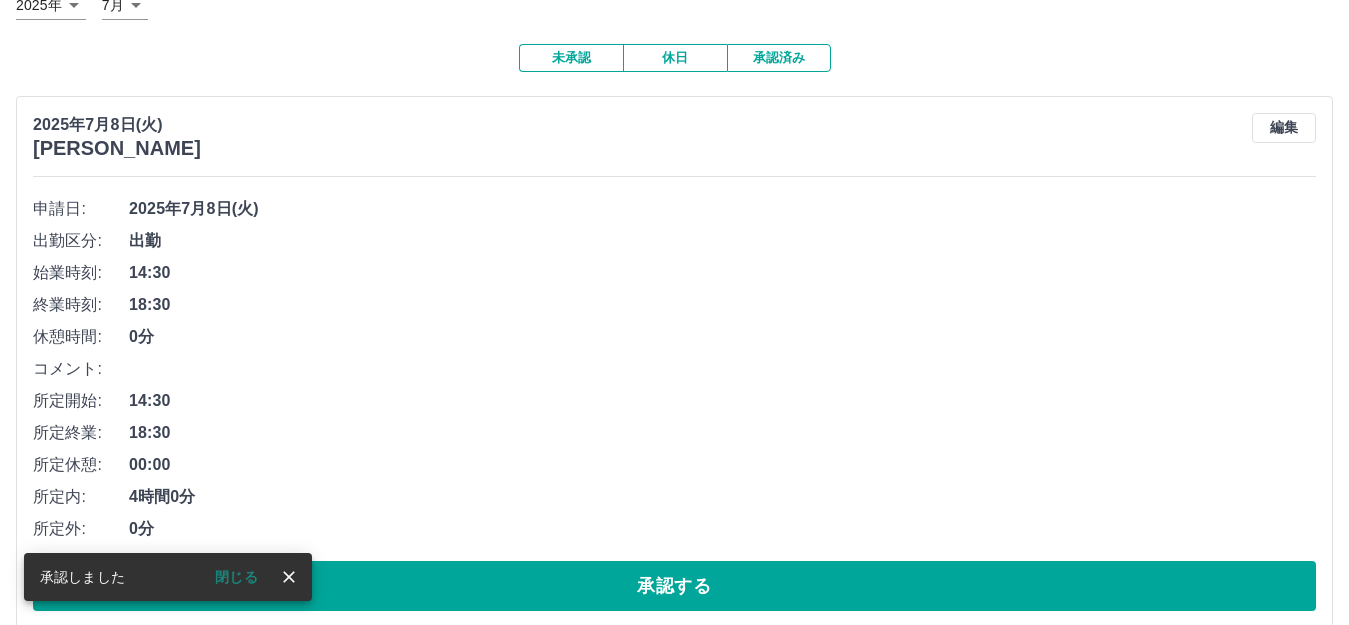 scroll, scrollTop: 240, scrollLeft: 0, axis: vertical 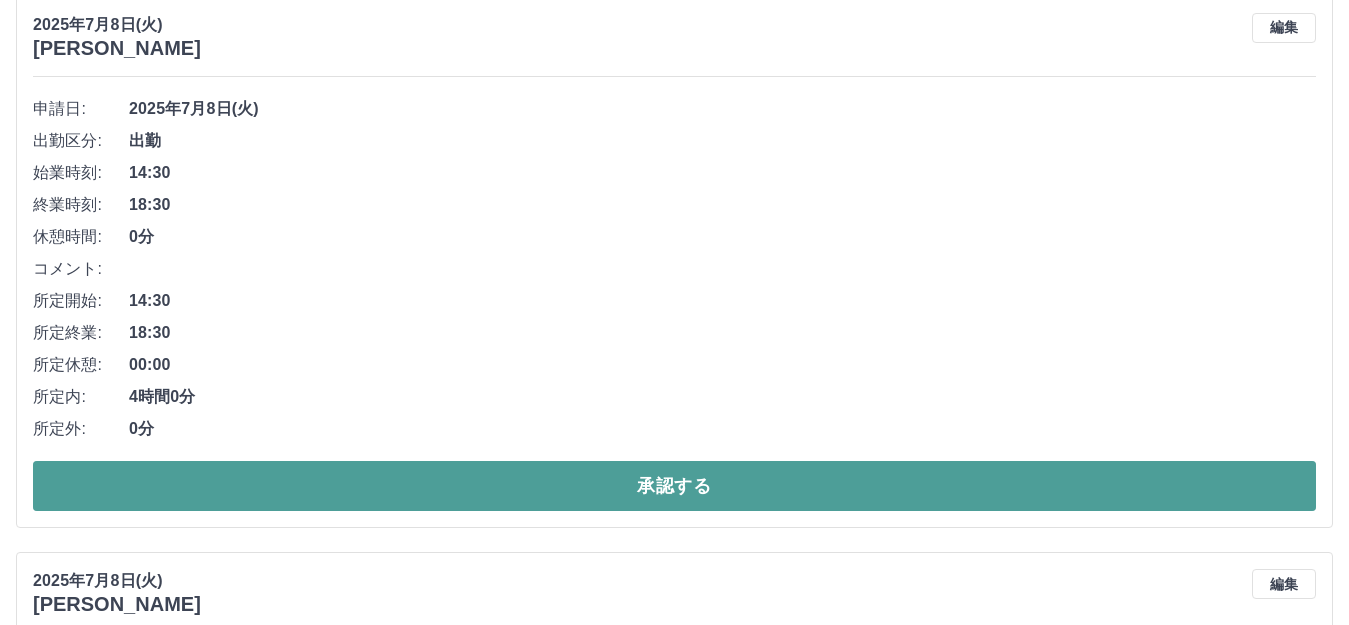 click on "承認する" at bounding box center [674, 486] 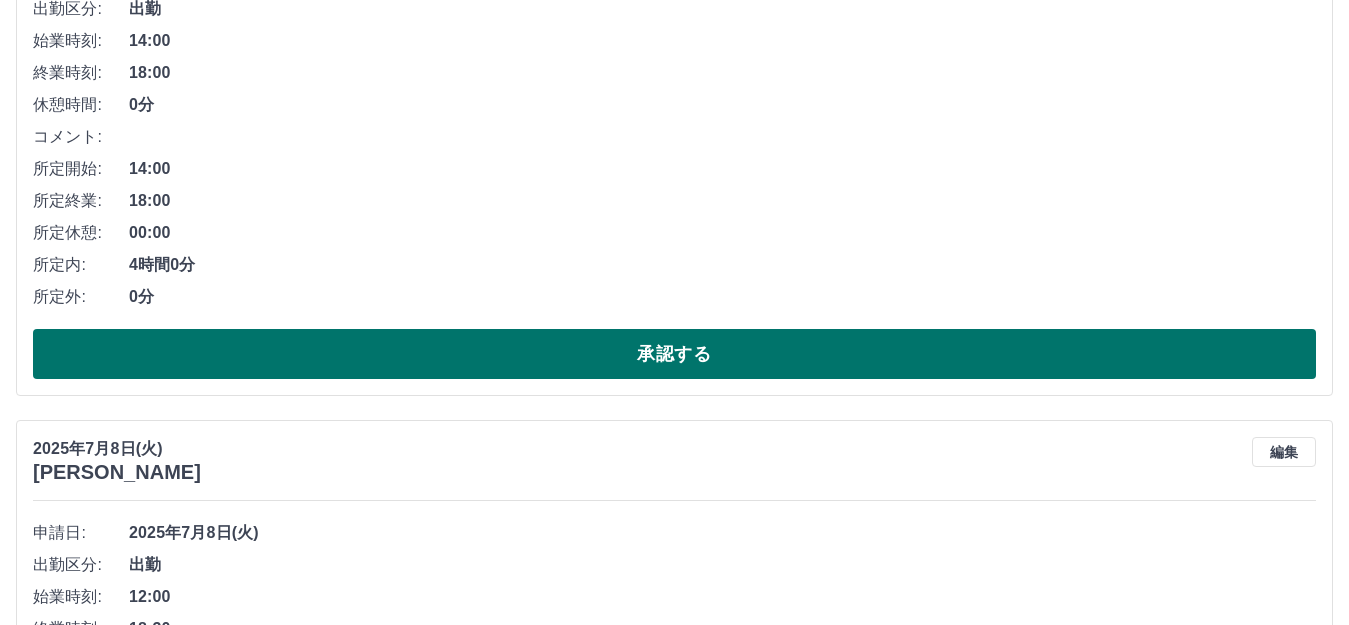 scroll, scrollTop: 400, scrollLeft: 0, axis: vertical 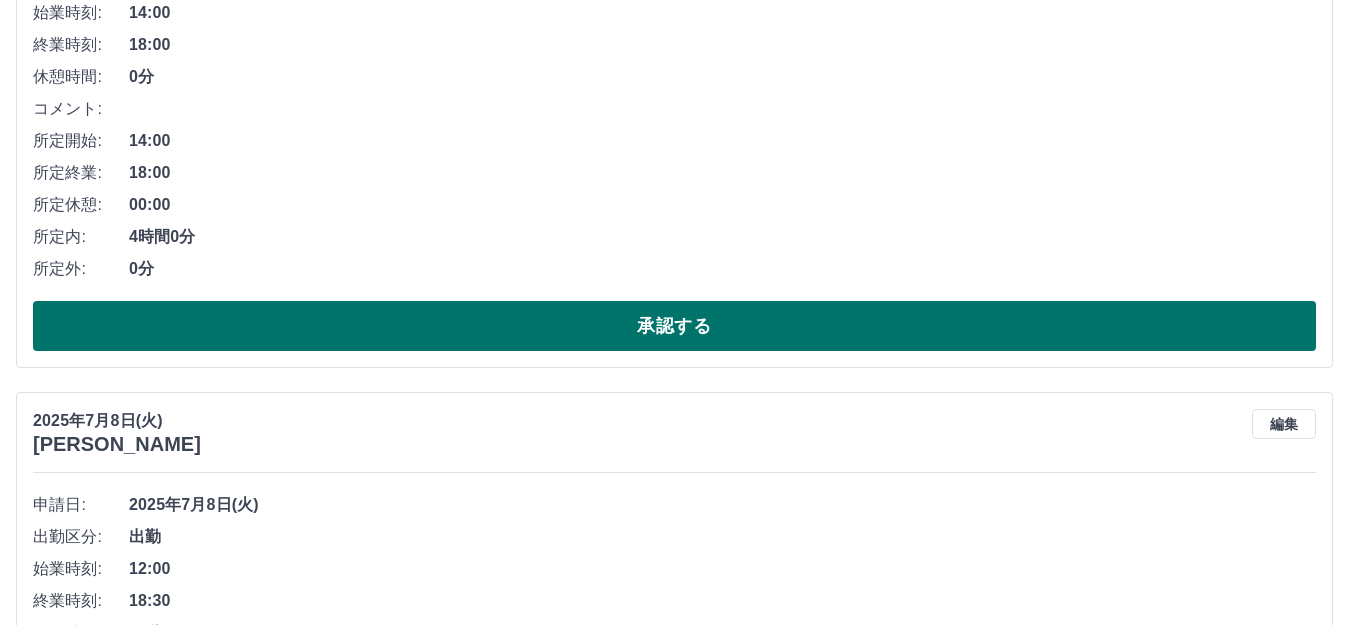click on "承認する" at bounding box center [674, 326] 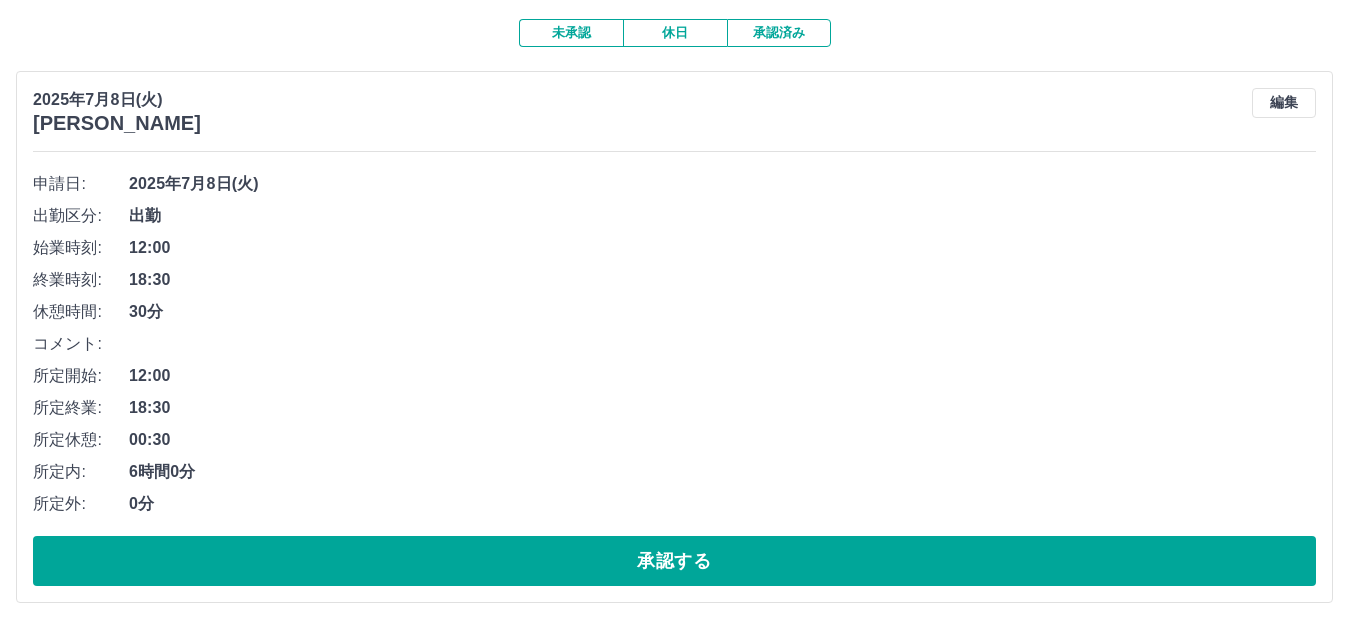 scroll, scrollTop: 200, scrollLeft: 0, axis: vertical 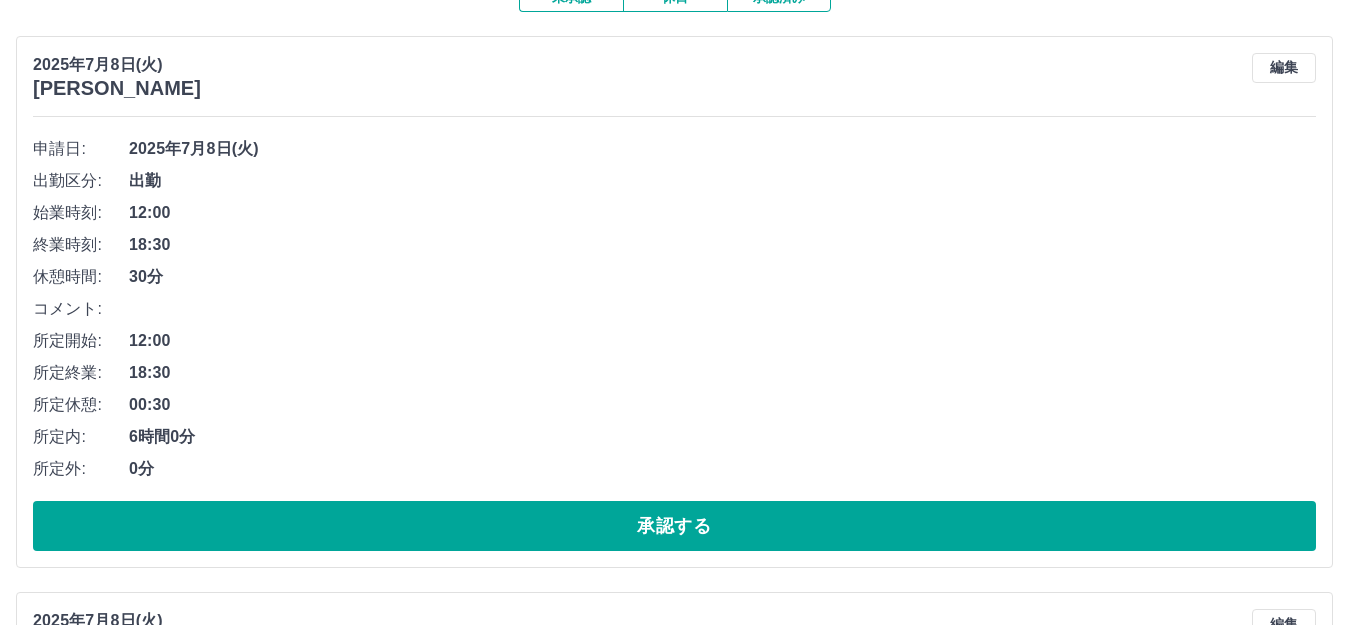click on "00:30" at bounding box center (722, 405) 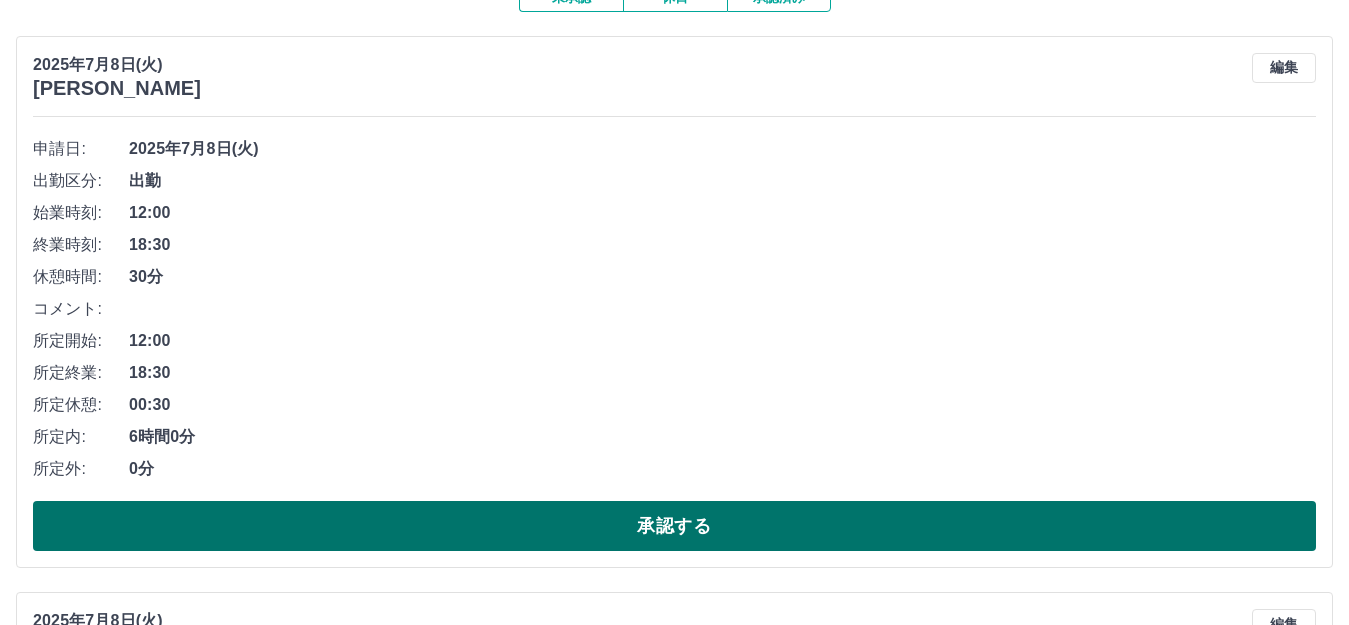 click on "承認する" at bounding box center [674, 526] 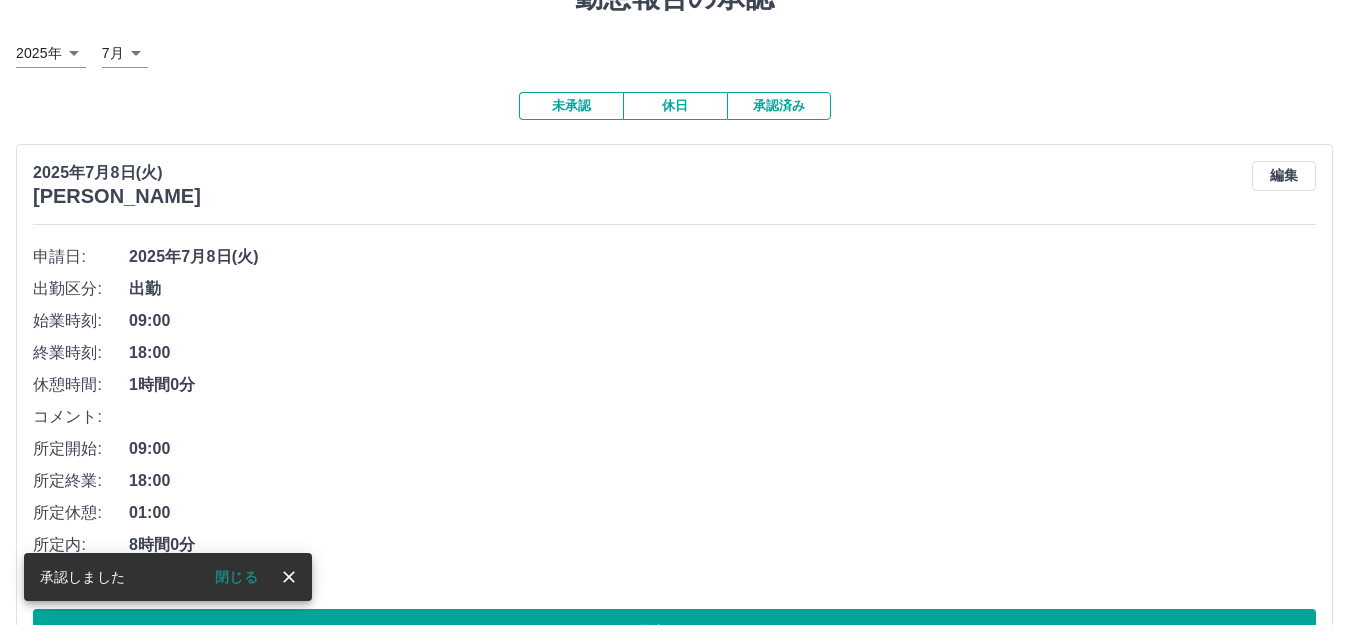 scroll, scrollTop: 300, scrollLeft: 0, axis: vertical 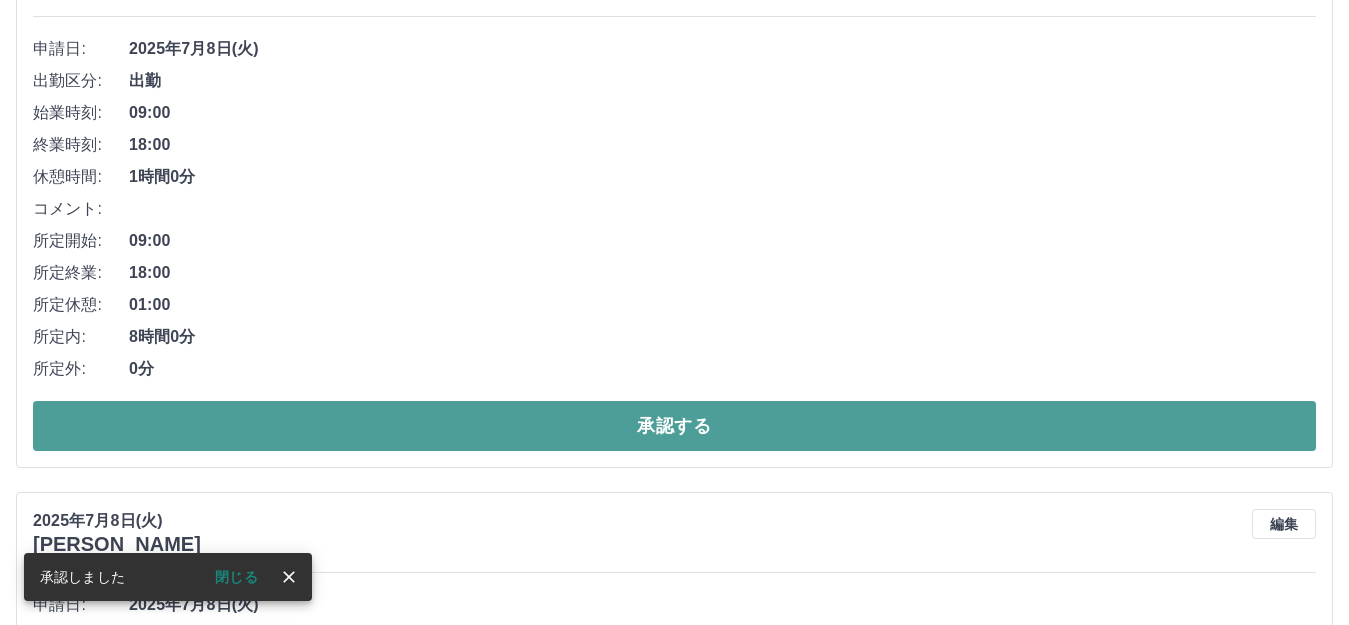 click on "承認する" at bounding box center [674, 426] 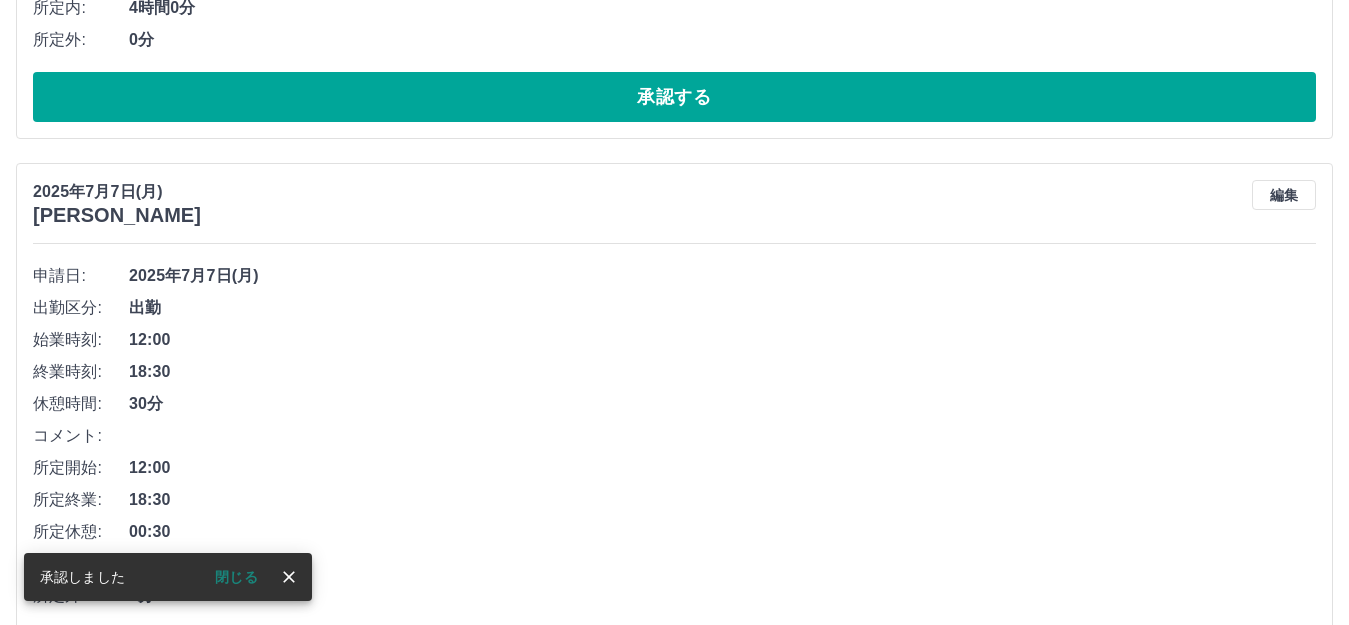 scroll, scrollTop: 700, scrollLeft: 0, axis: vertical 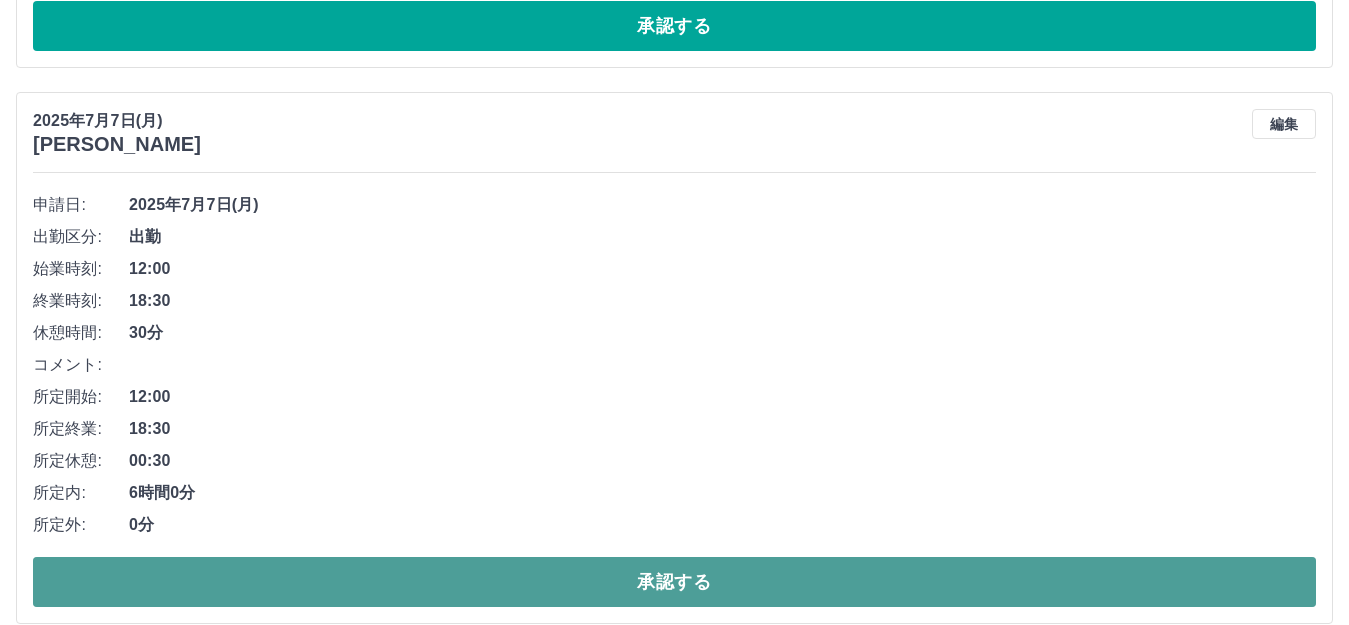 click on "承認する" at bounding box center (674, 582) 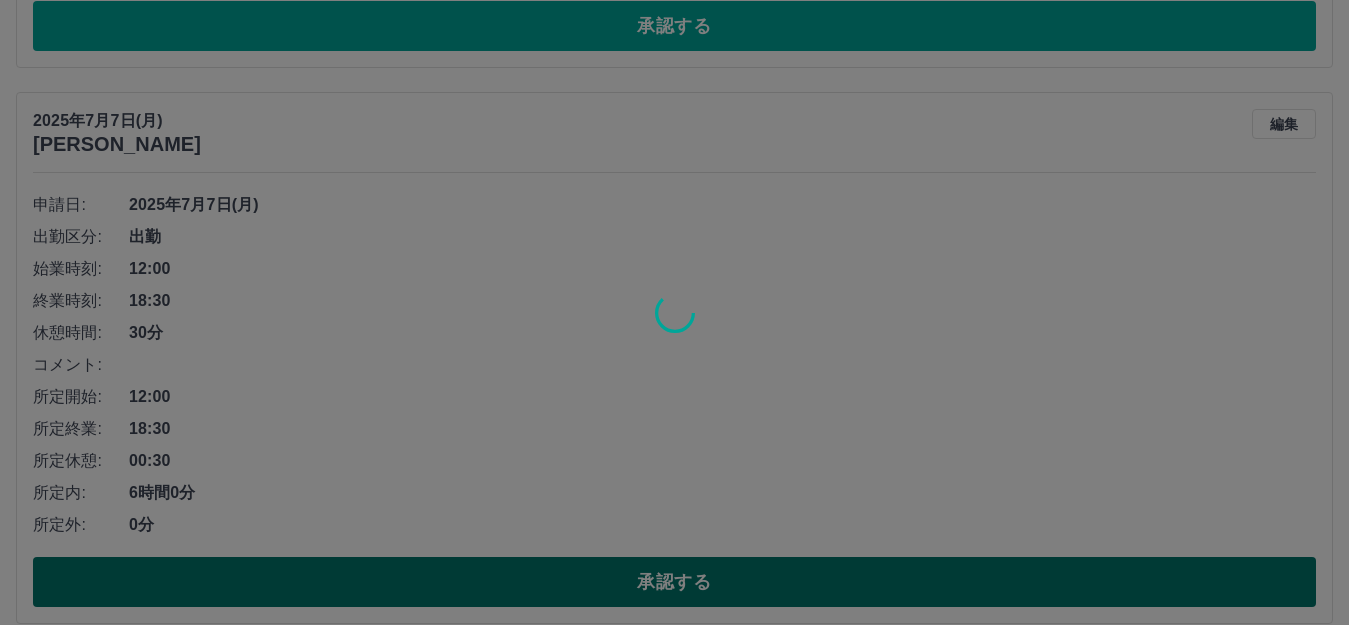click at bounding box center (674, 312) 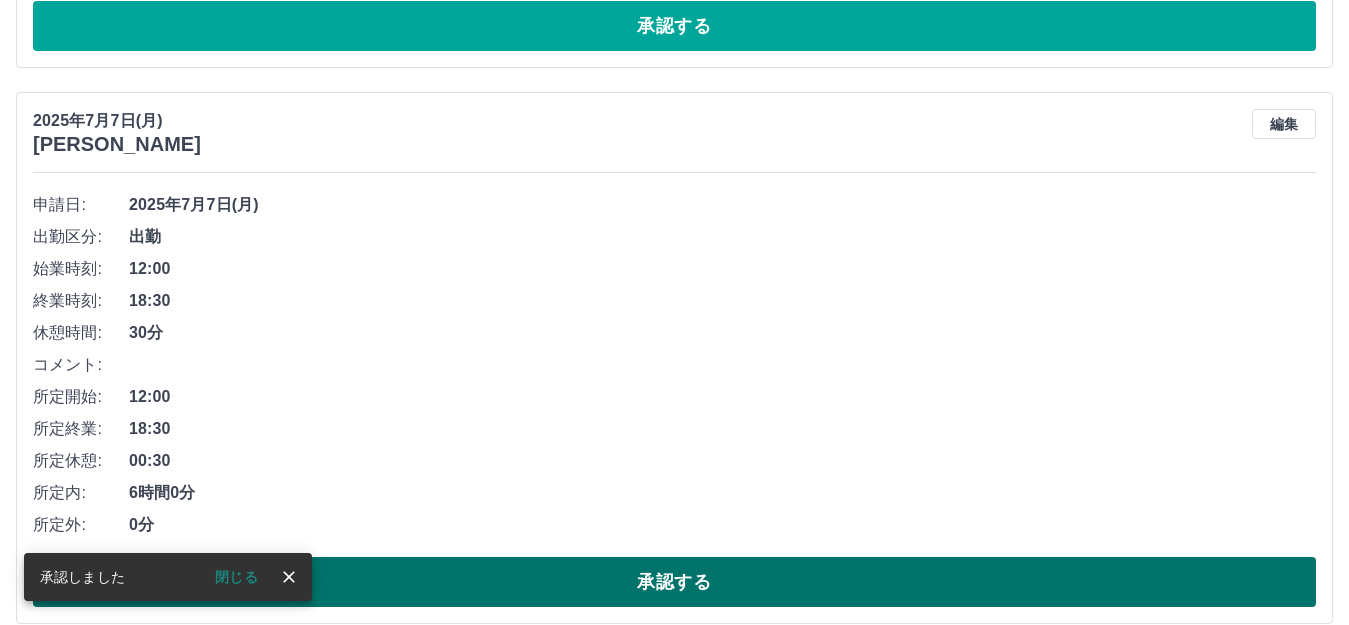 click on "承認する" at bounding box center (674, 582) 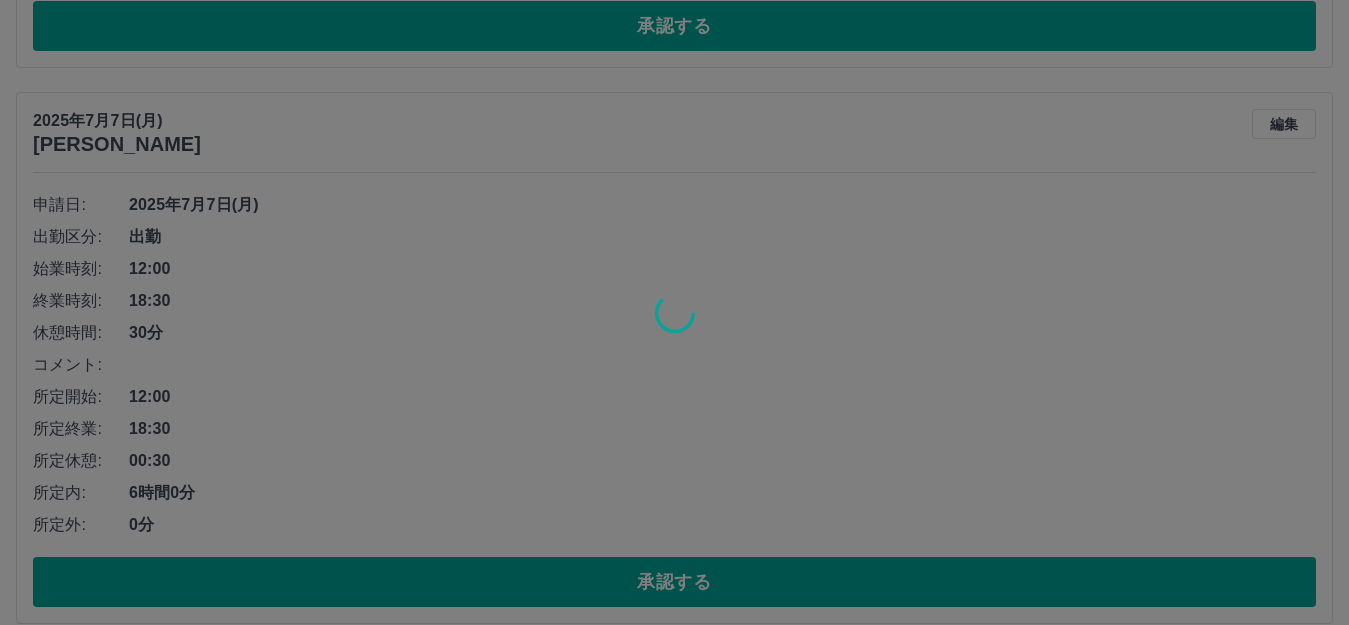 click at bounding box center [674, 312] 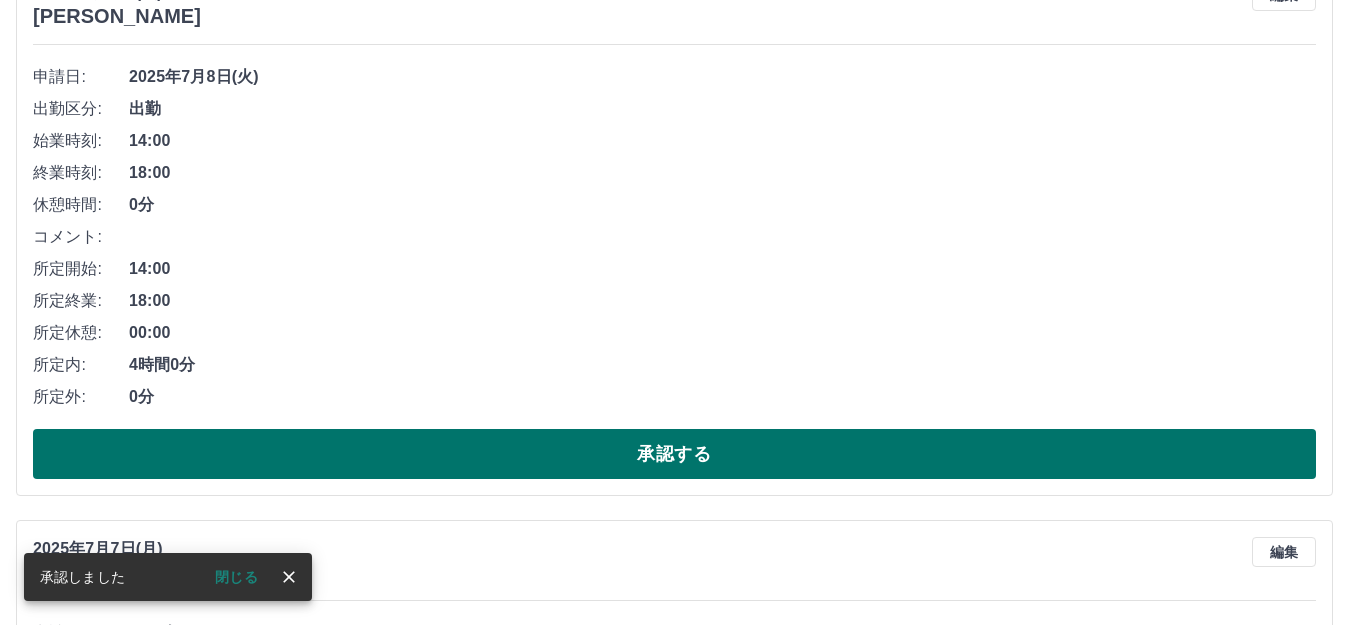 scroll, scrollTop: 300, scrollLeft: 0, axis: vertical 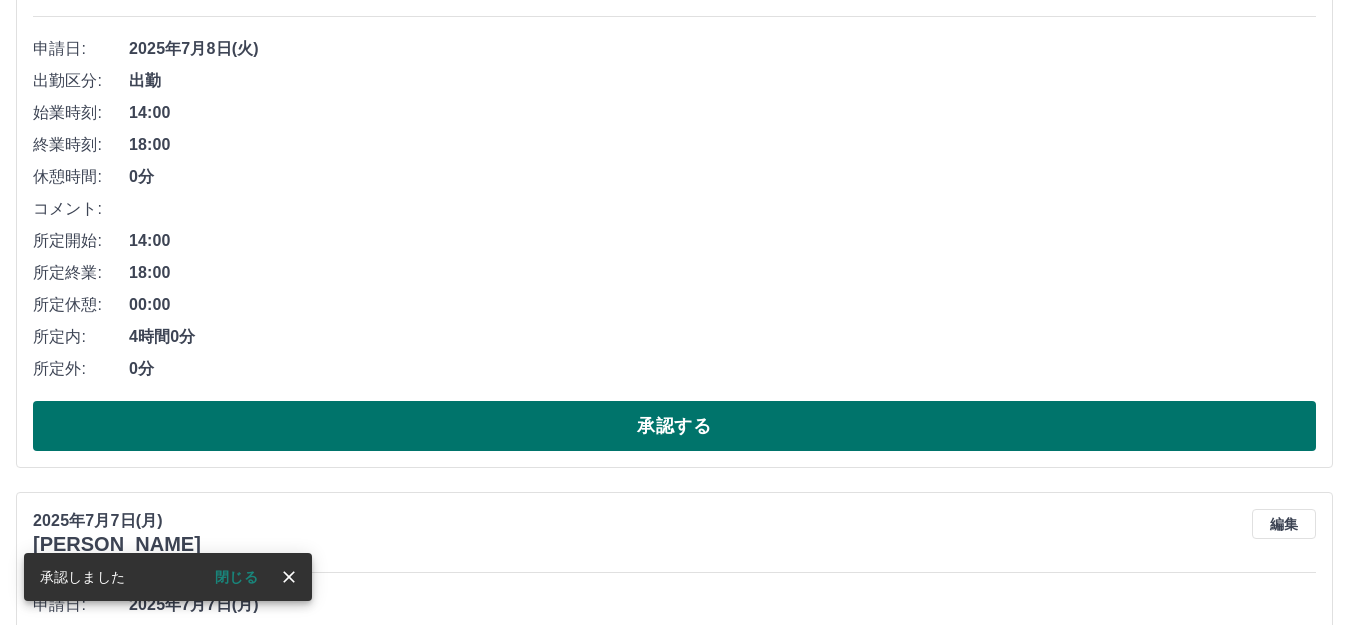 click on "承認する" at bounding box center (674, 426) 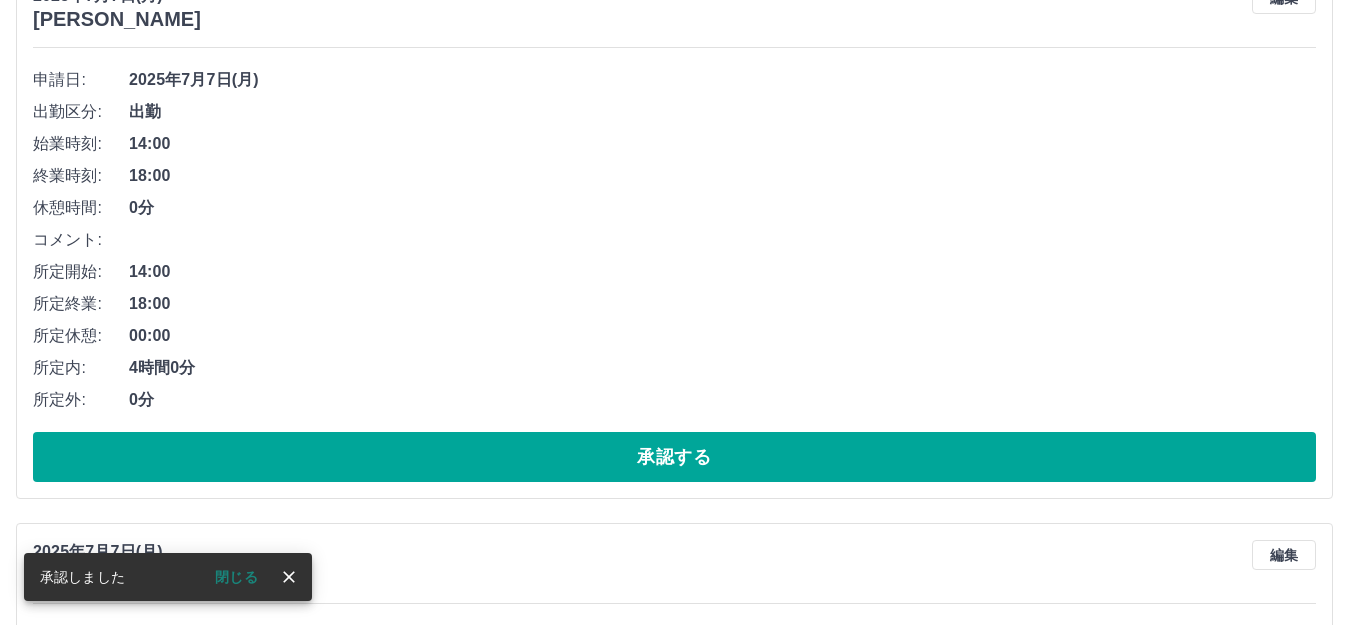scroll, scrollTop: 400, scrollLeft: 0, axis: vertical 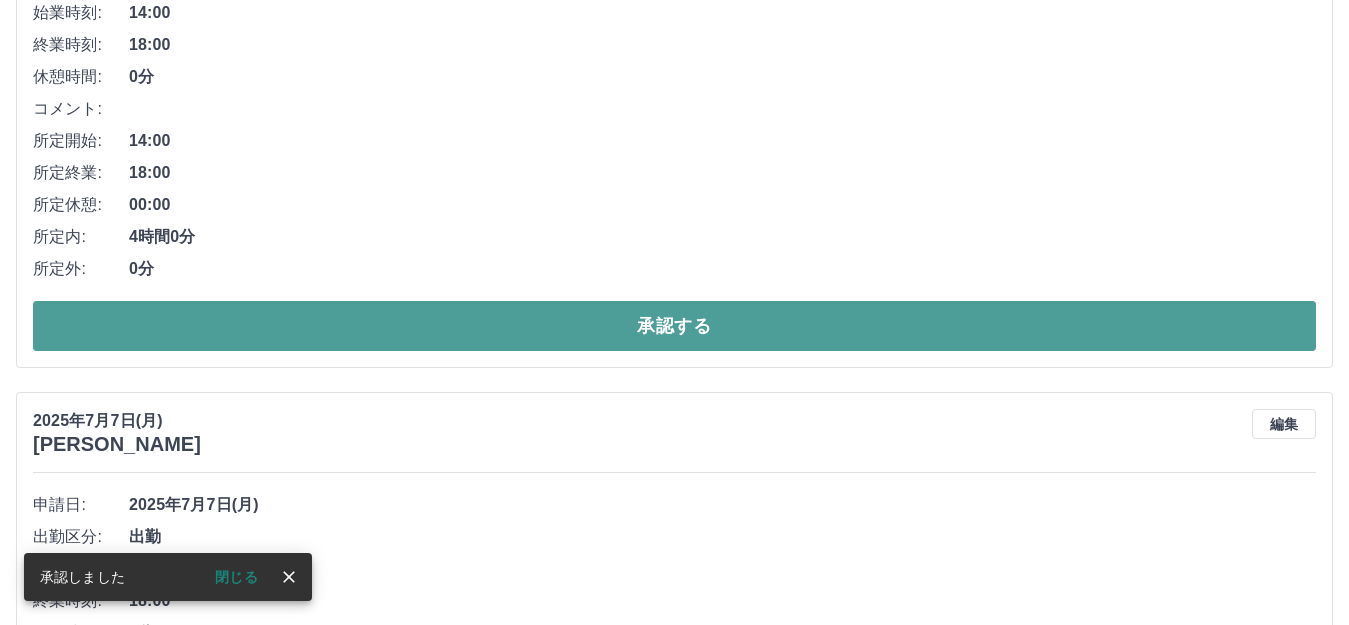 drag, startPoint x: 514, startPoint y: 330, endPoint x: 522, endPoint y: 339, distance: 12.0415945 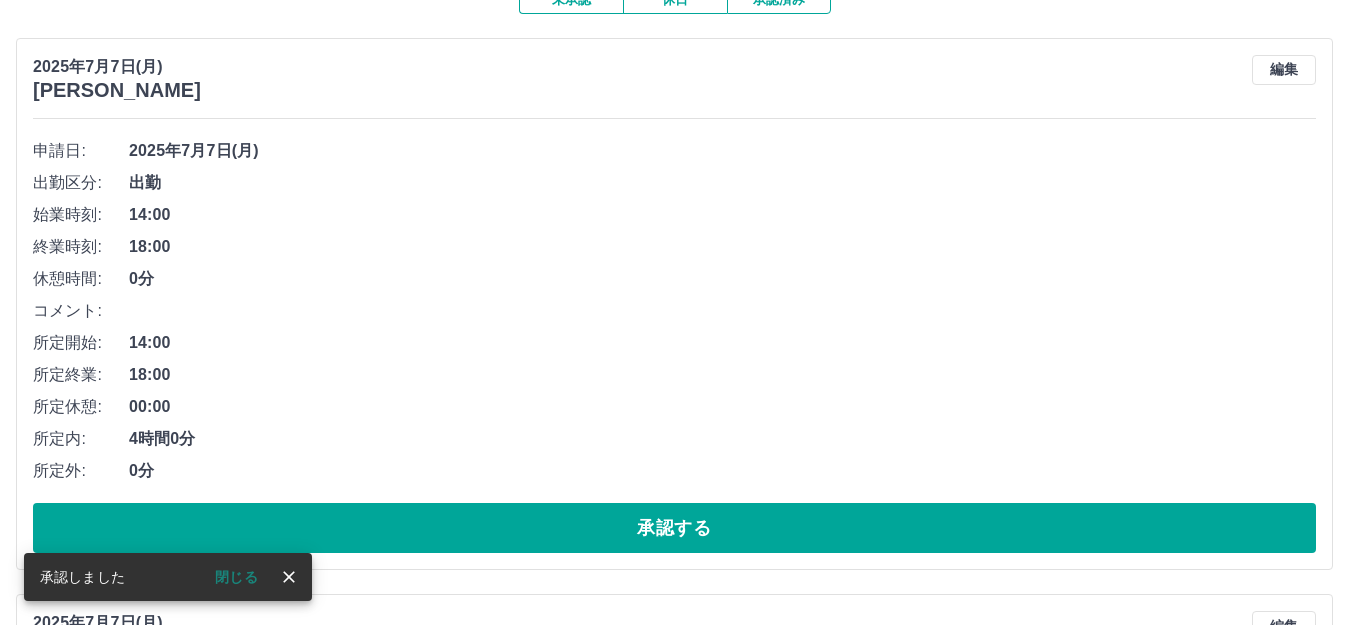 scroll, scrollTop: 200, scrollLeft: 0, axis: vertical 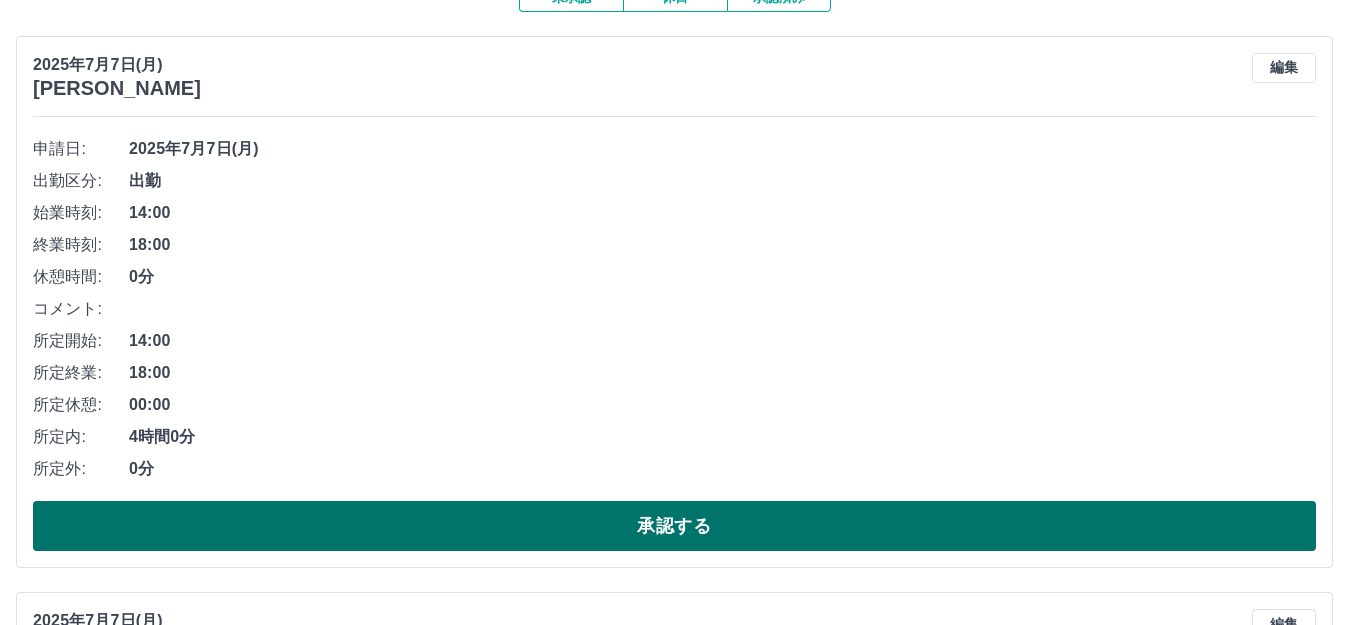 click on "承認する" at bounding box center (674, 526) 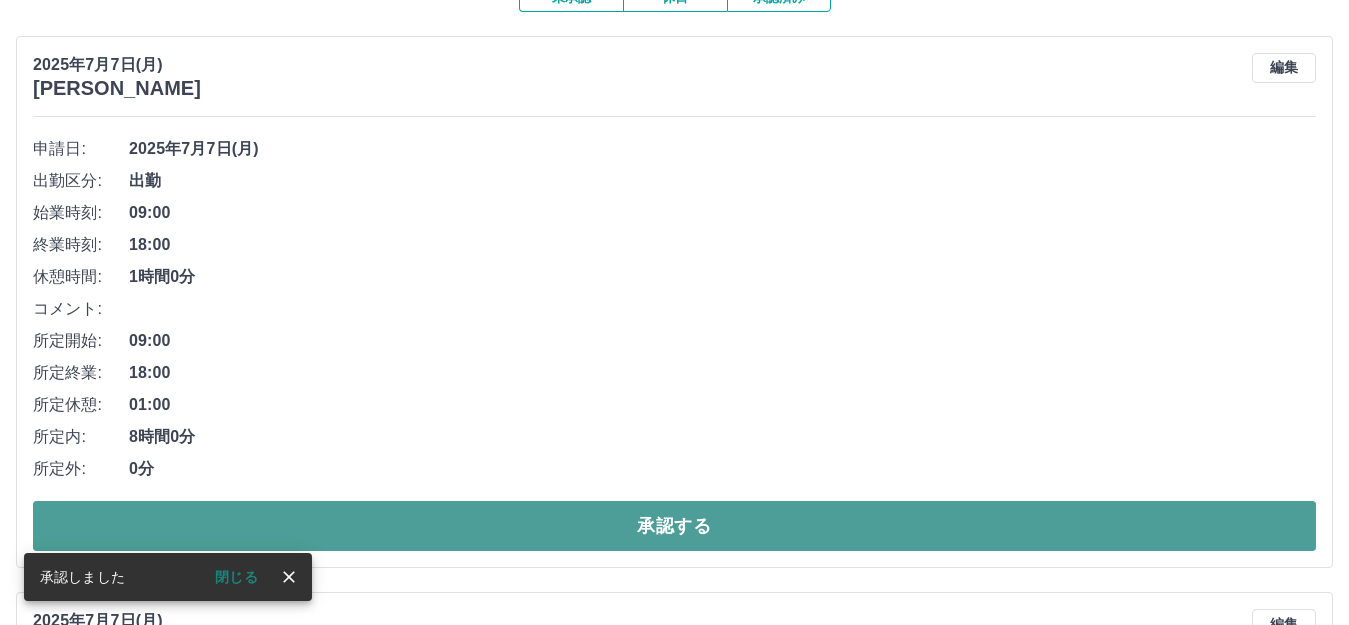 click on "承認する" at bounding box center (674, 526) 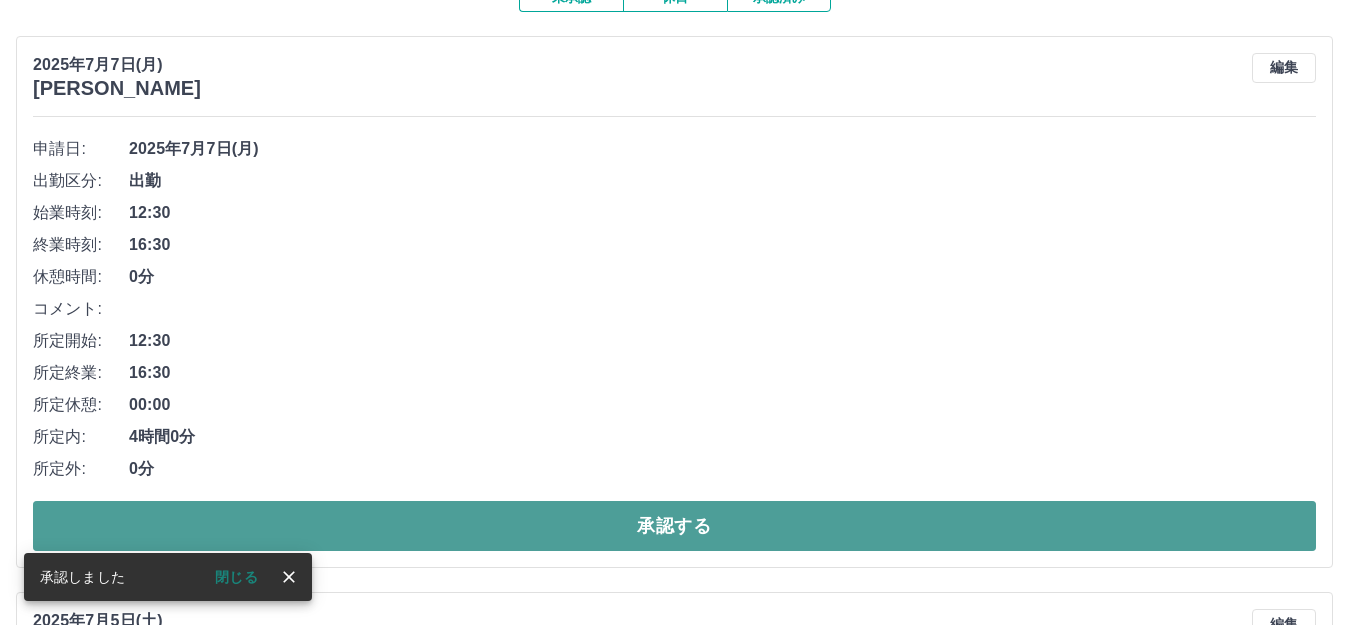 click on "承認する" at bounding box center (674, 526) 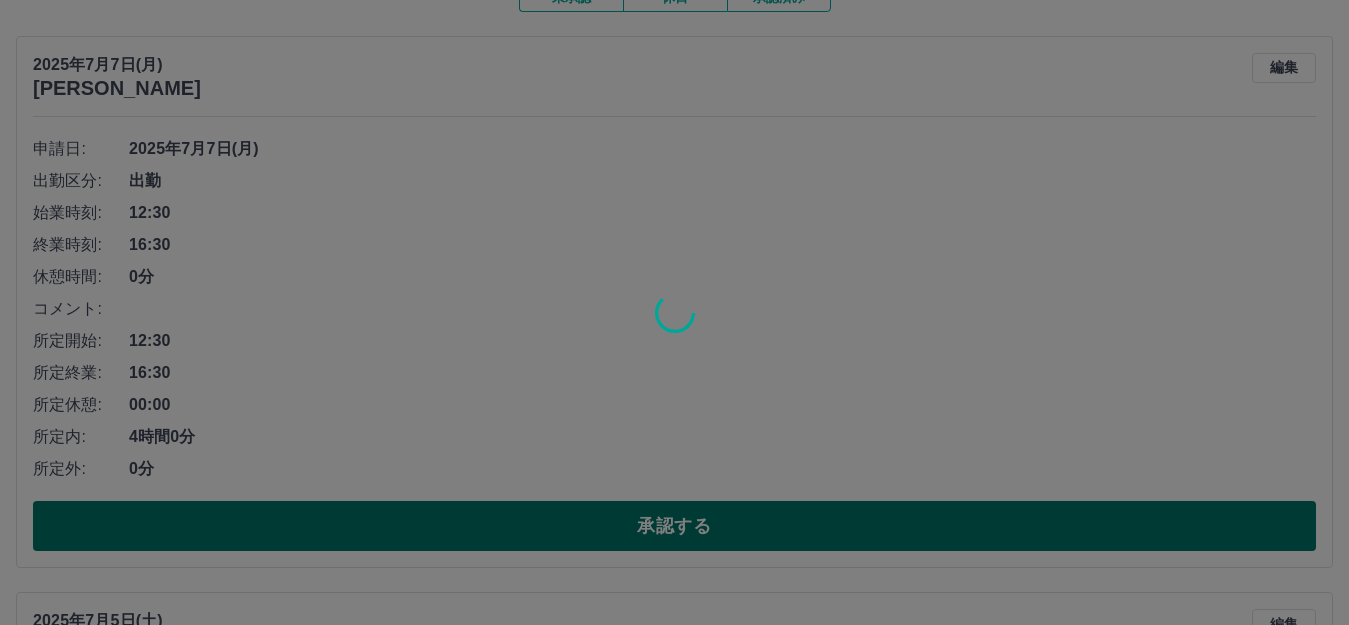click at bounding box center (674, 312) 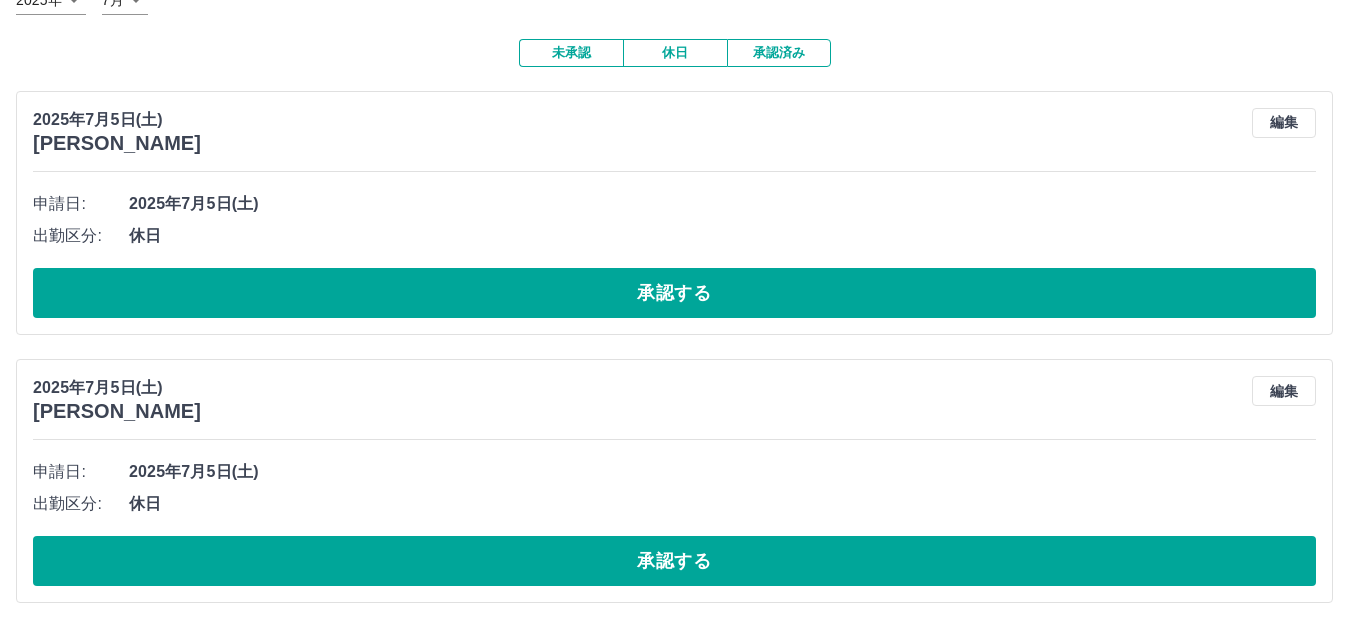 scroll, scrollTop: 0, scrollLeft: 0, axis: both 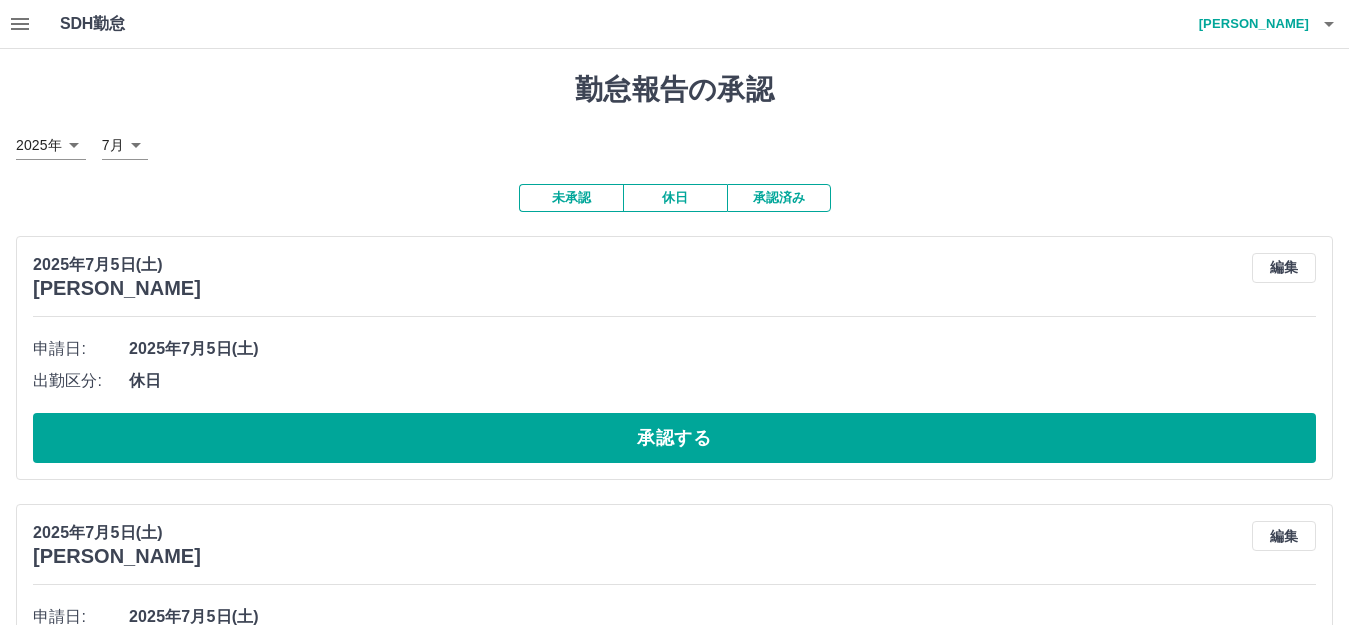 click on "承認済み" at bounding box center [779, 198] 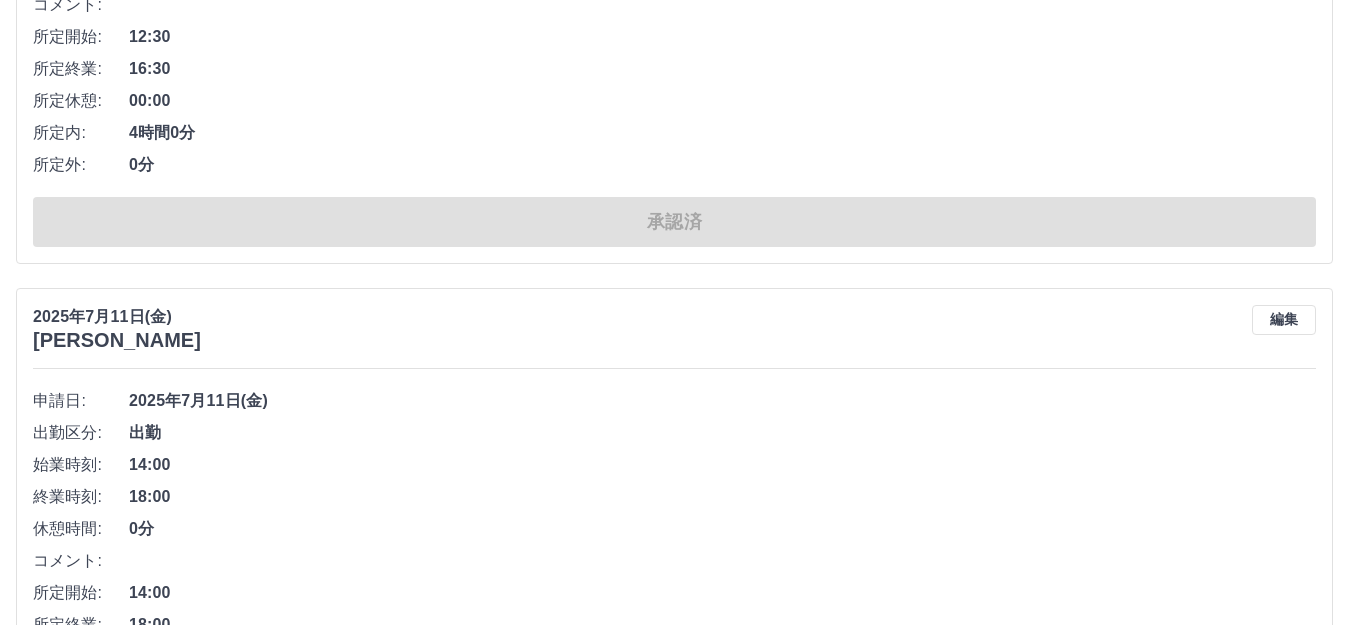 scroll, scrollTop: 3600, scrollLeft: 0, axis: vertical 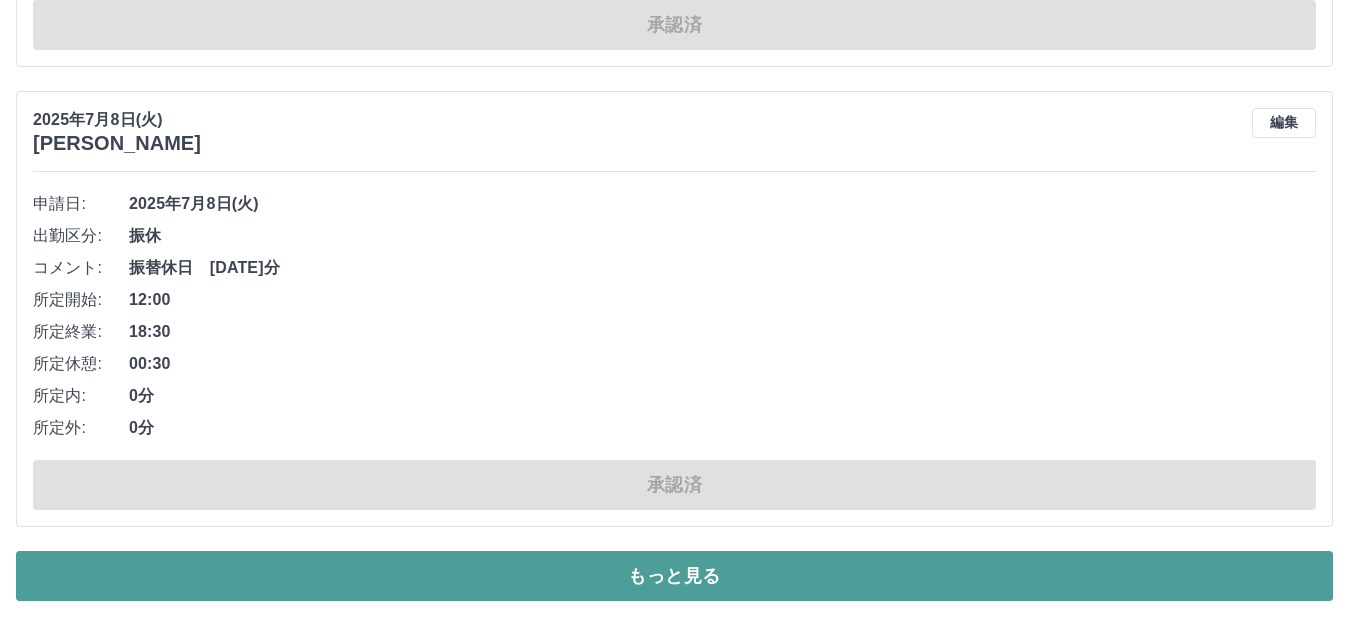 click on "もっと見る" at bounding box center (674, 576) 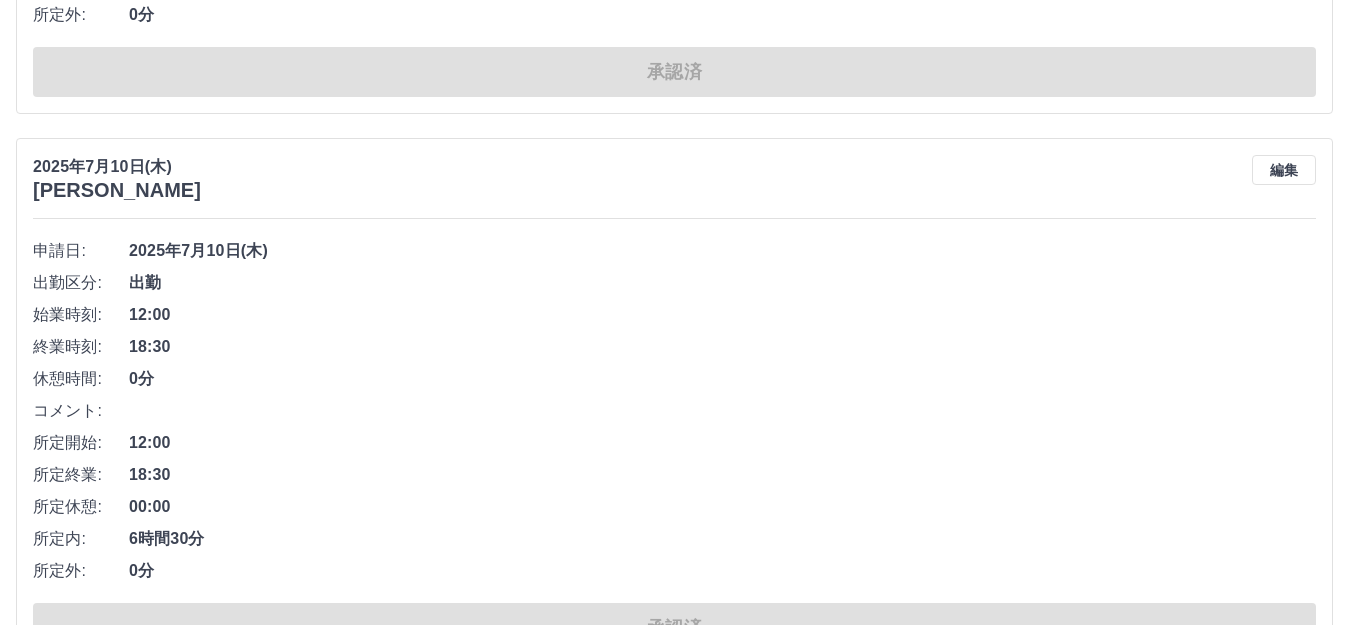 scroll, scrollTop: 5305, scrollLeft: 0, axis: vertical 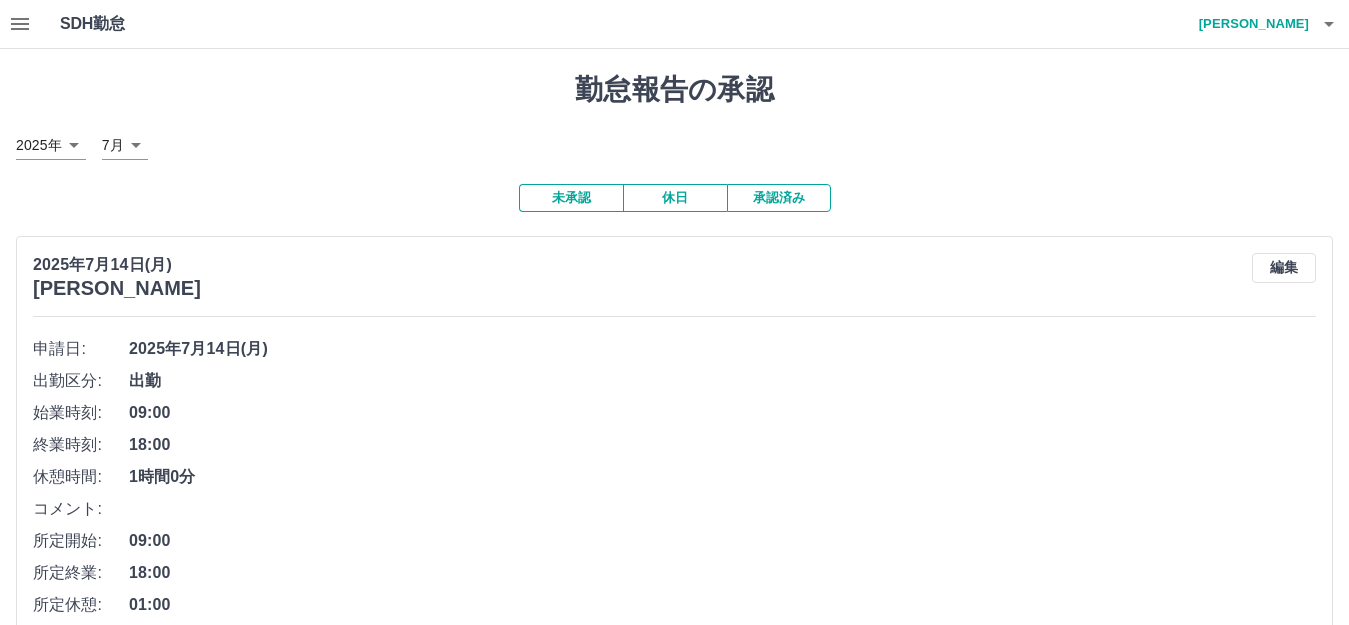 click on "未承認" at bounding box center [571, 198] 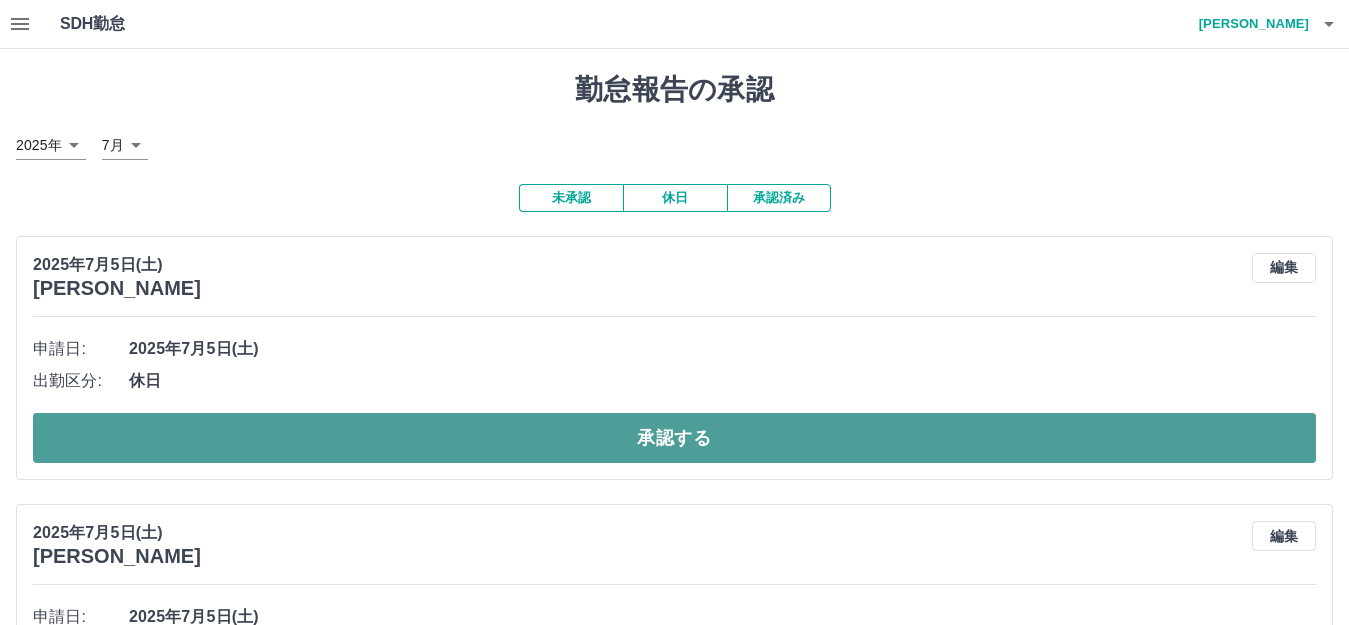 click on "承認する" at bounding box center (674, 438) 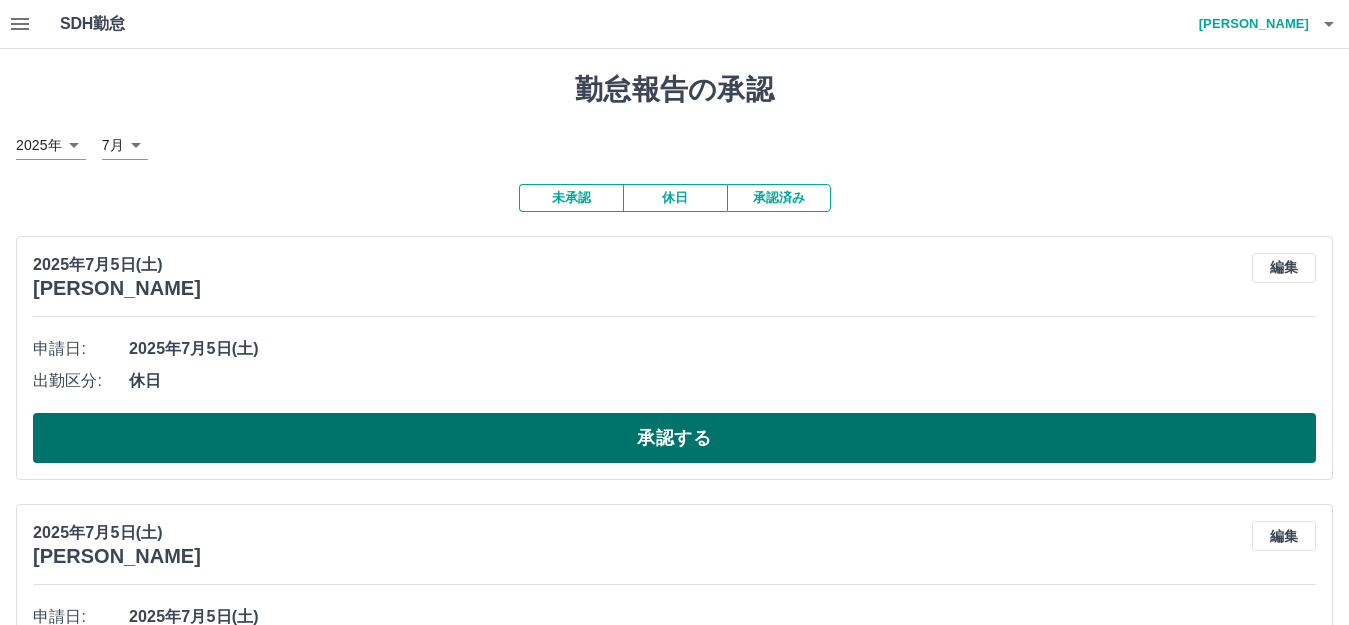 click on "承認する" at bounding box center (674, 438) 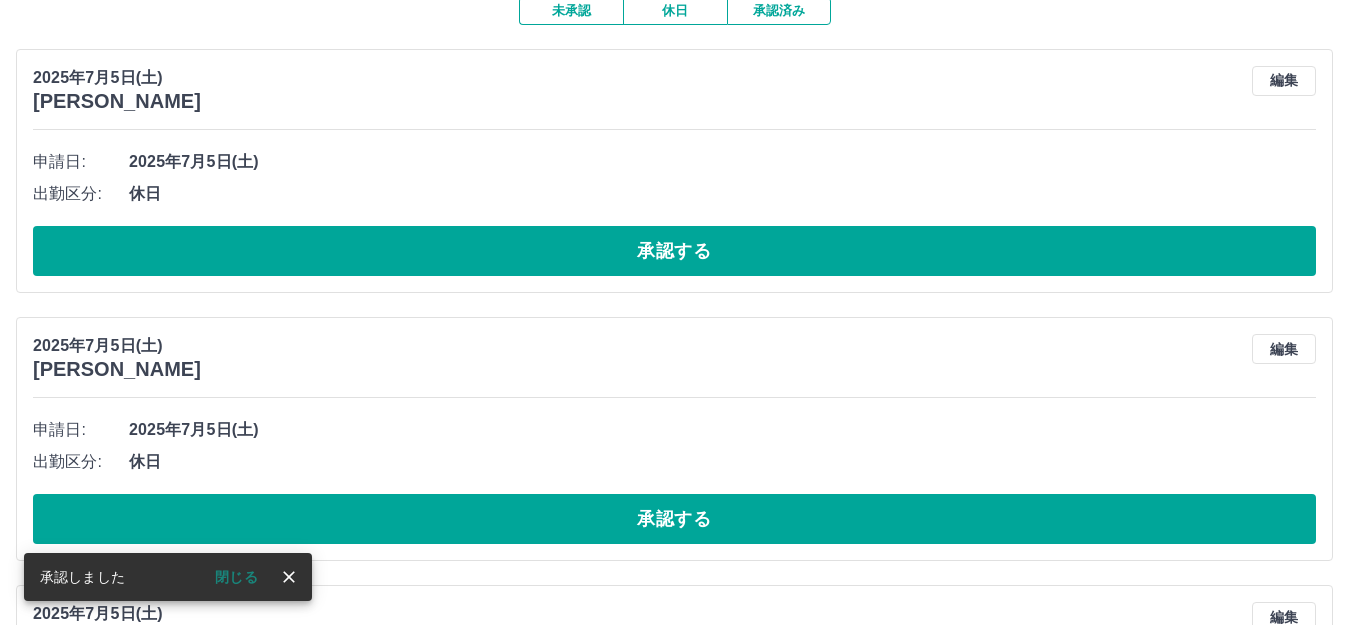 scroll, scrollTop: 200, scrollLeft: 0, axis: vertical 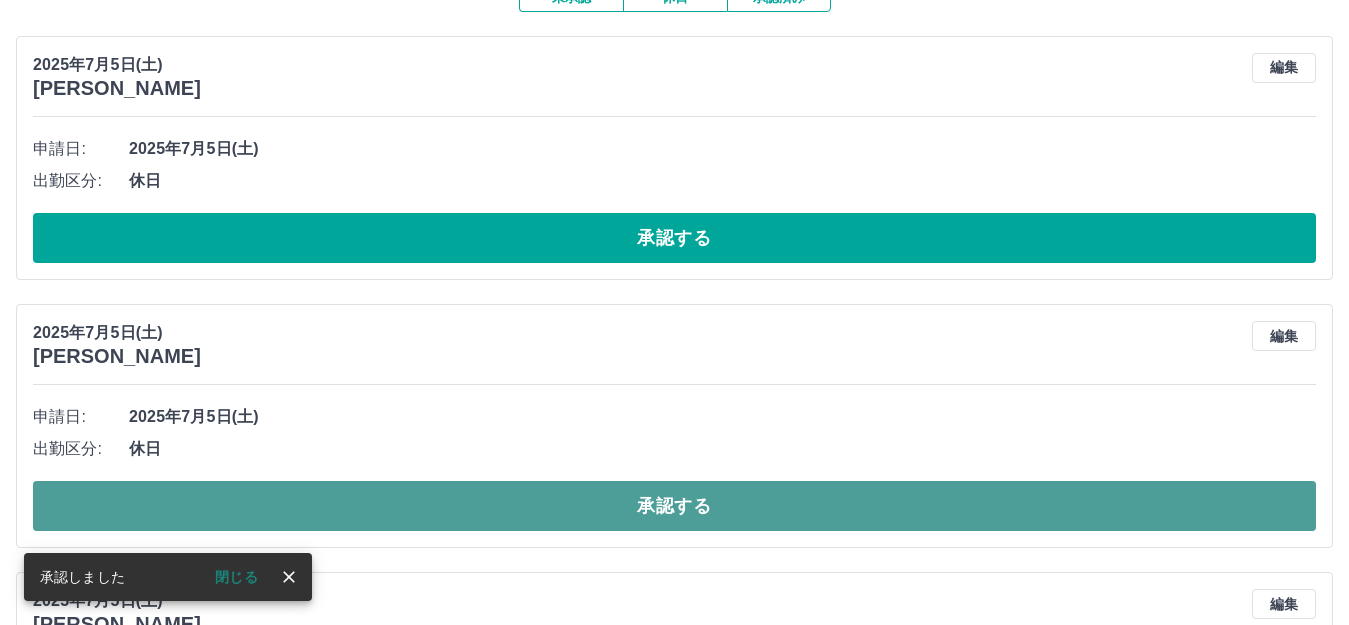 click on "承認する" at bounding box center [674, 506] 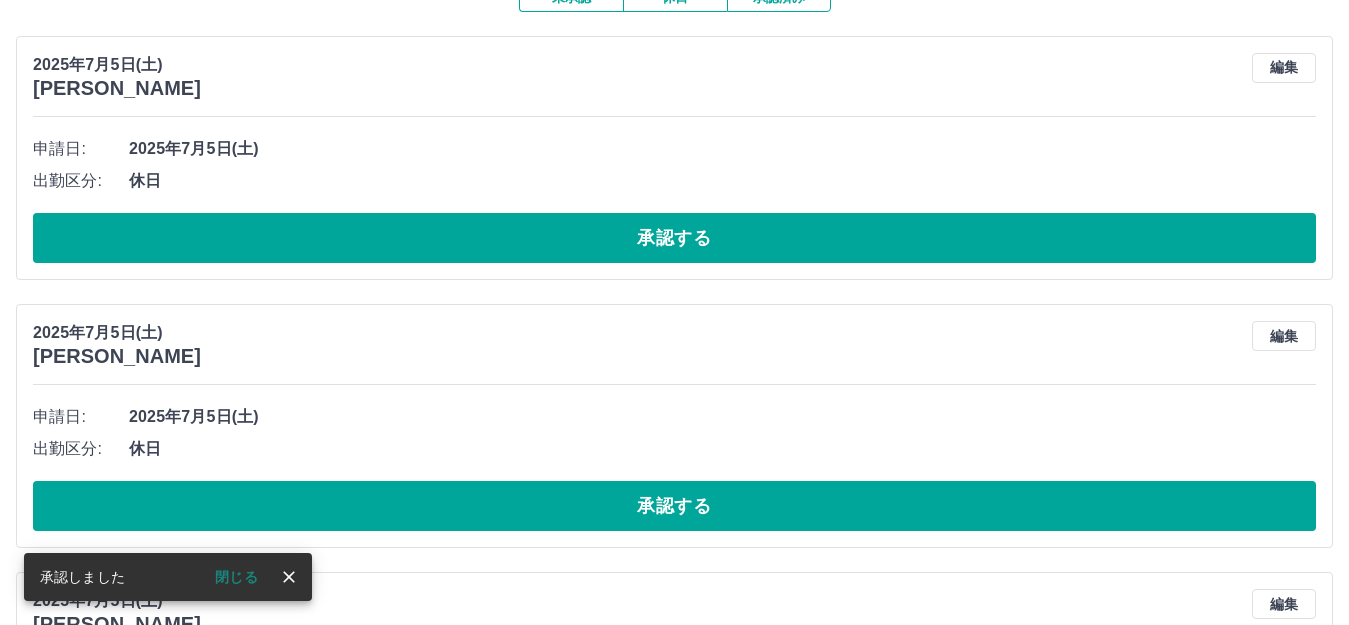 drag, startPoint x: 599, startPoint y: 293, endPoint x: 555, endPoint y: 342, distance: 65.8559 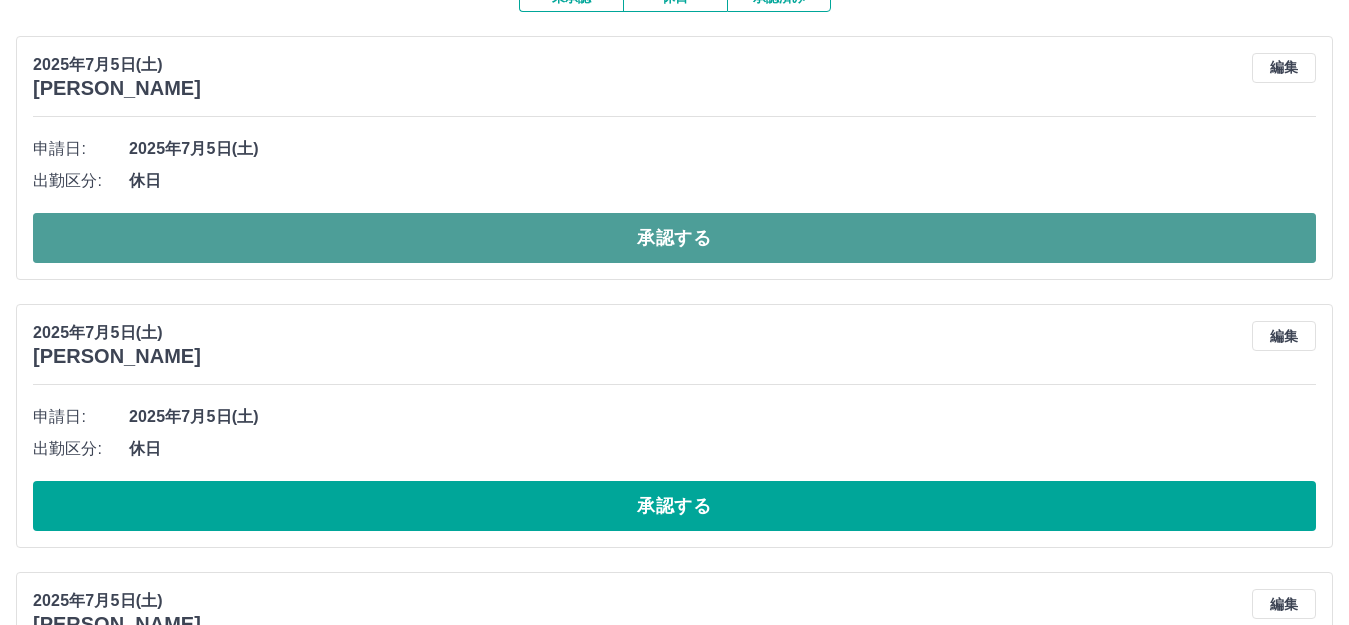 click on "承認する" at bounding box center (674, 238) 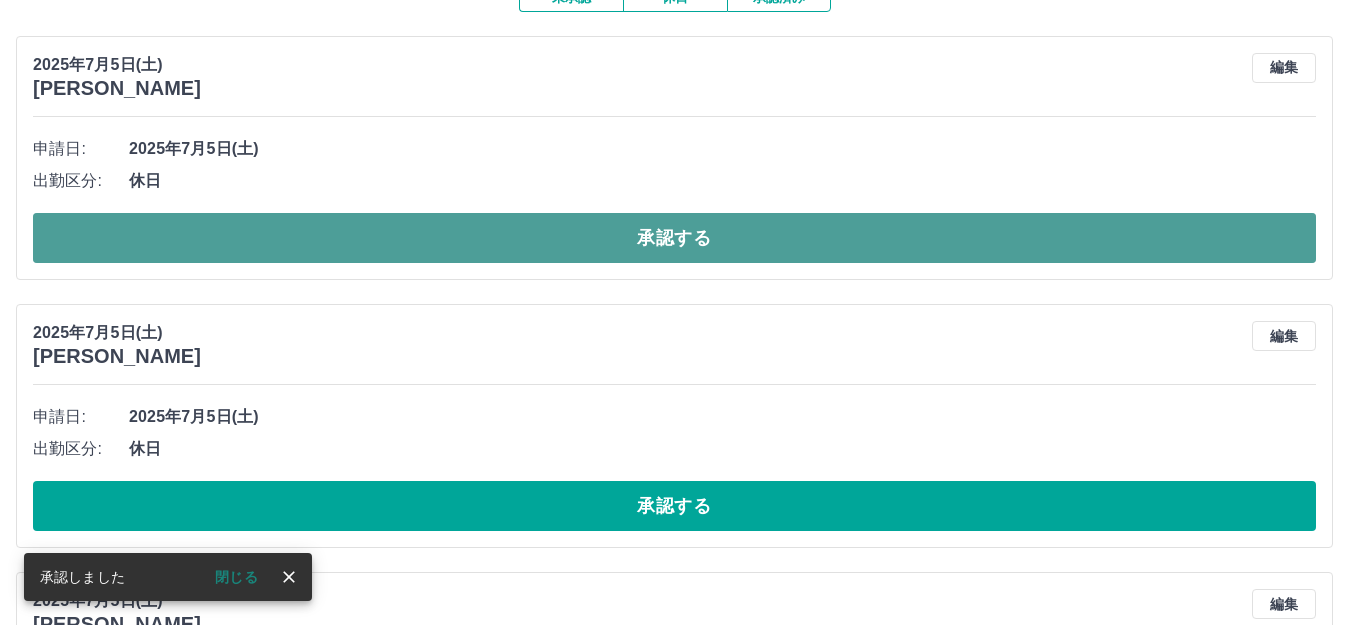 click on "承認する" at bounding box center [674, 238] 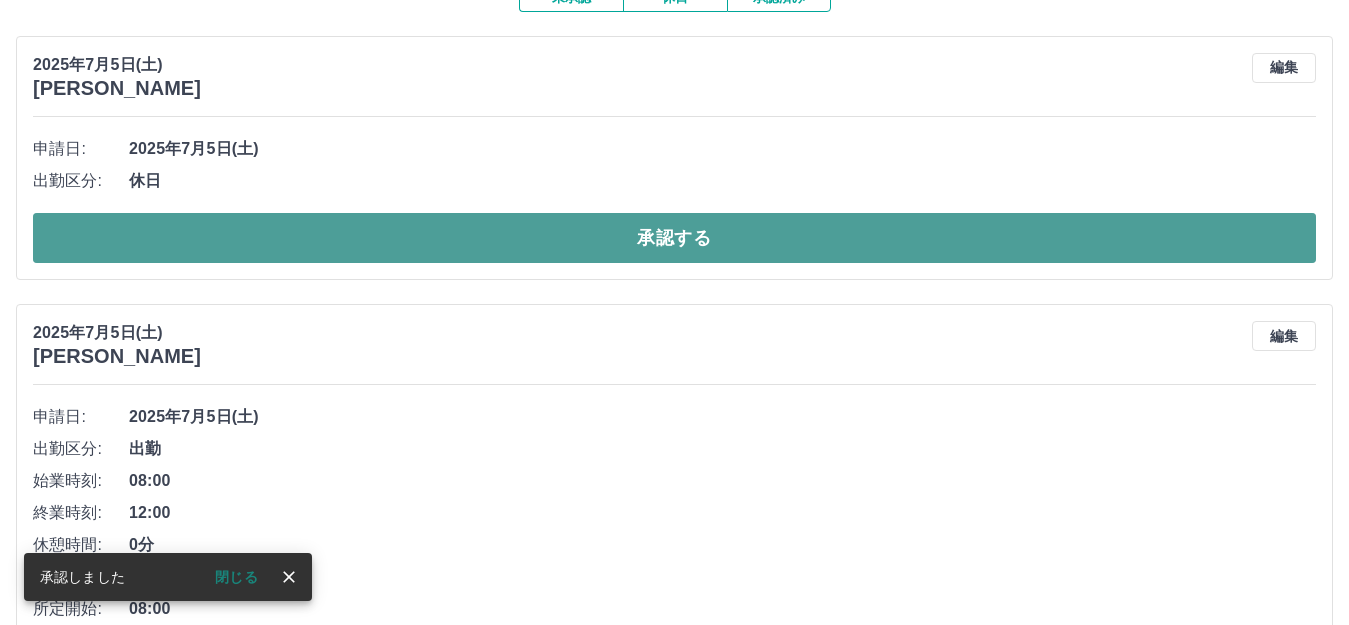 click on "承認する" at bounding box center (674, 238) 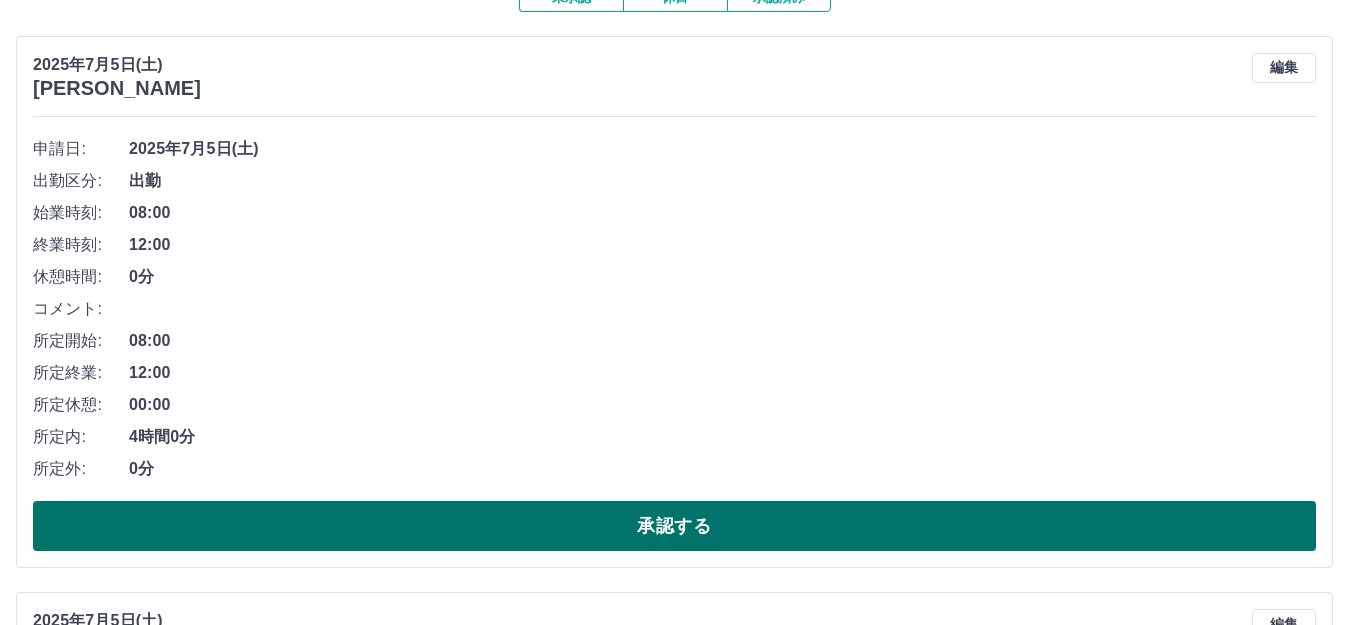 click on "承認する" at bounding box center (674, 526) 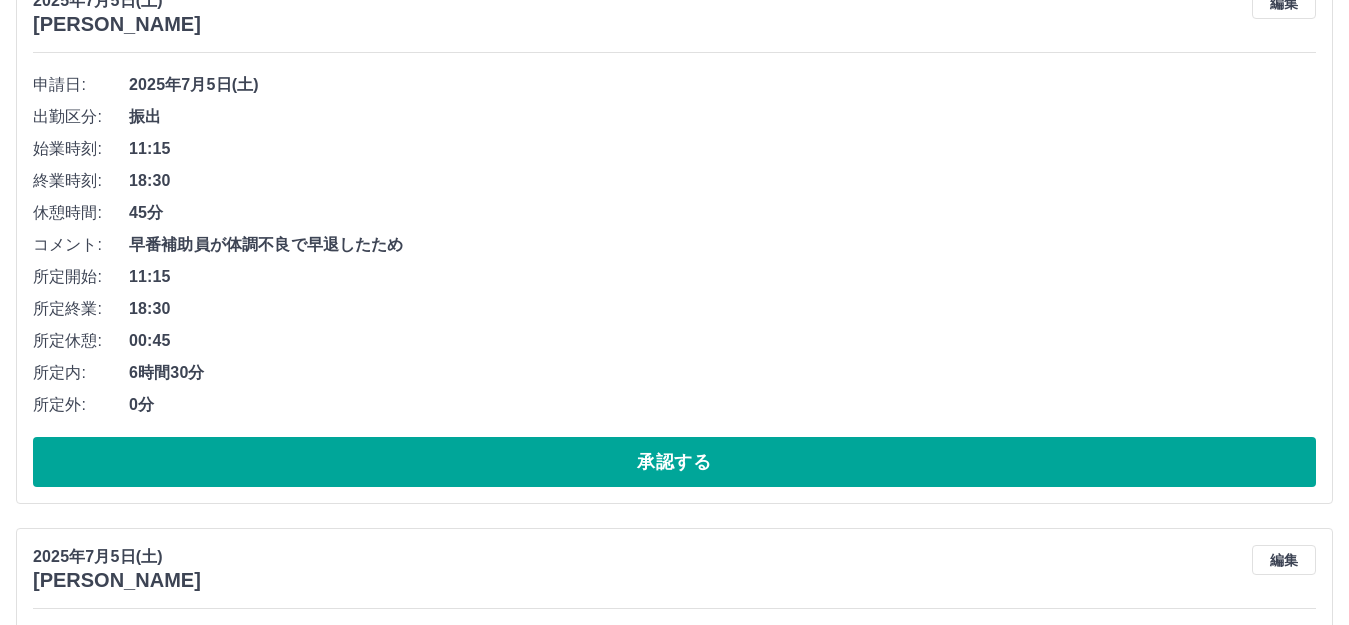 scroll, scrollTop: 300, scrollLeft: 0, axis: vertical 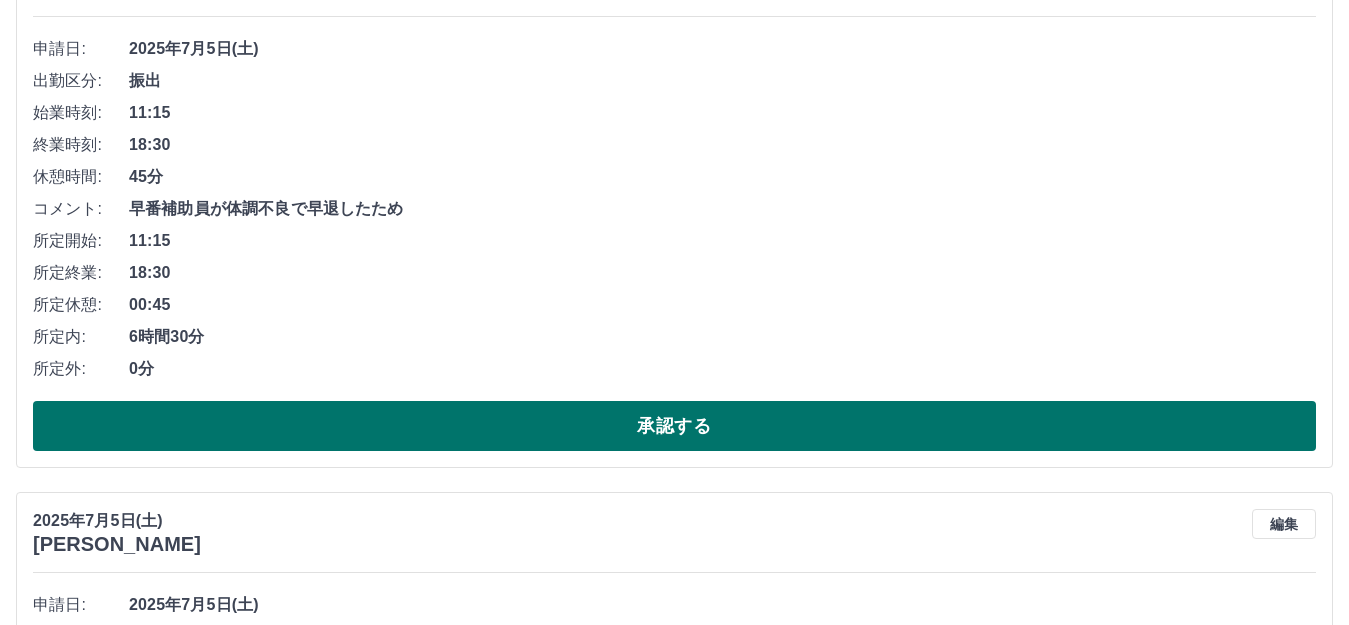 click on "承認する" at bounding box center [674, 426] 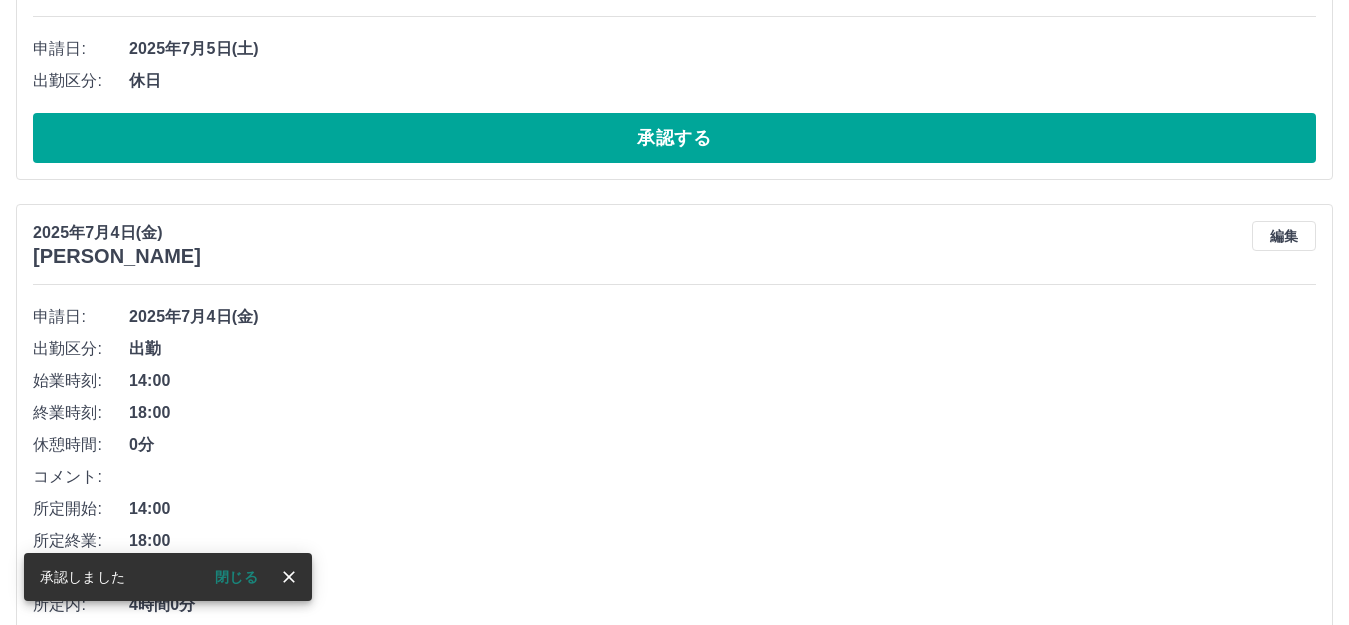 scroll, scrollTop: 0, scrollLeft: 0, axis: both 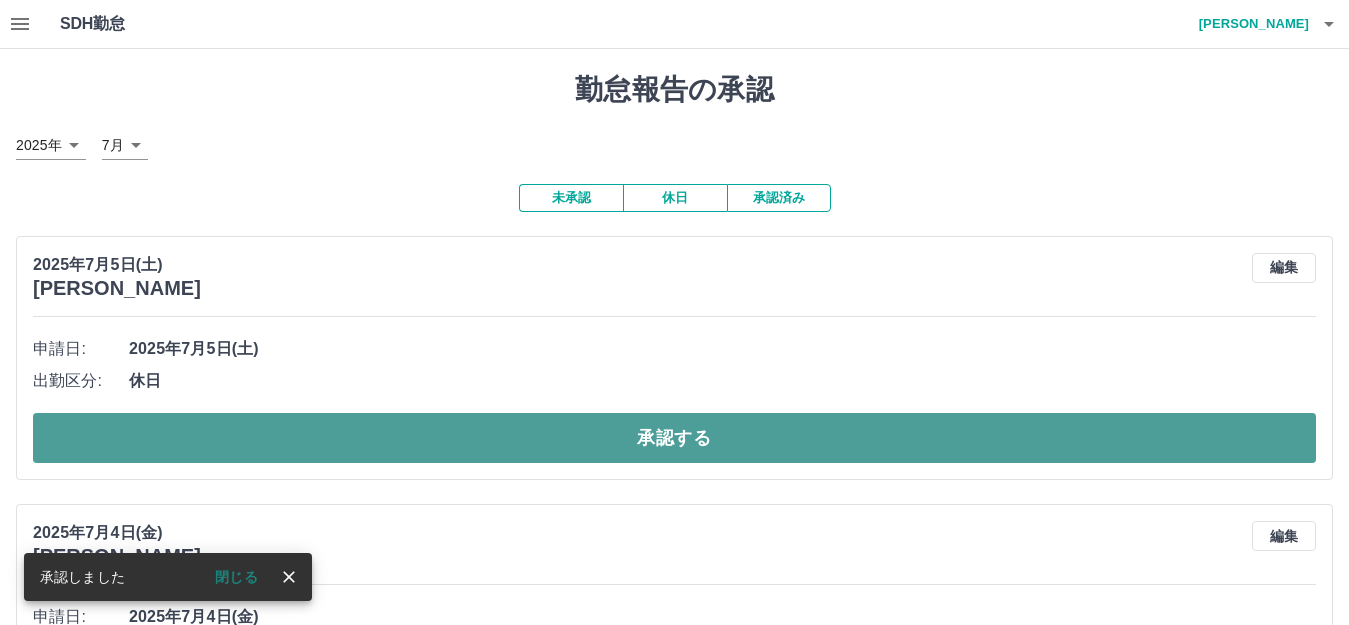 click on "承認する" at bounding box center [674, 438] 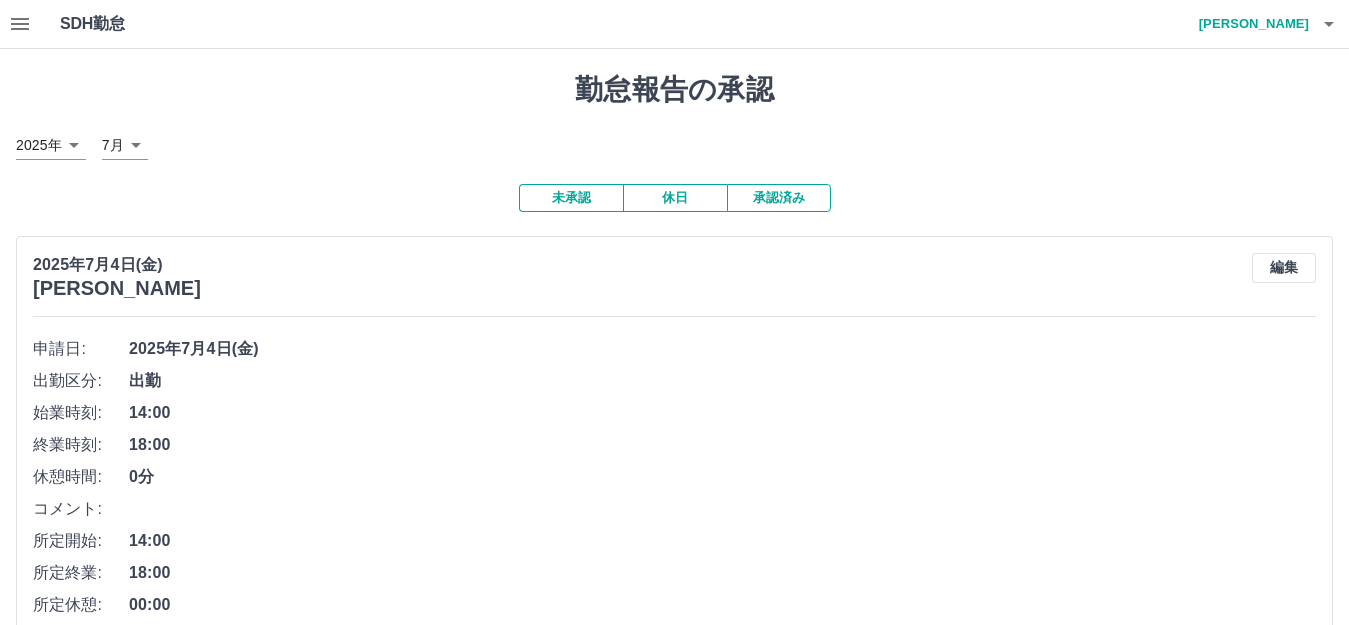 click on "承認済み" at bounding box center [779, 198] 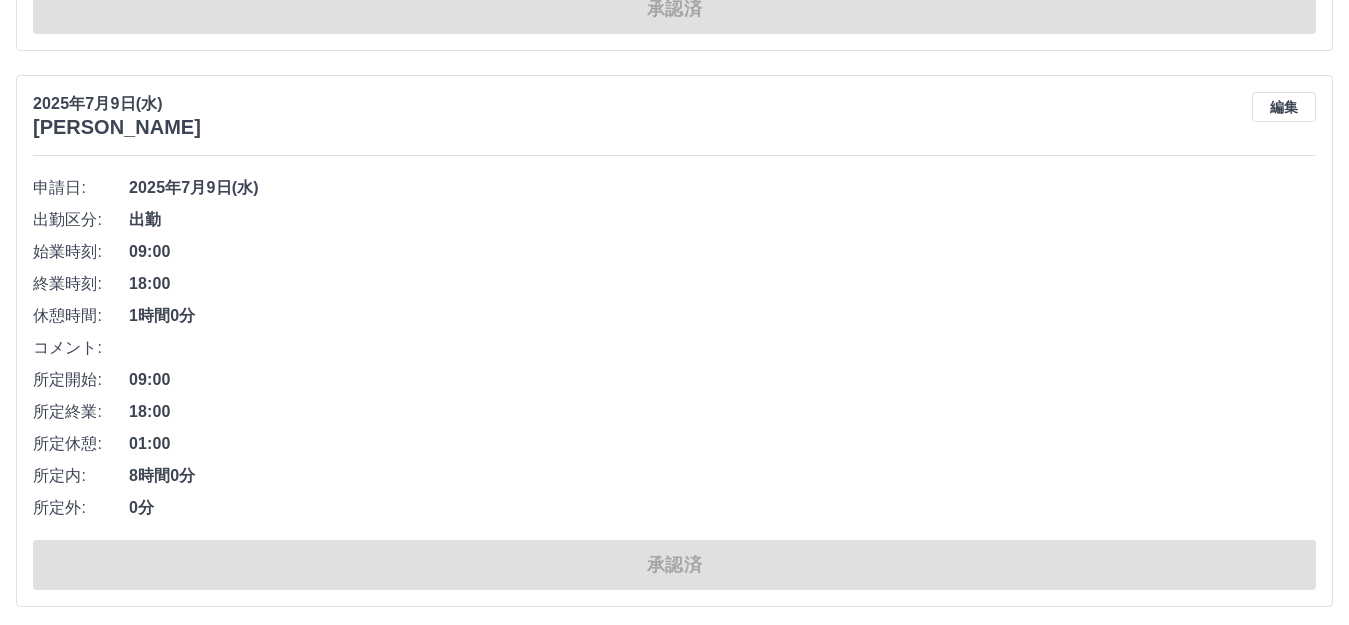 scroll, scrollTop: 13499, scrollLeft: 0, axis: vertical 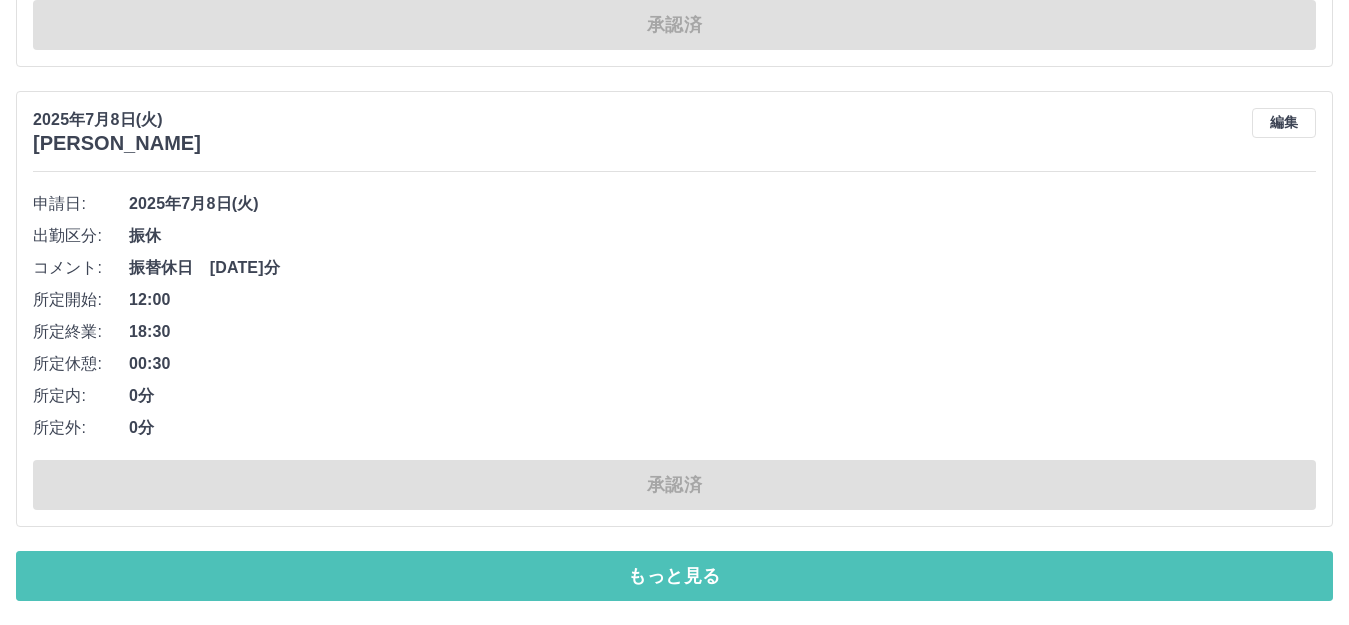 click on "もっと見る" at bounding box center [674, 576] 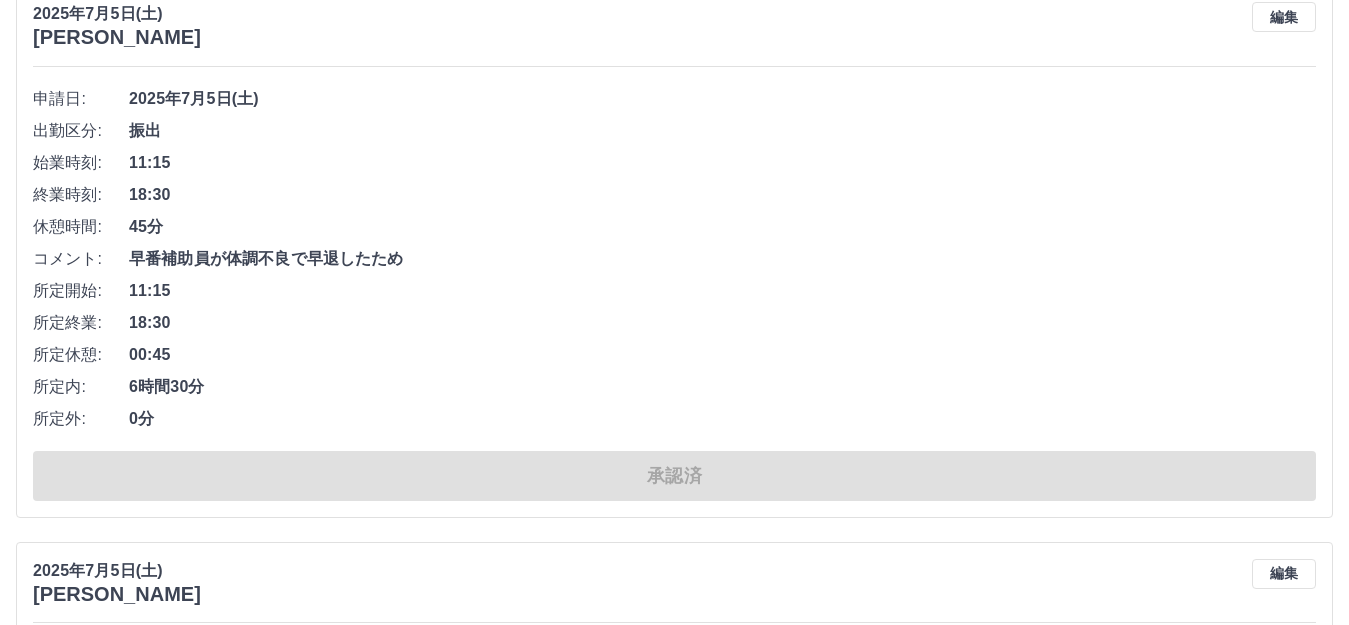 scroll, scrollTop: 20550, scrollLeft: 0, axis: vertical 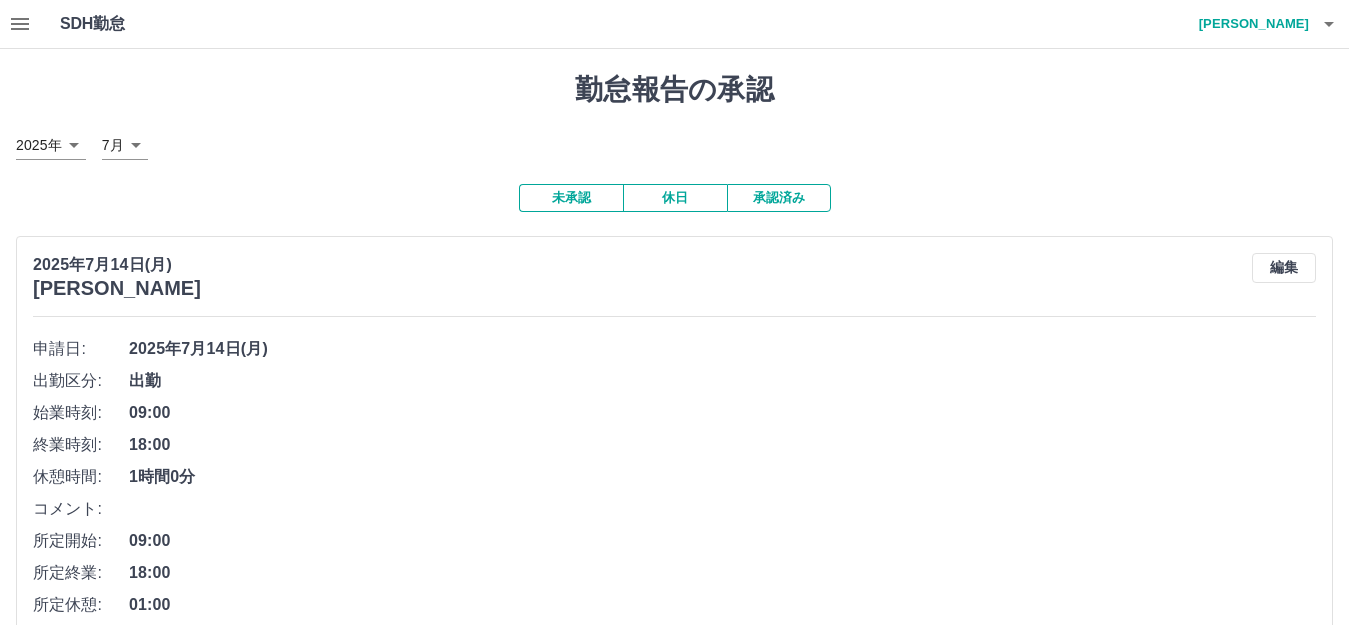 click on "未承認" at bounding box center [571, 198] 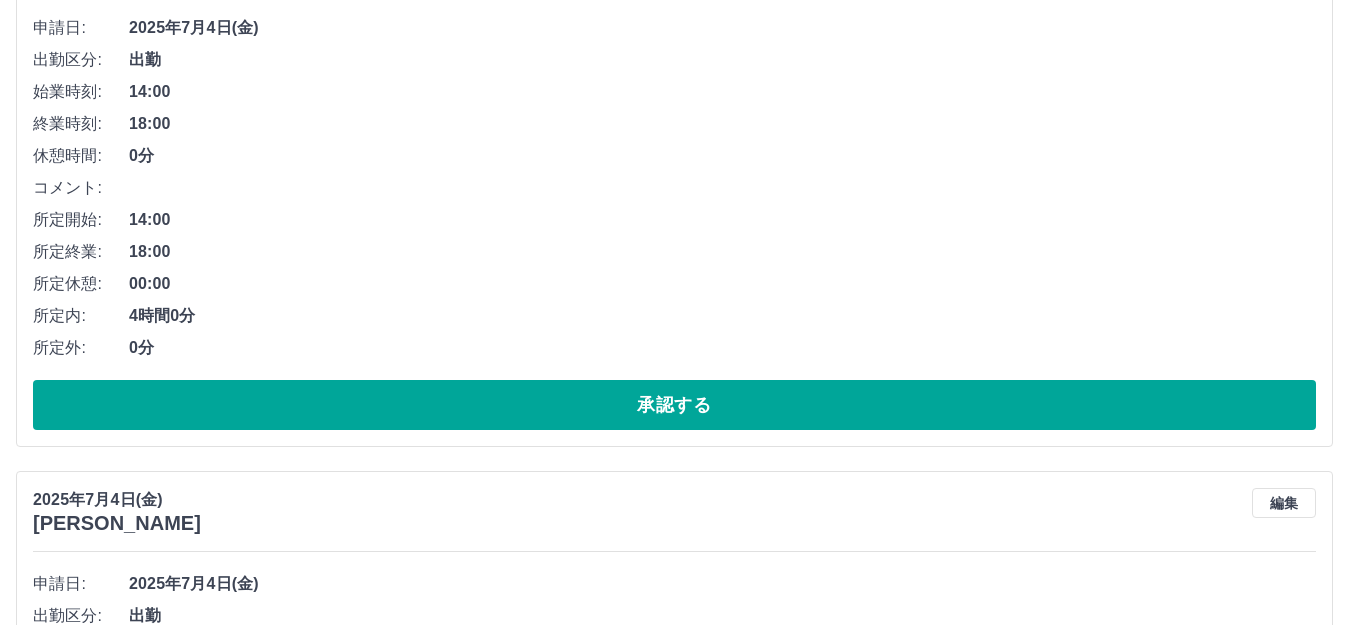 scroll, scrollTop: 400, scrollLeft: 0, axis: vertical 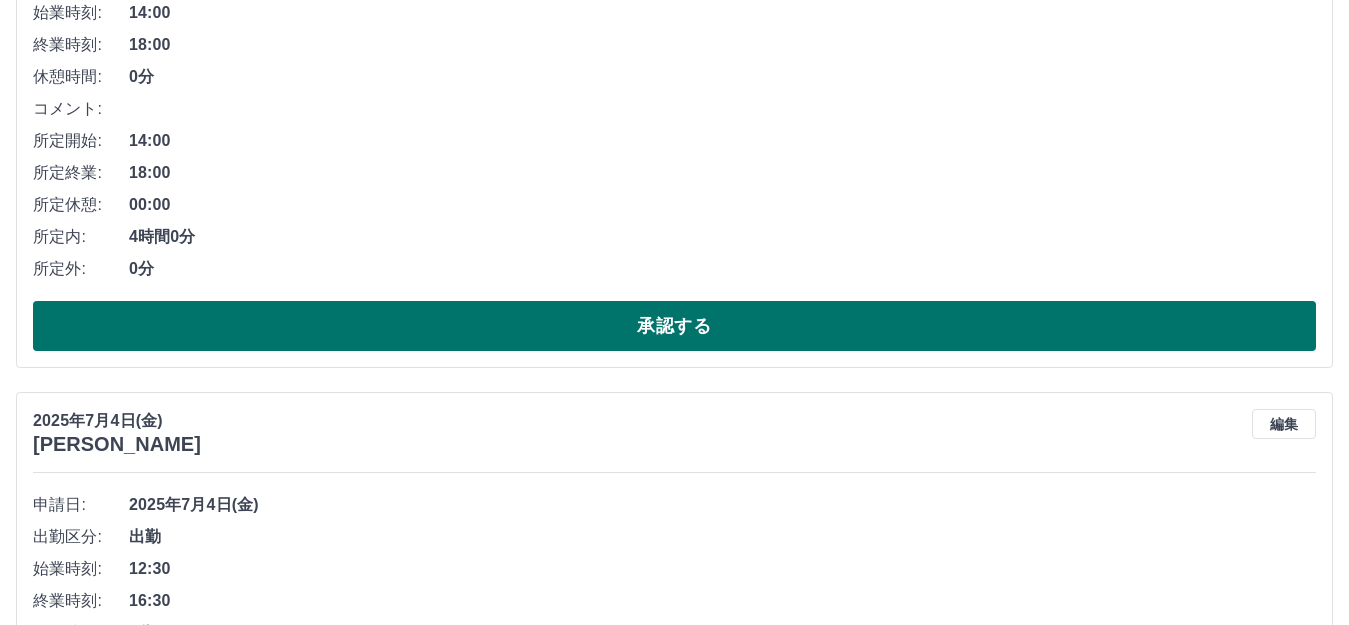 click on "承認する" at bounding box center (674, 326) 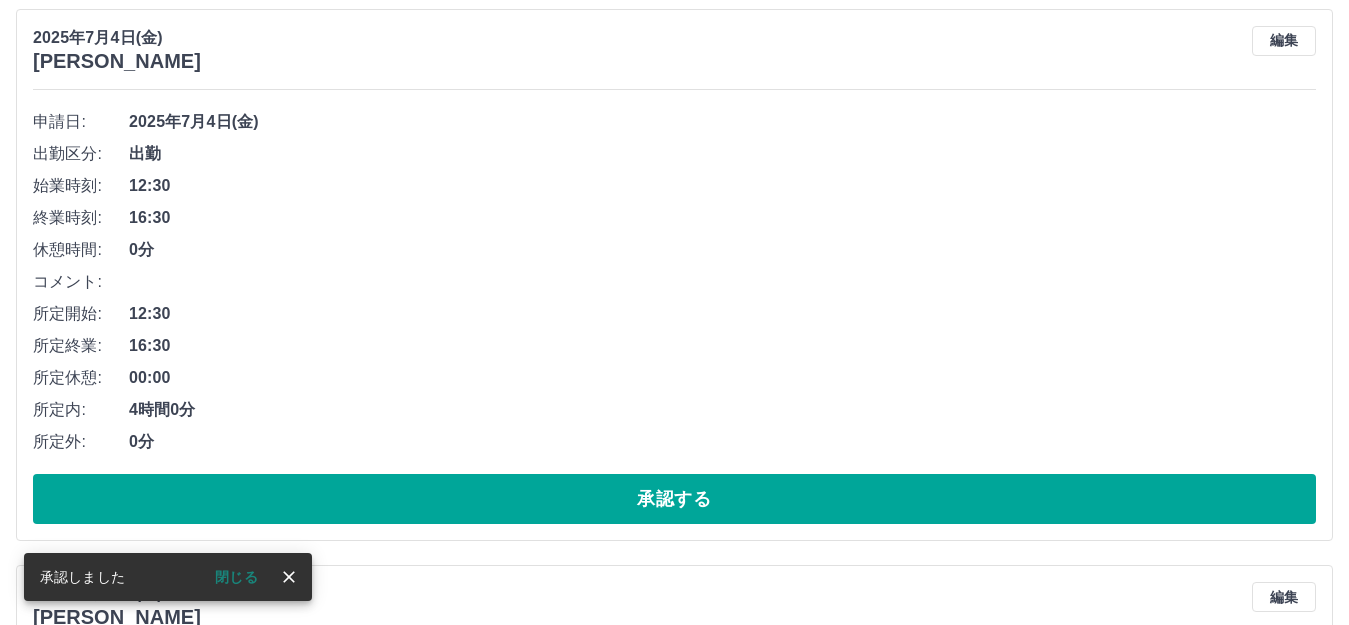 scroll, scrollTop: 300, scrollLeft: 0, axis: vertical 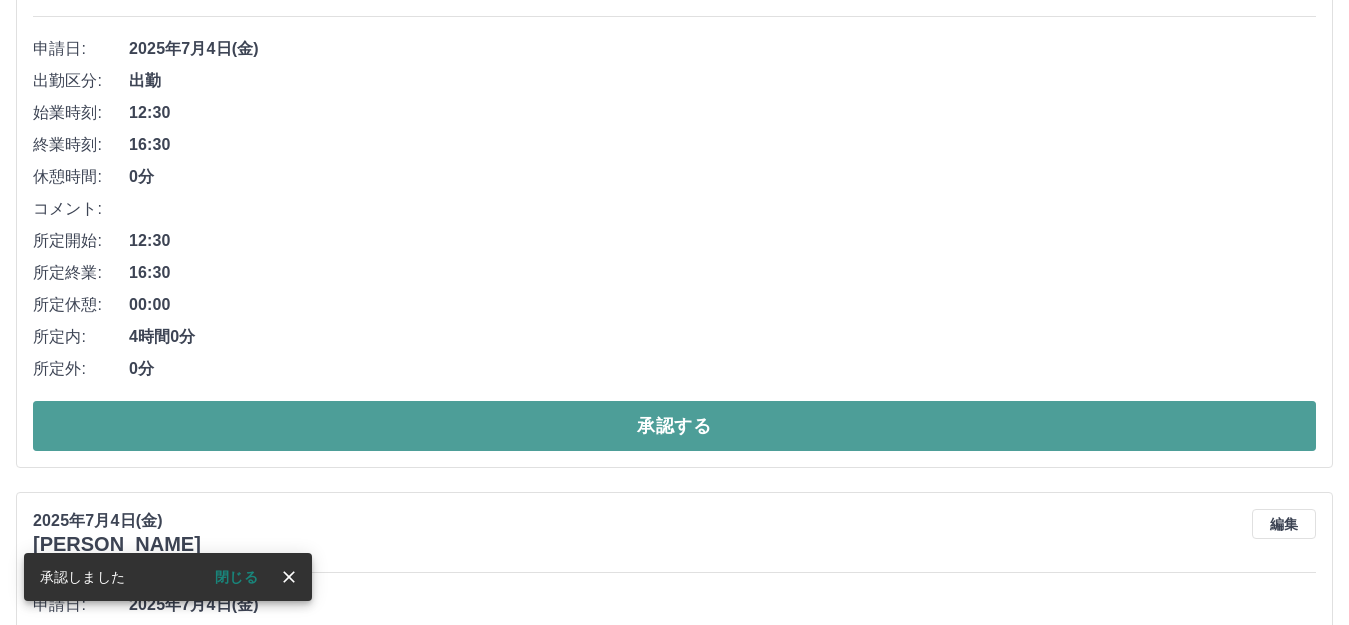 click on "承認する" at bounding box center (674, 426) 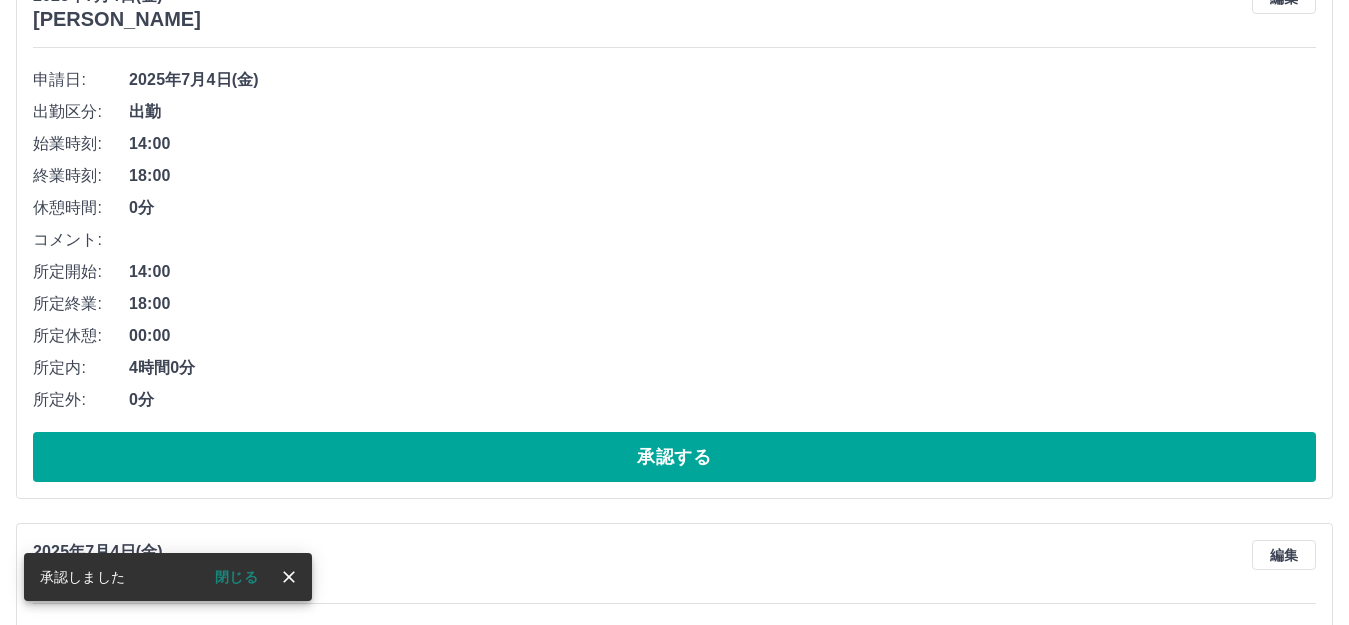 scroll, scrollTop: 300, scrollLeft: 0, axis: vertical 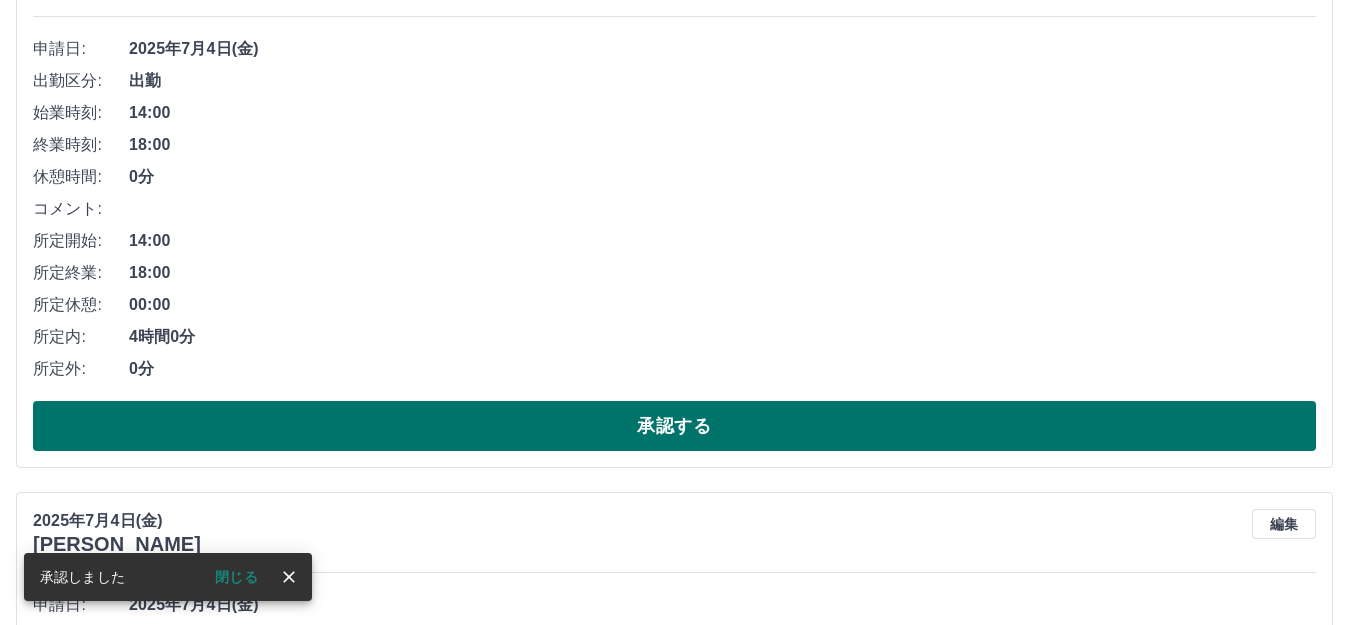 click on "承認する" at bounding box center [674, 426] 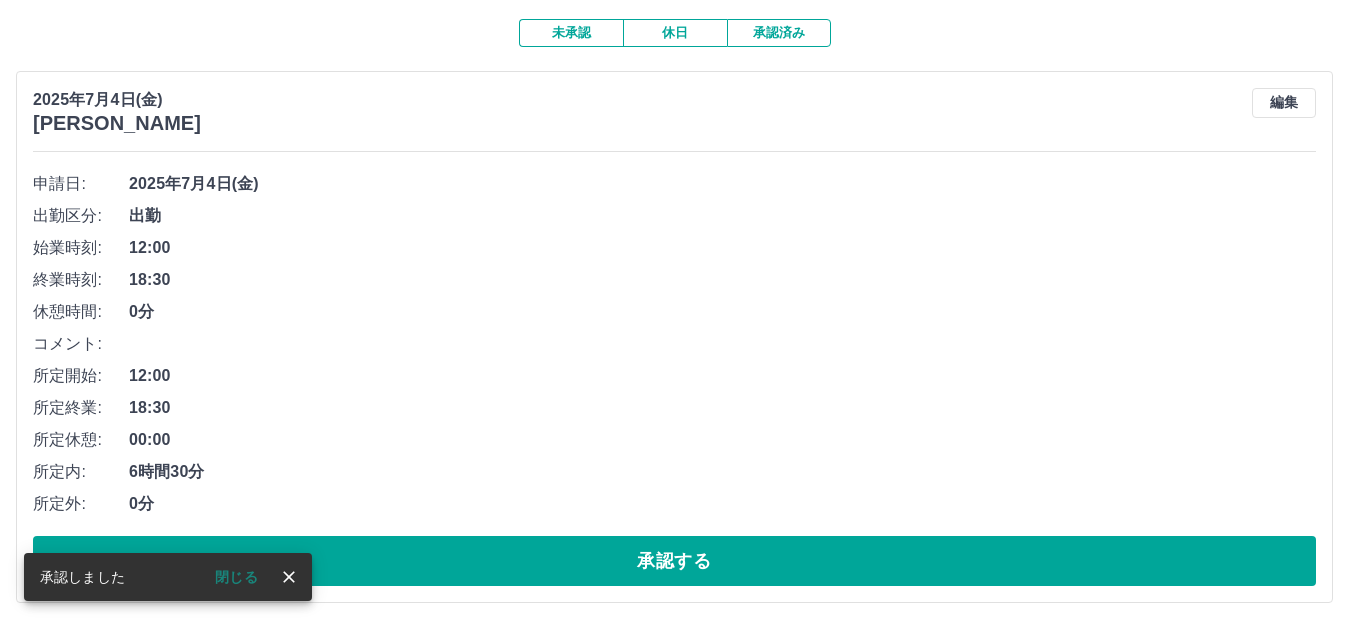 scroll, scrollTop: 200, scrollLeft: 0, axis: vertical 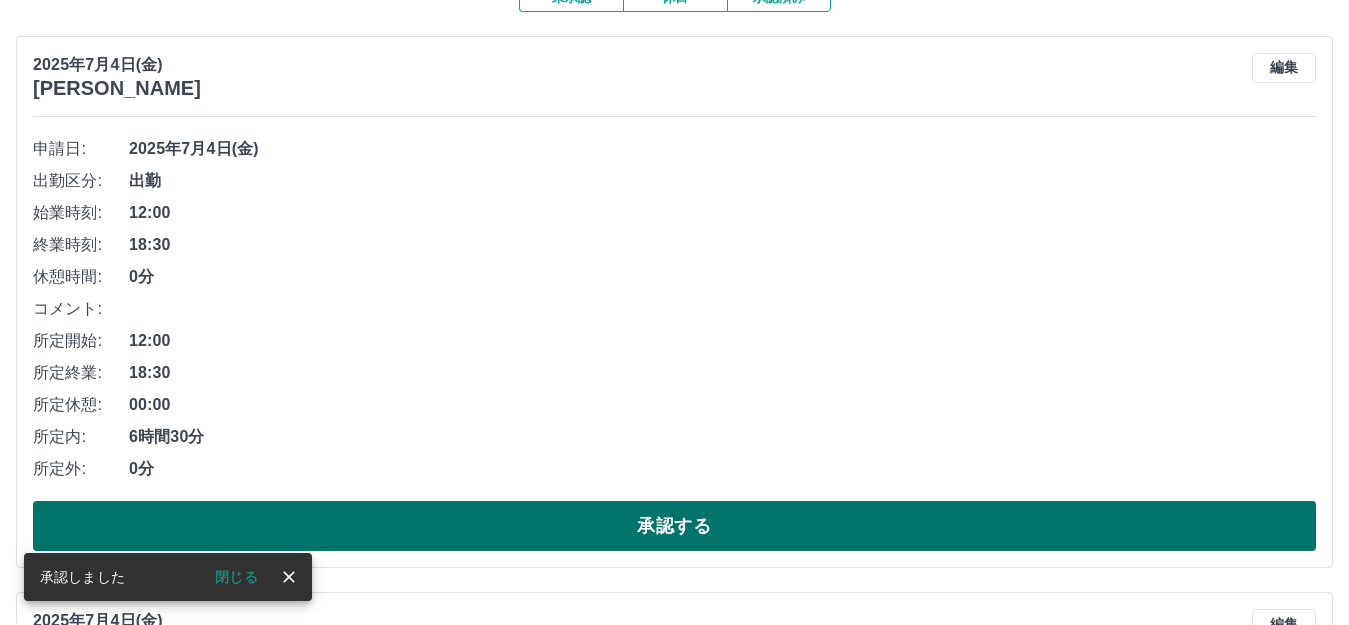 click on "承認する" at bounding box center (674, 526) 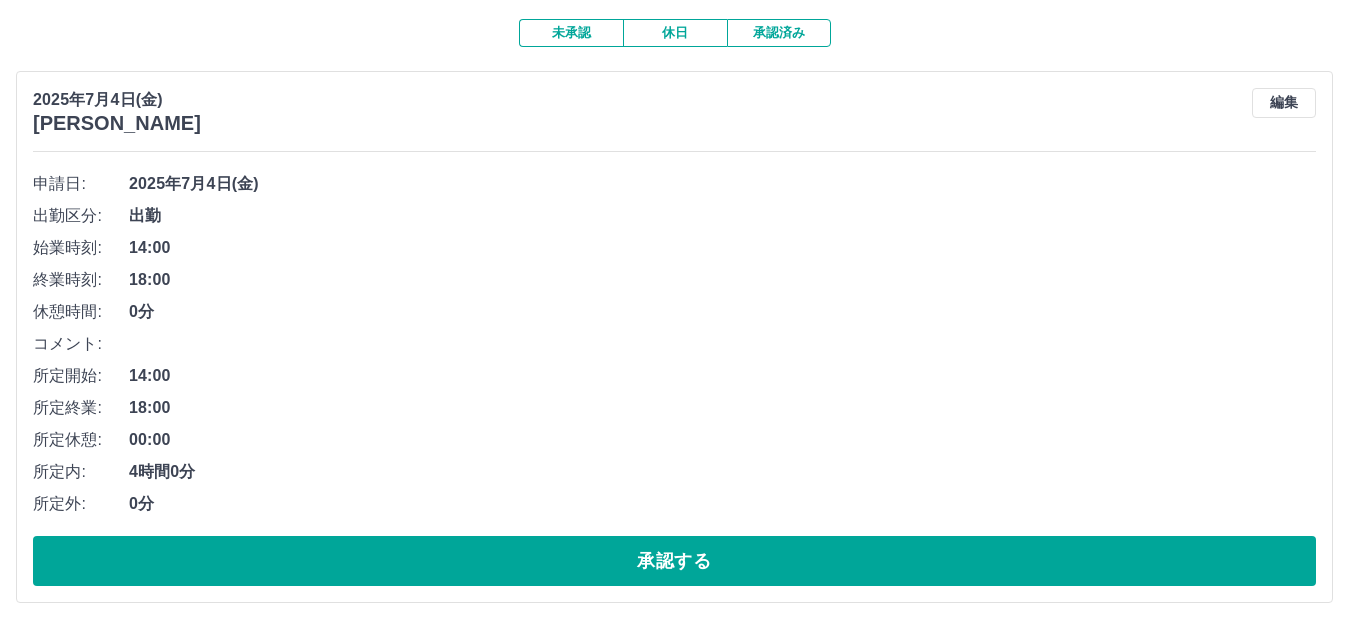 scroll, scrollTop: 200, scrollLeft: 0, axis: vertical 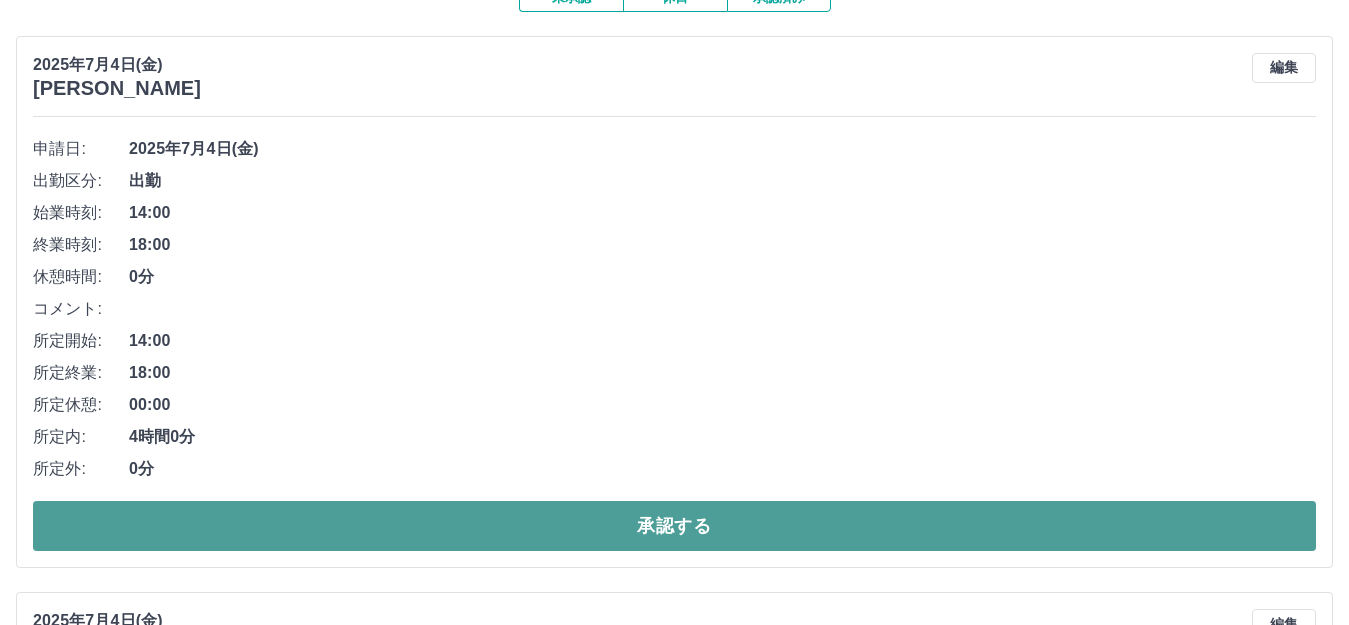click on "承認する" at bounding box center [674, 526] 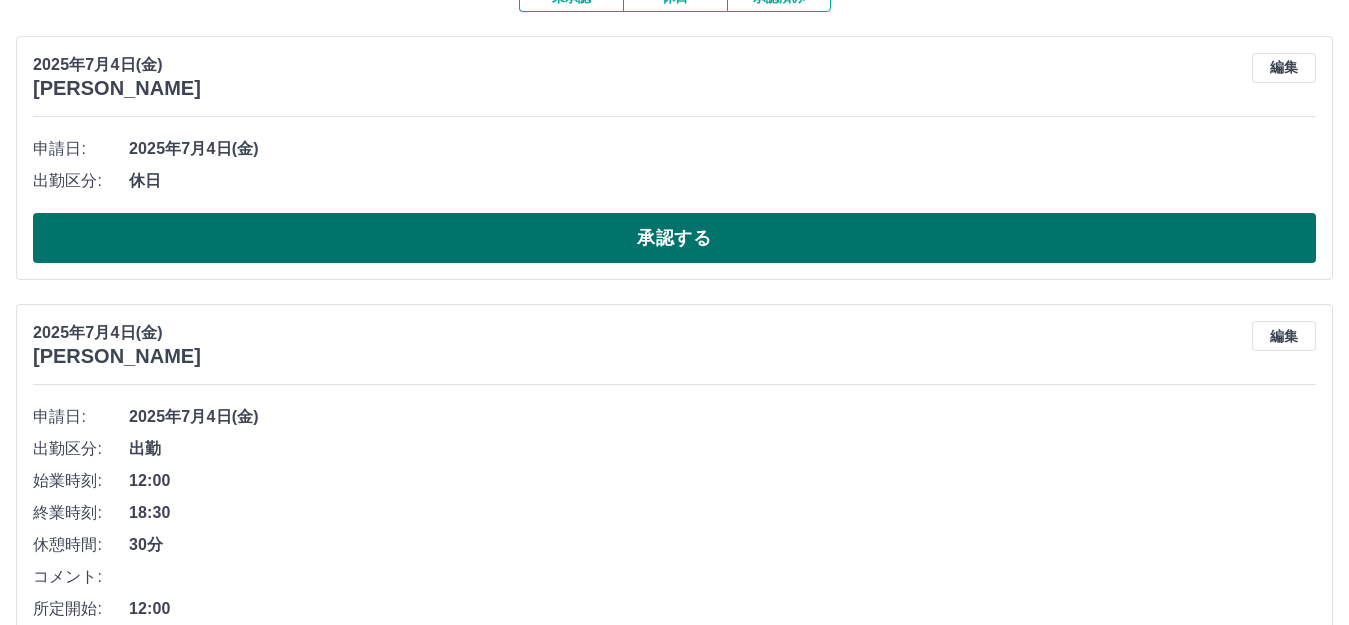 click on "承認する" at bounding box center (674, 238) 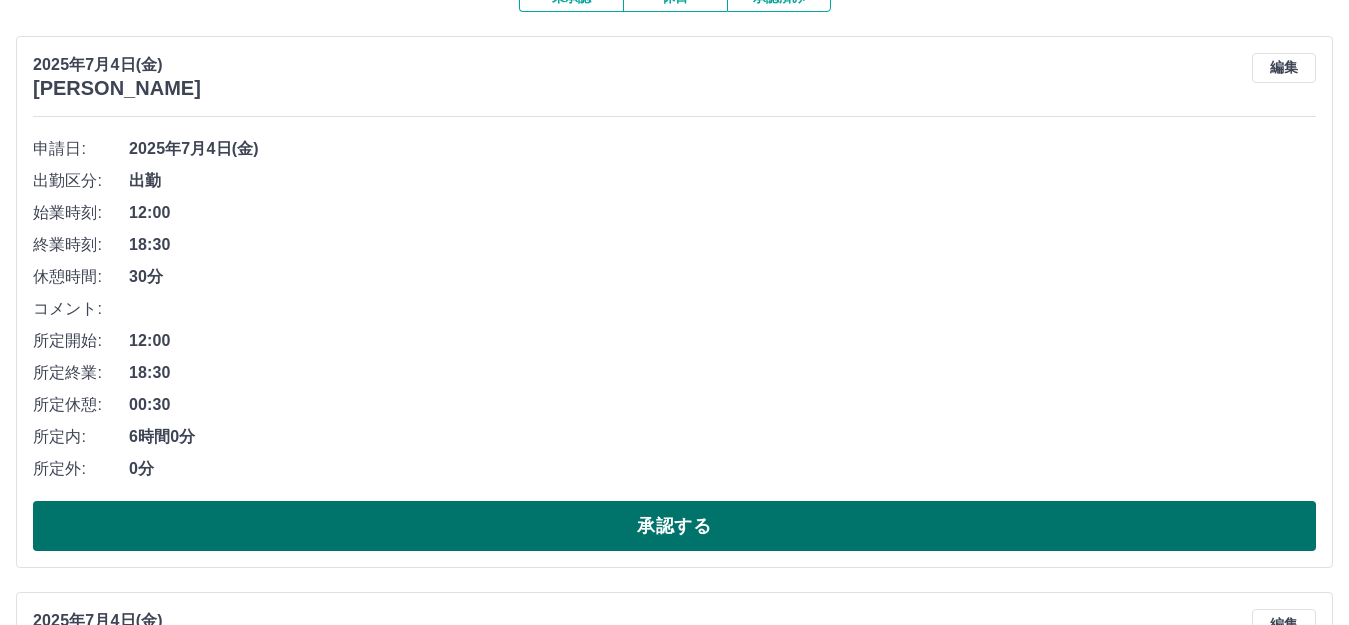 click on "承認する" at bounding box center [674, 526] 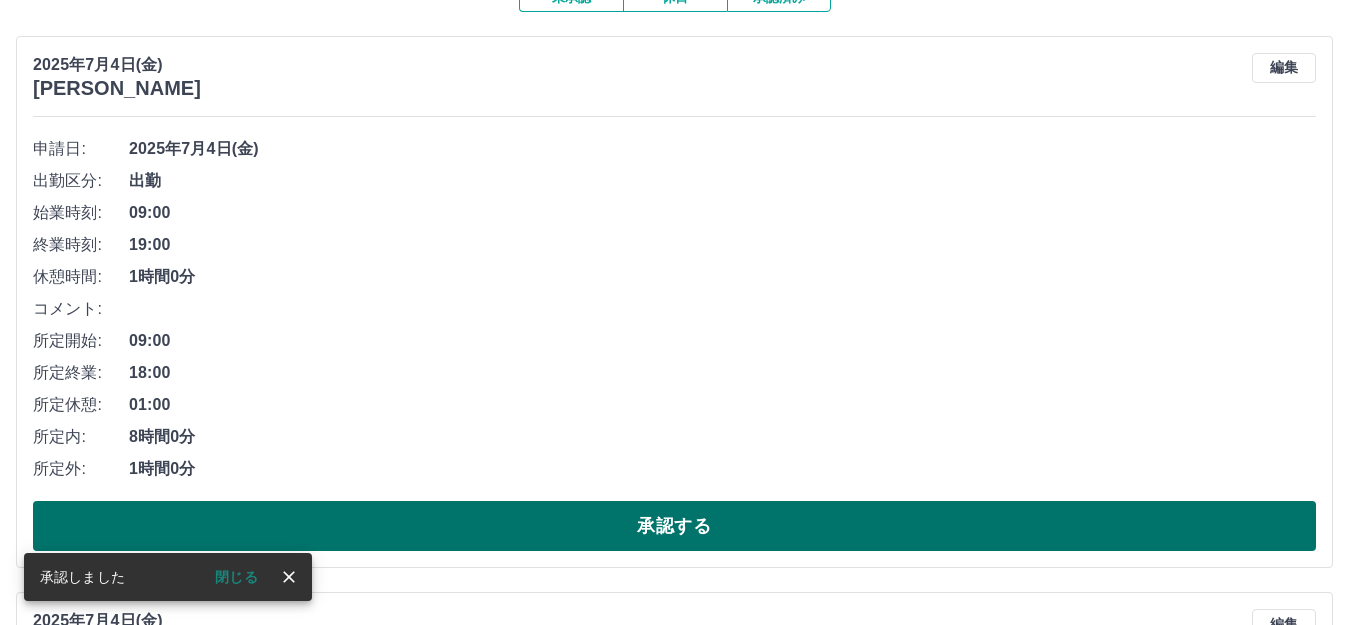 click on "承認する" at bounding box center [674, 526] 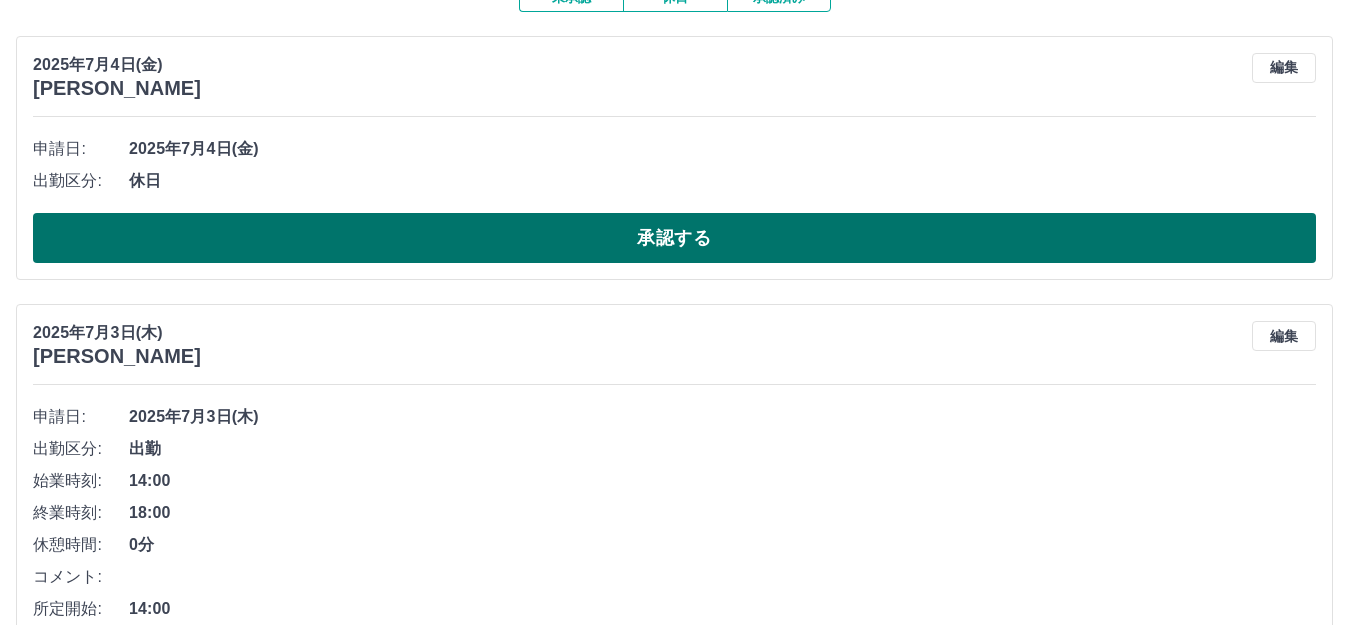 click on "承認する" at bounding box center [674, 238] 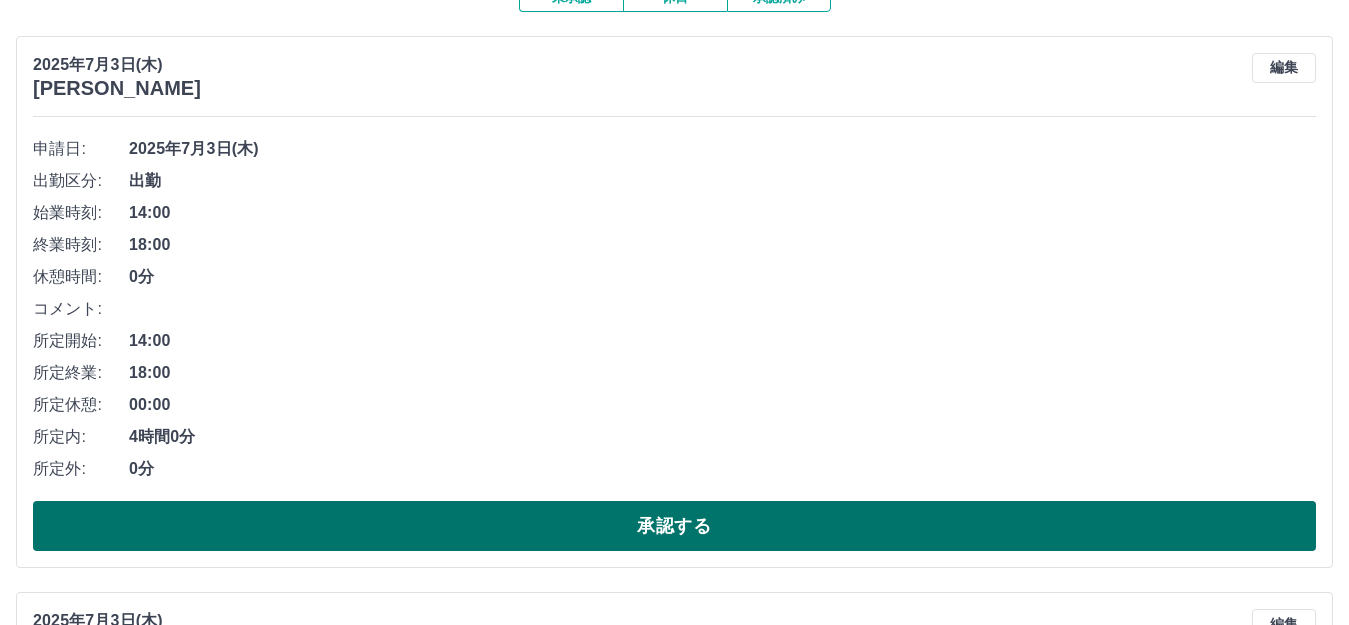 click on "承認する" at bounding box center (674, 526) 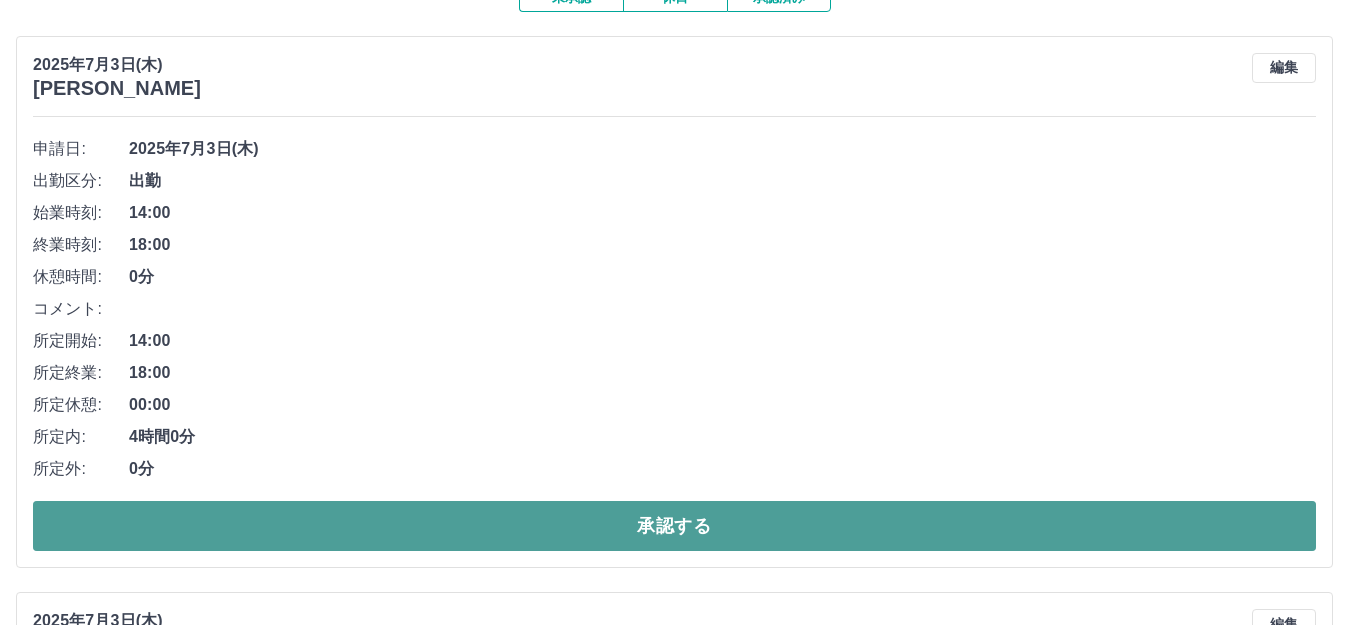click on "承認する" at bounding box center [674, 526] 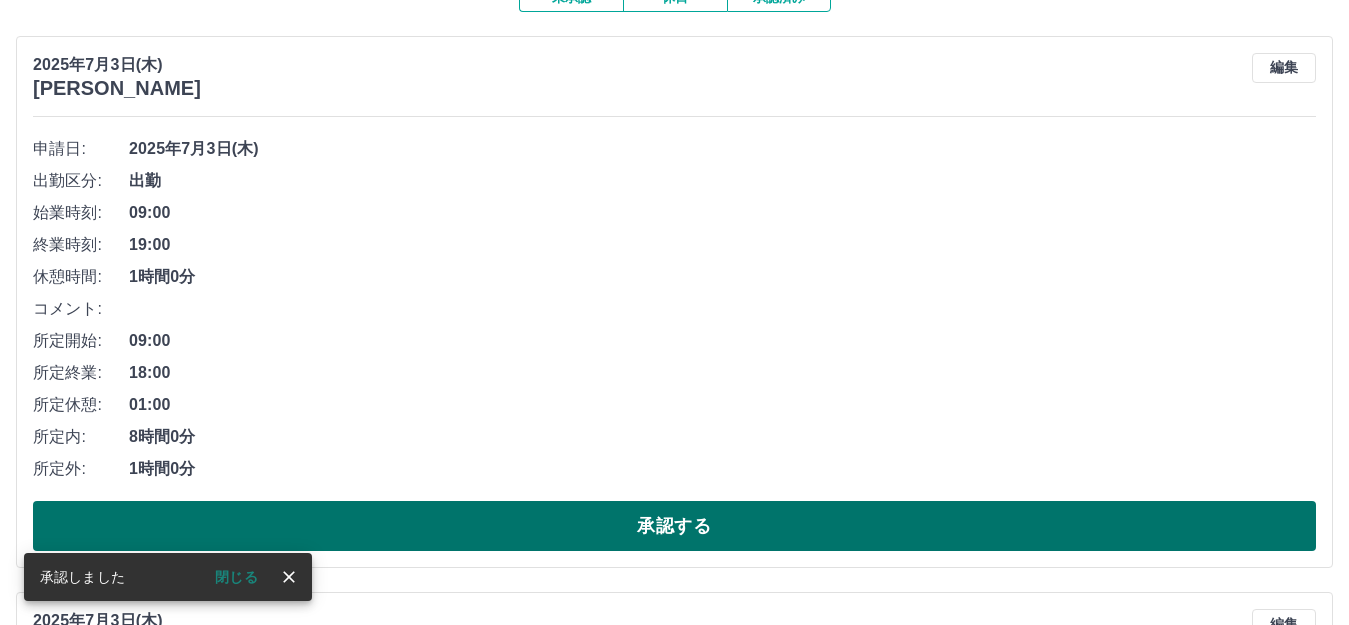 click on "承認する" at bounding box center (674, 526) 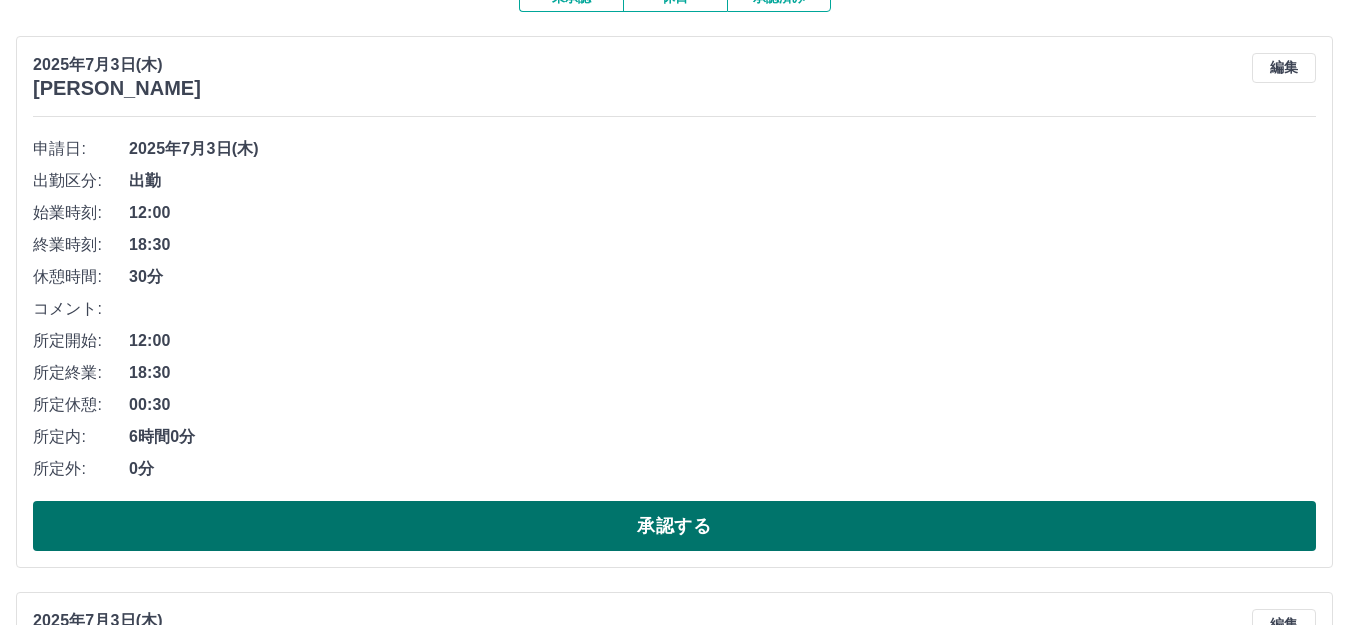 click on "承認する" at bounding box center [674, 526] 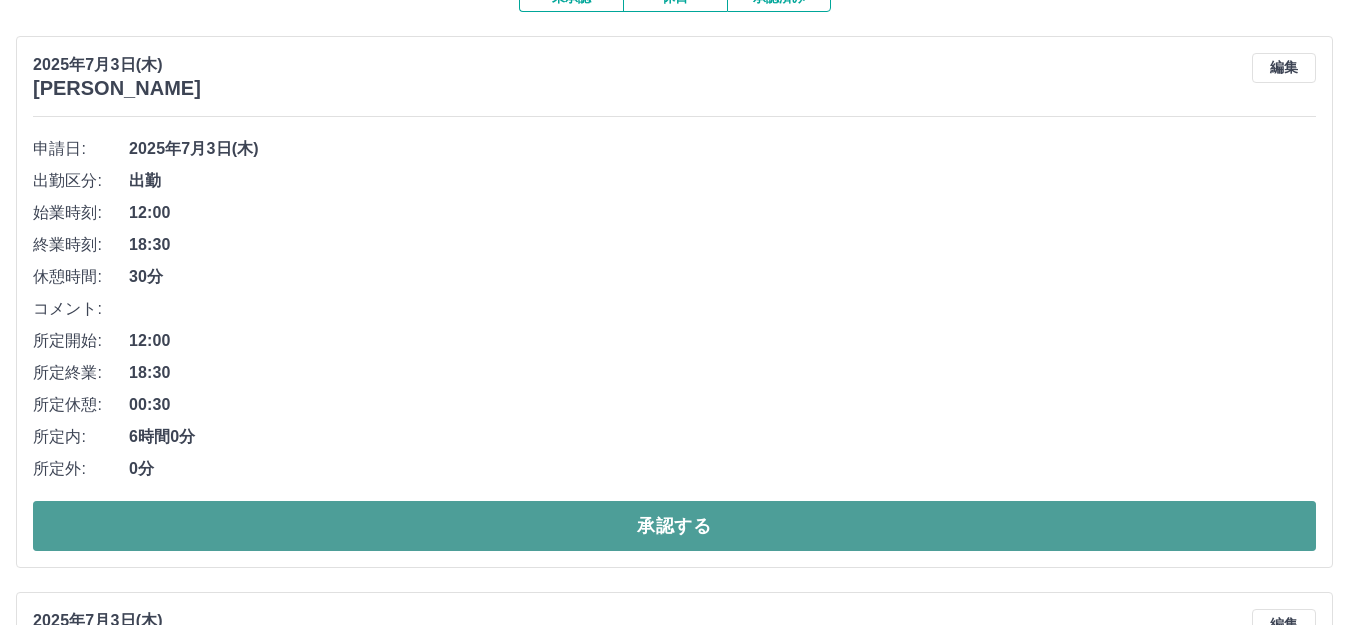 click on "承認する" at bounding box center (674, 526) 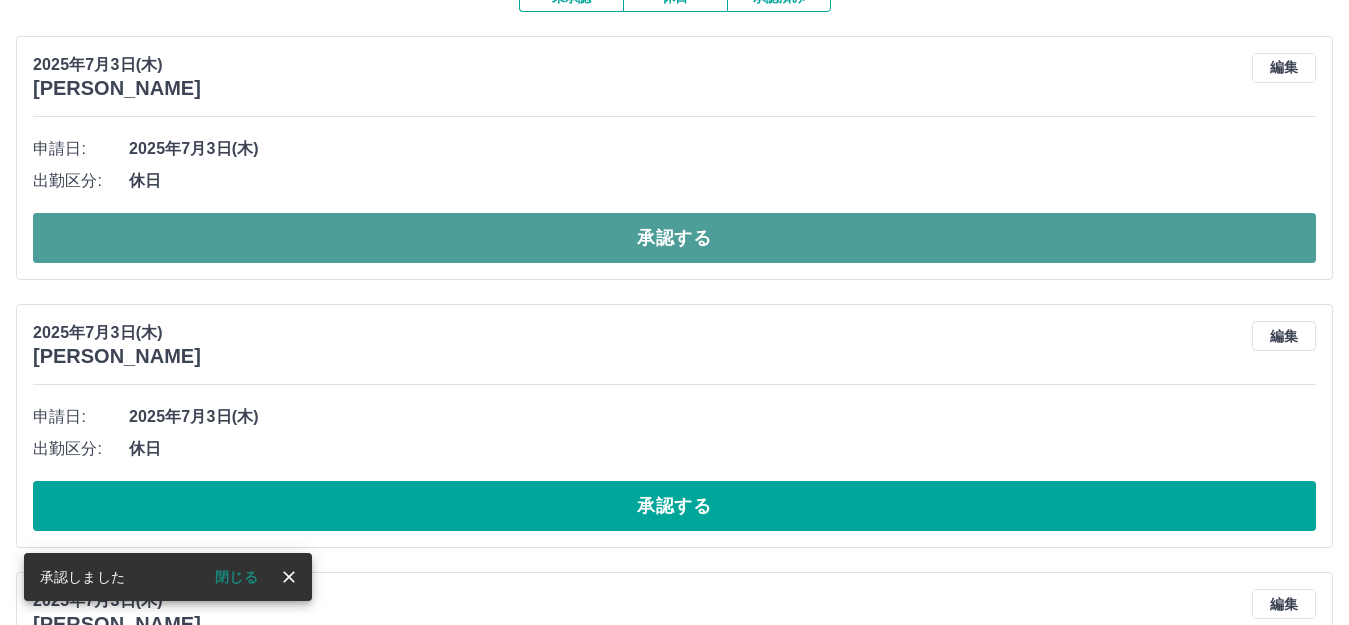 click on "承認する" at bounding box center (674, 238) 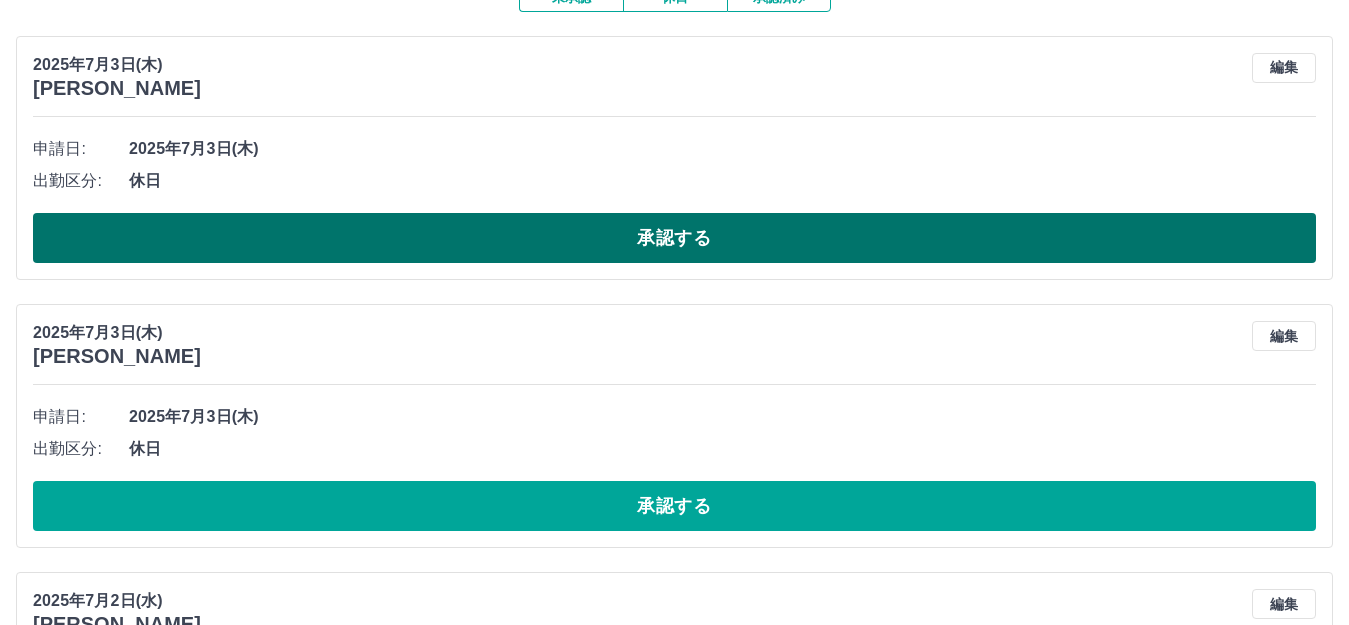 scroll, scrollTop: 100, scrollLeft: 0, axis: vertical 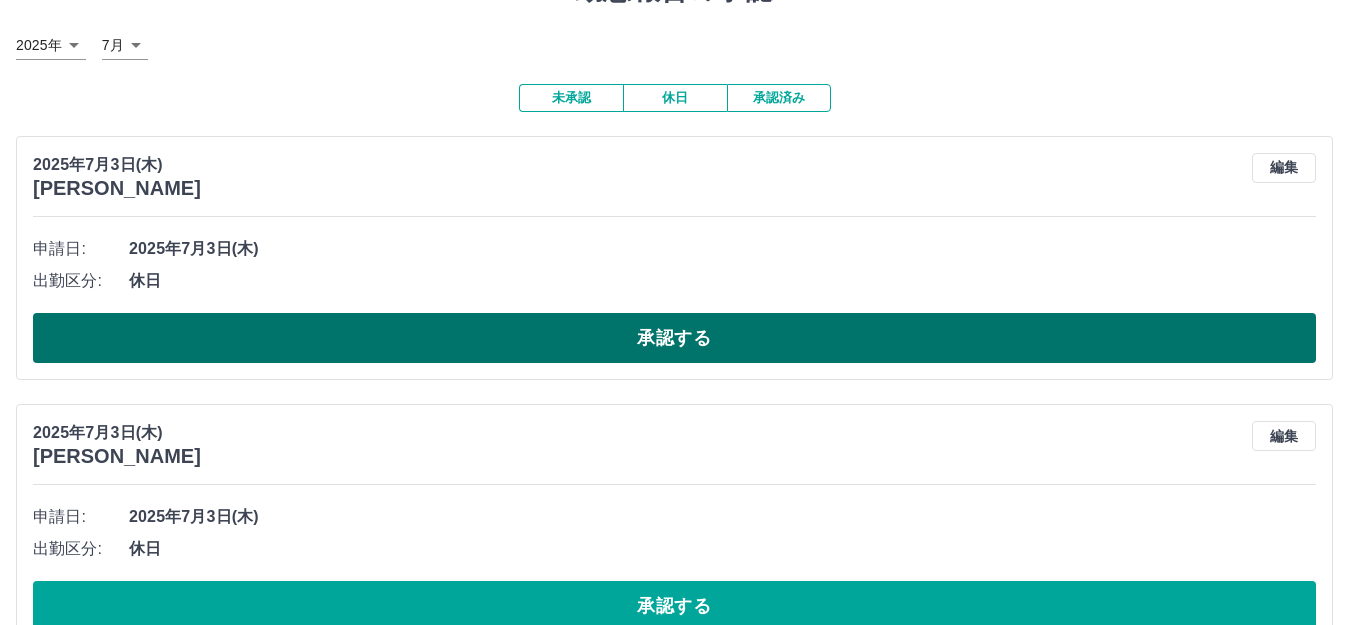 click on "承認する" at bounding box center [674, 338] 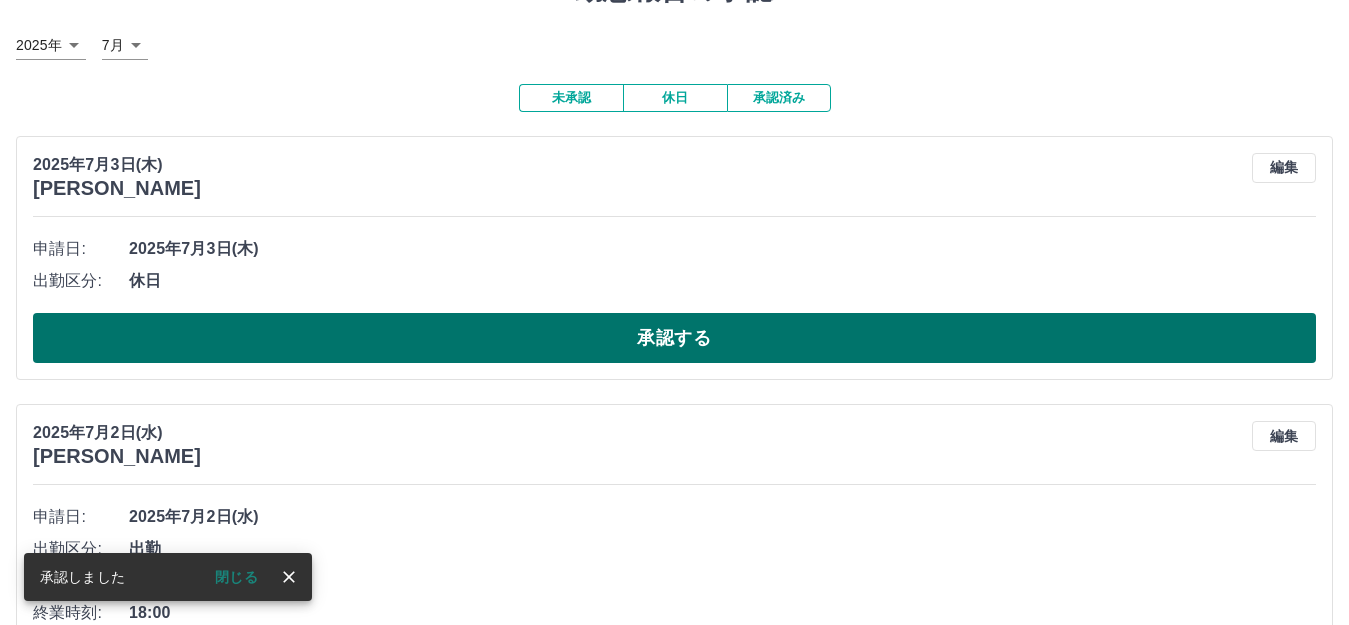 click on "承認する" at bounding box center [674, 338] 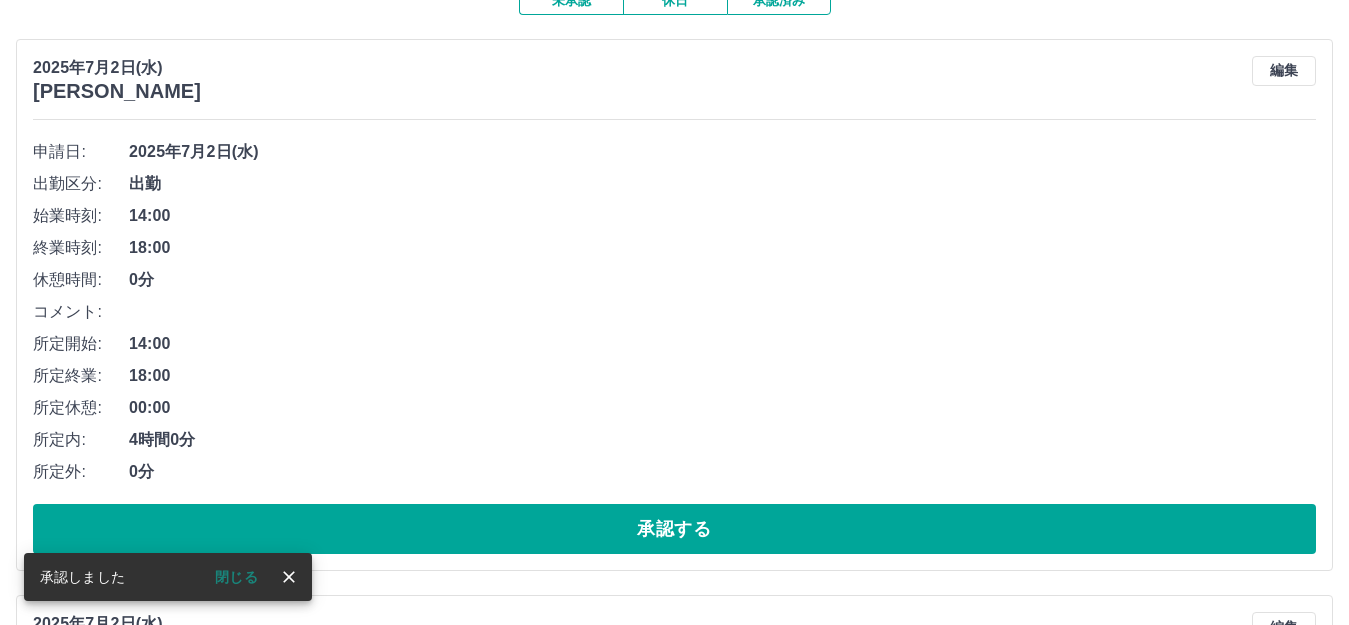 scroll, scrollTop: 300, scrollLeft: 0, axis: vertical 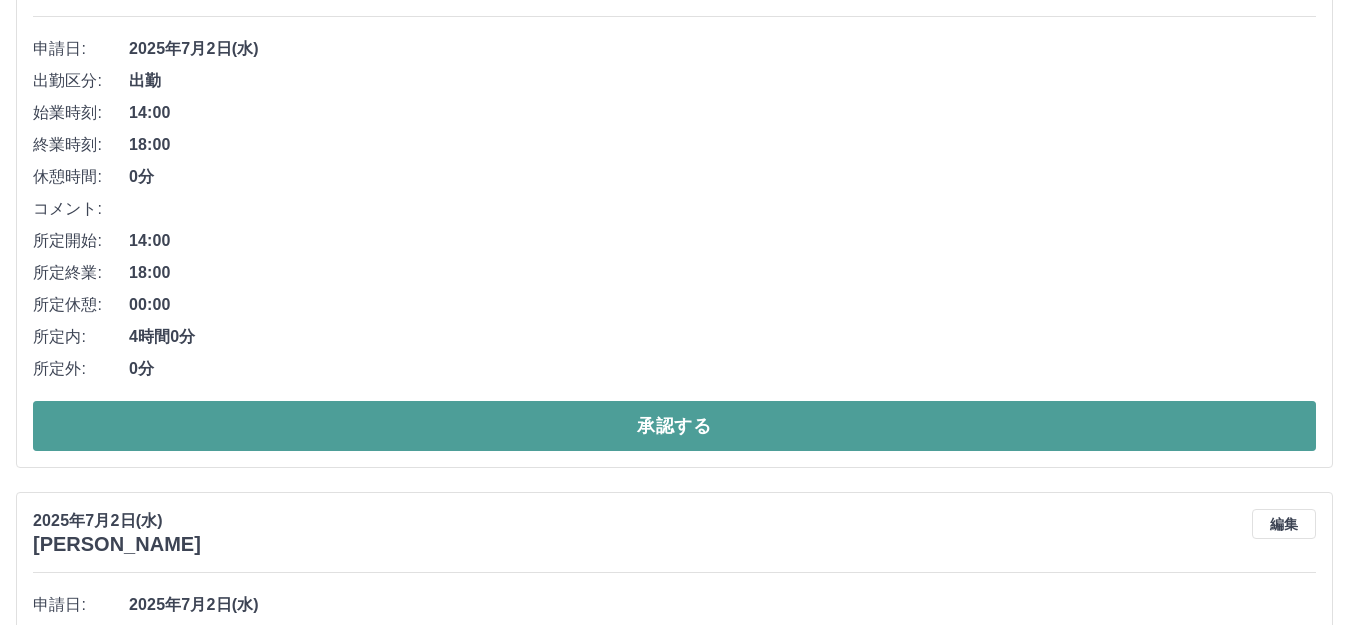 click on "承認する" at bounding box center (674, 426) 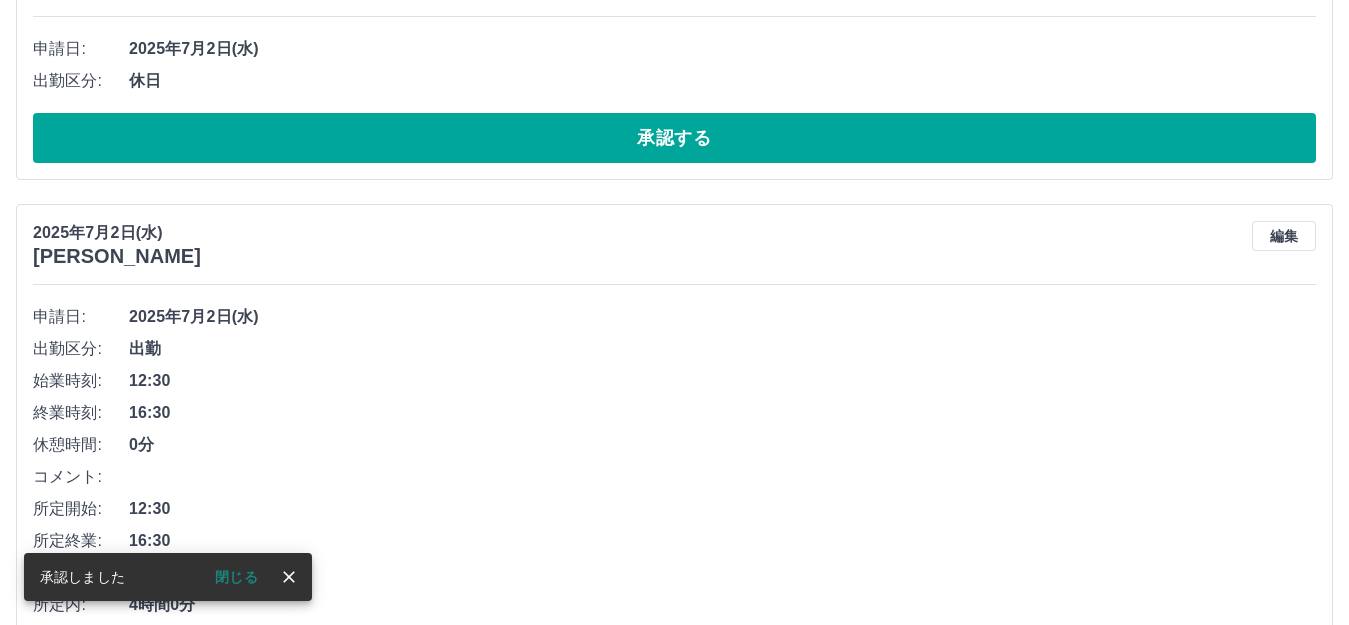 scroll, scrollTop: 0, scrollLeft: 0, axis: both 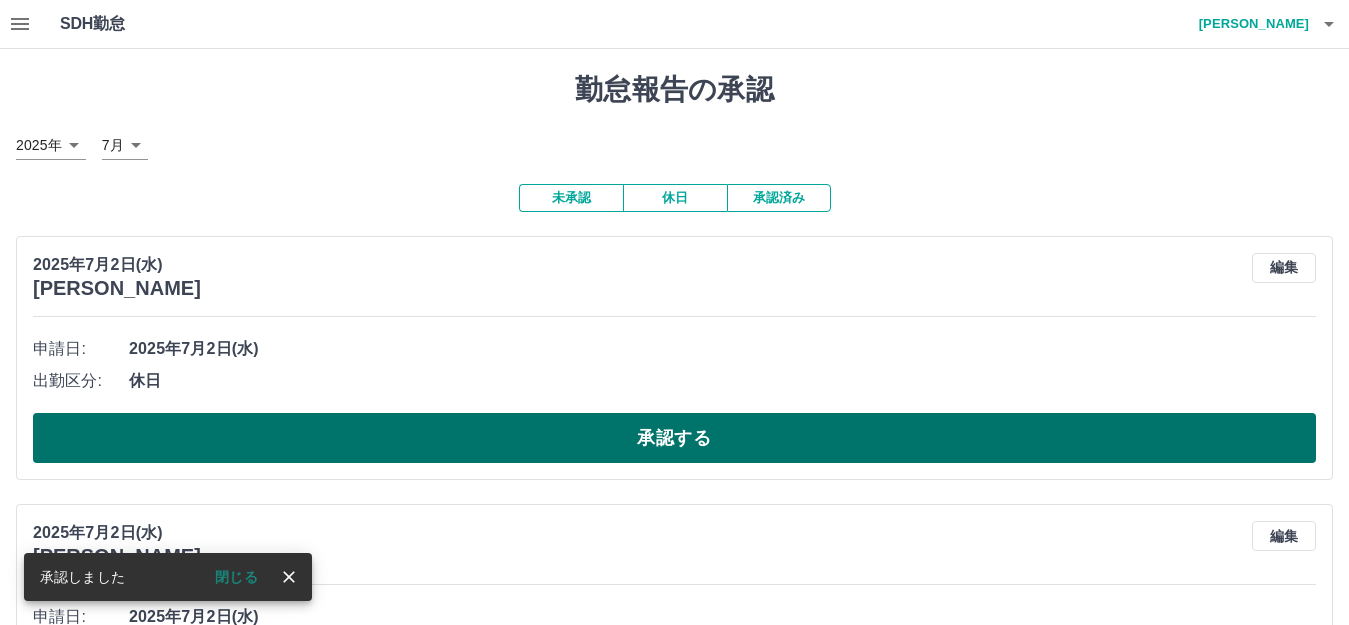 click on "承認する" at bounding box center (674, 438) 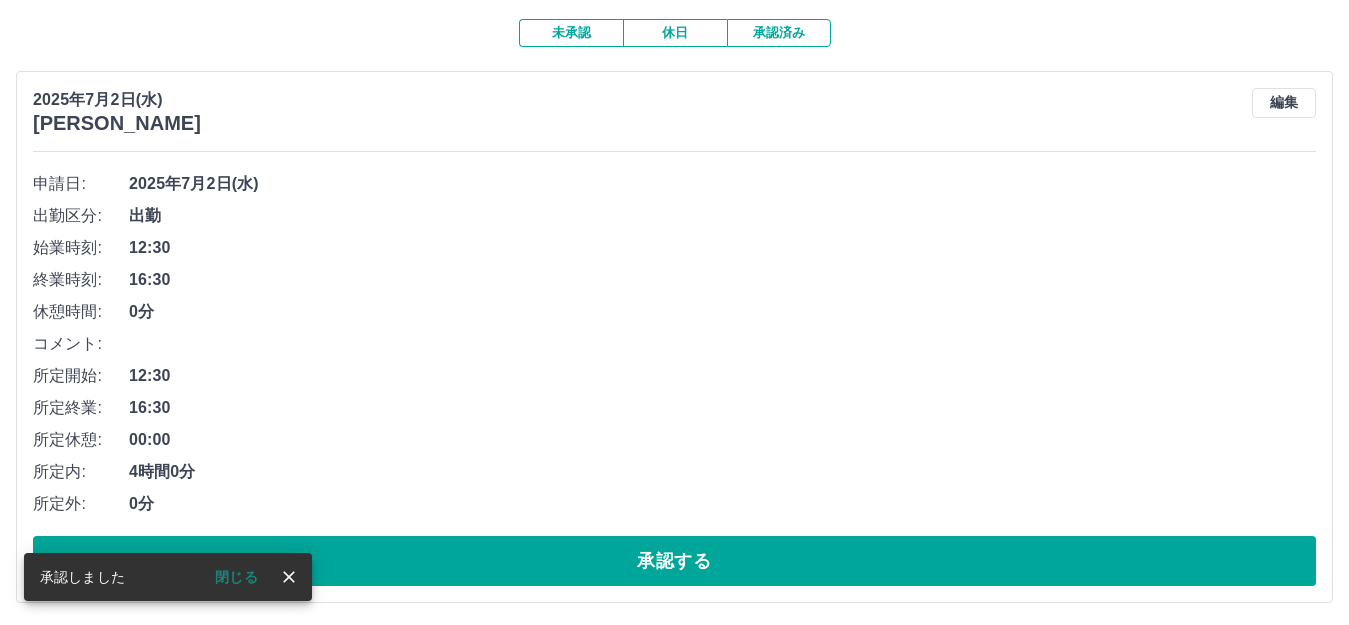 scroll, scrollTop: 200, scrollLeft: 0, axis: vertical 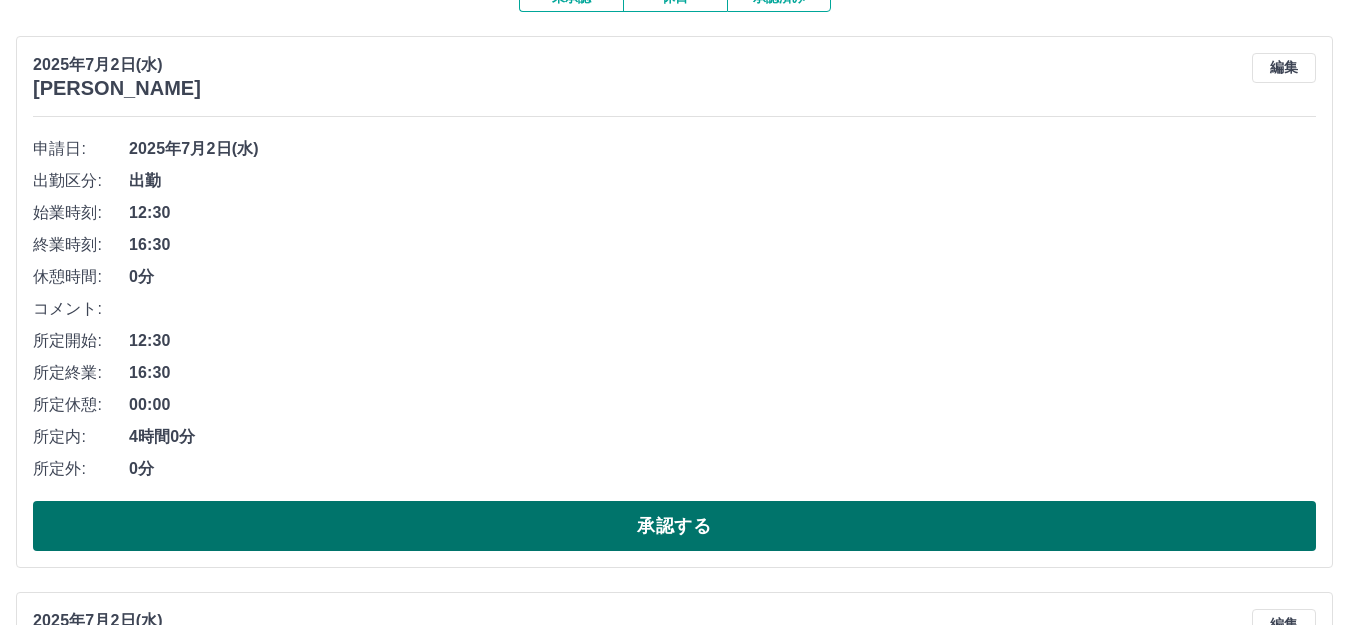 click on "承認する" at bounding box center [674, 526] 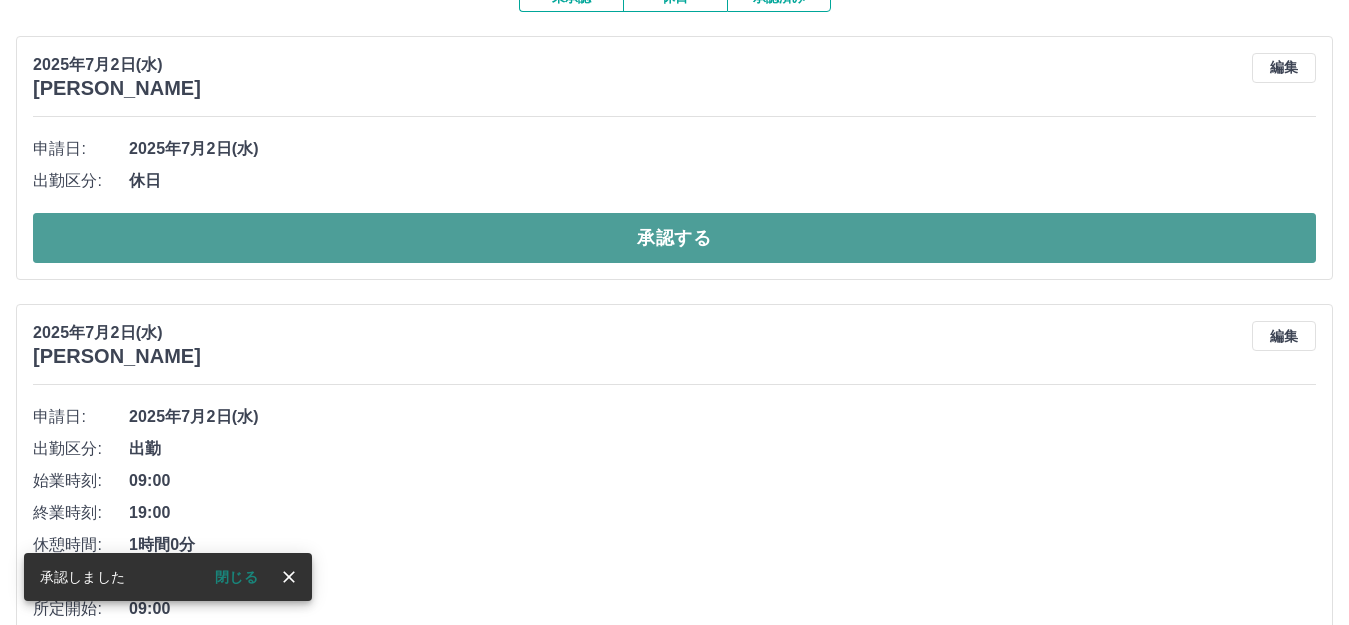 click on "承認する" at bounding box center (674, 238) 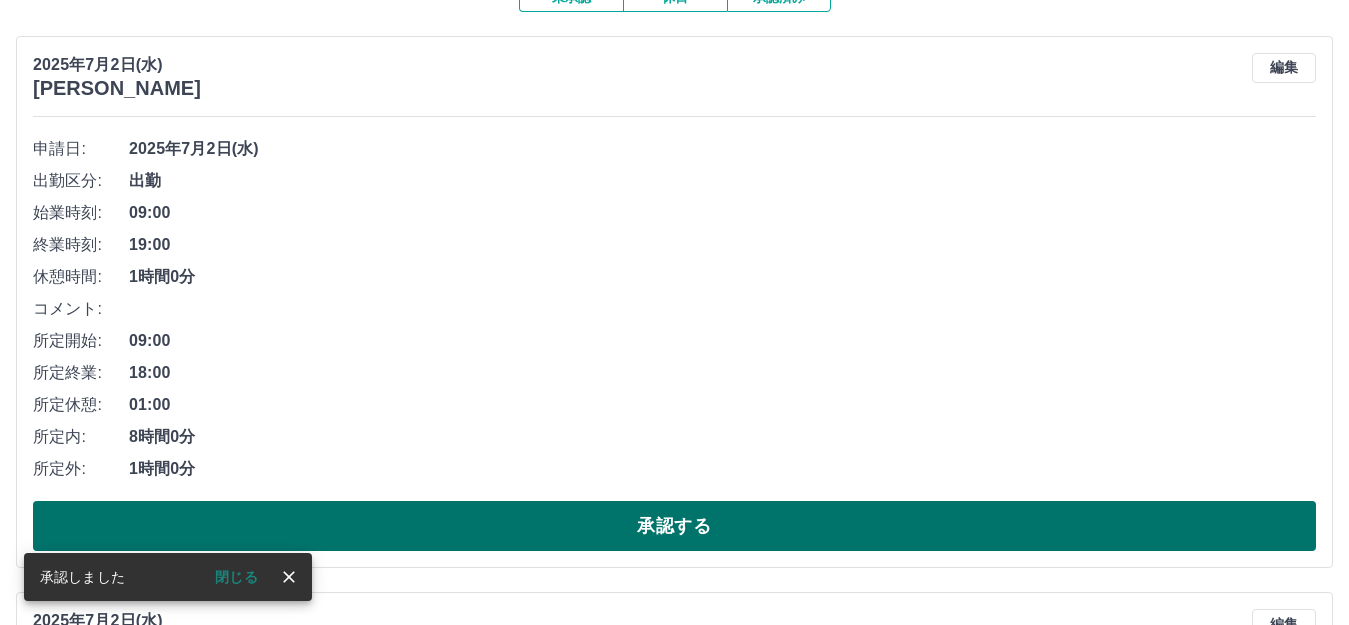 click on "承認する" at bounding box center [674, 526] 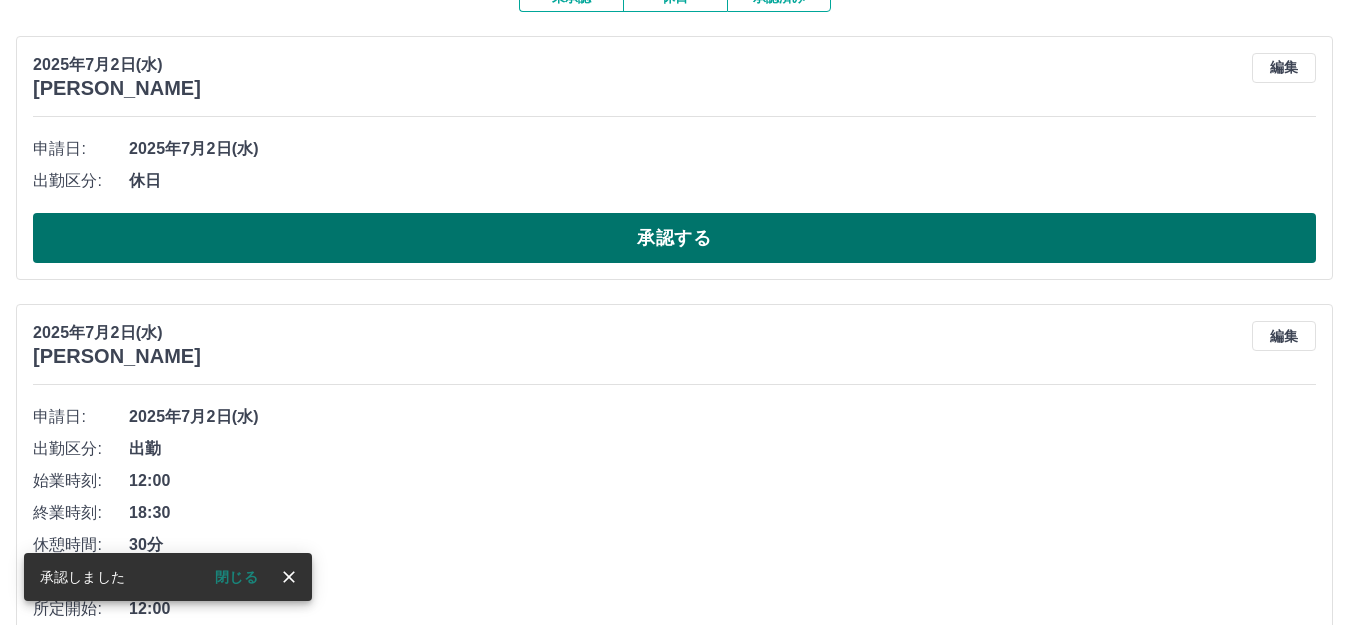 click on "承認する" at bounding box center (674, 238) 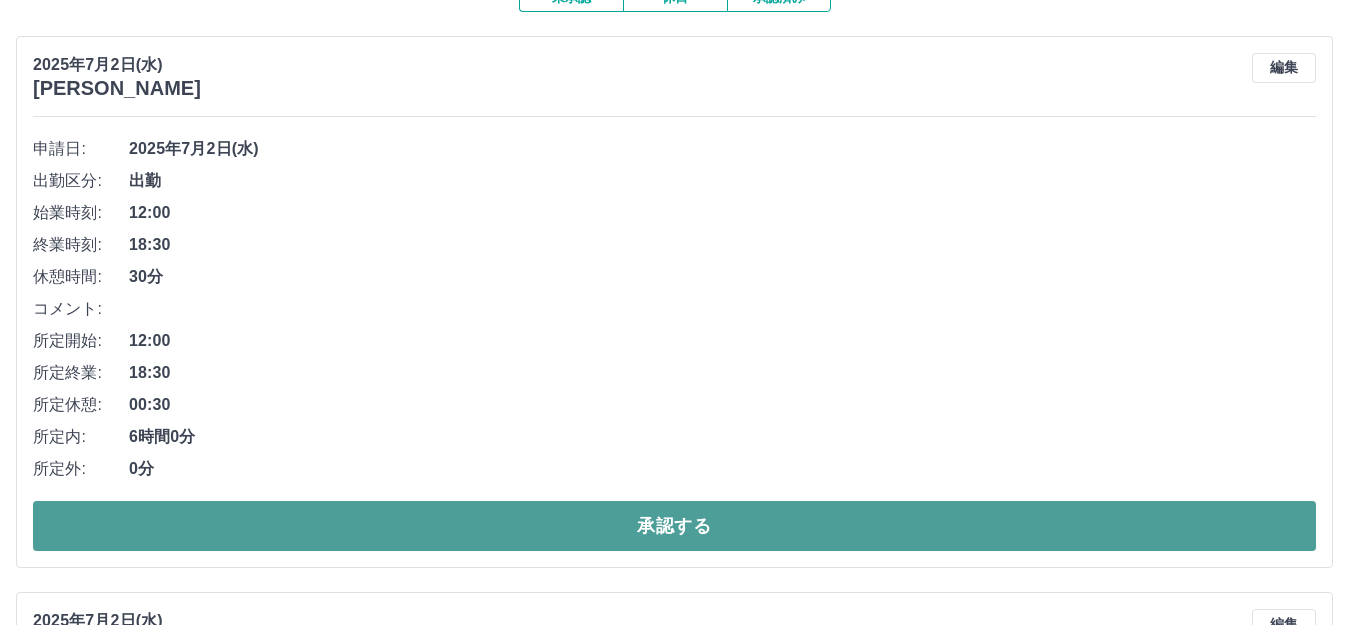 click on "承認する" at bounding box center (674, 526) 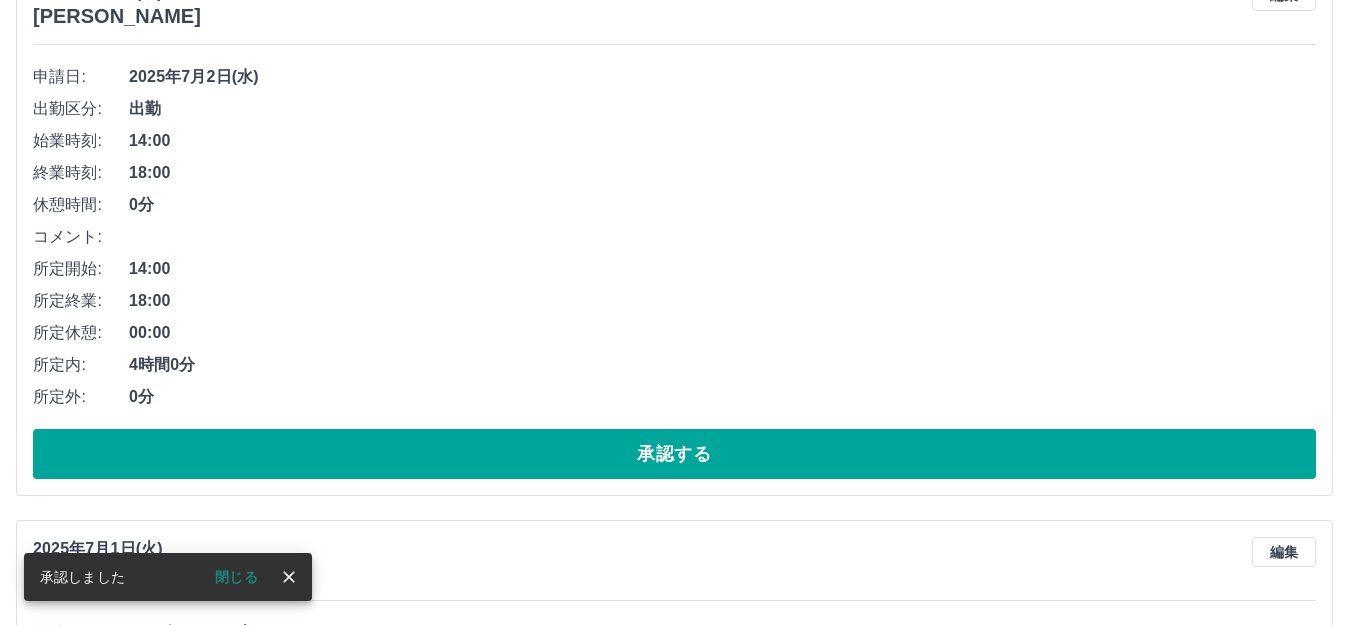 scroll, scrollTop: 300, scrollLeft: 0, axis: vertical 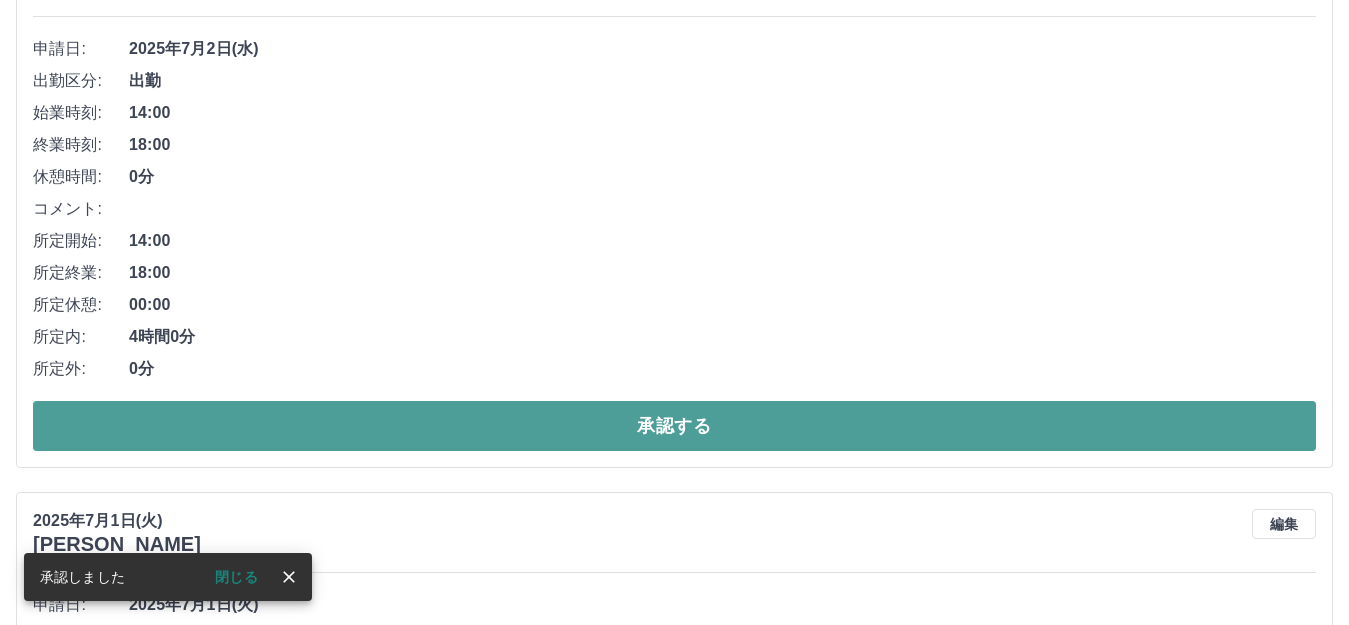 click on "承認する" at bounding box center [674, 426] 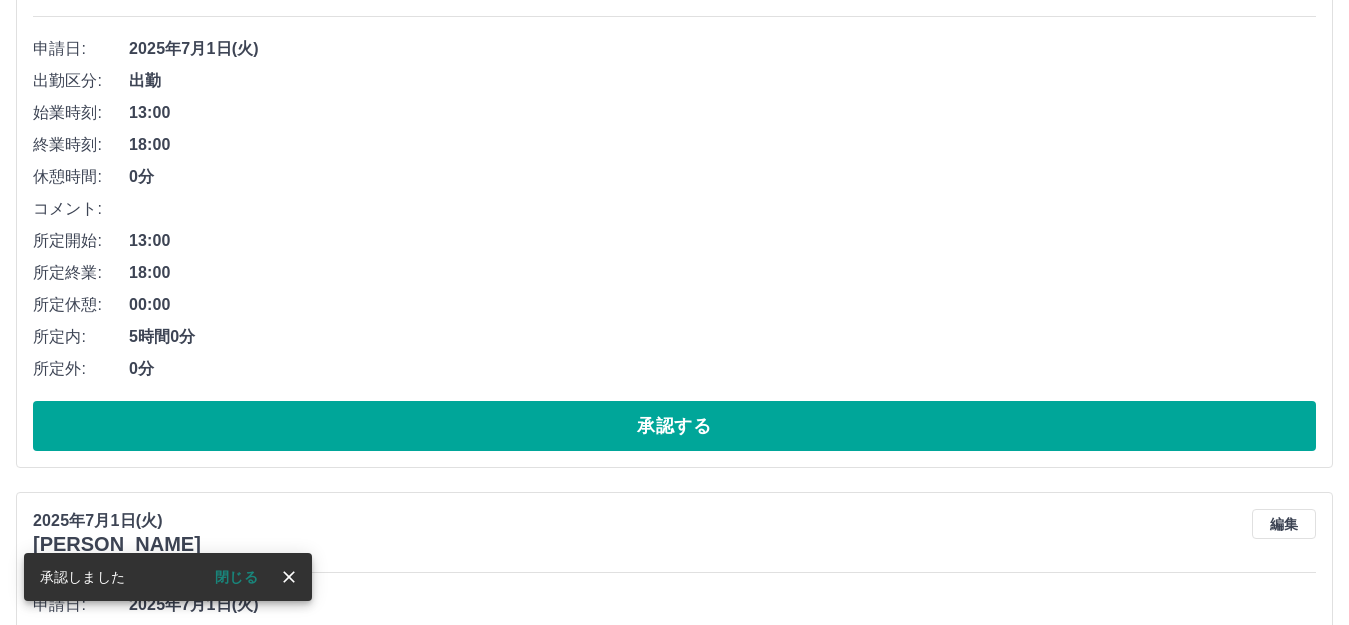 scroll, scrollTop: 200, scrollLeft: 0, axis: vertical 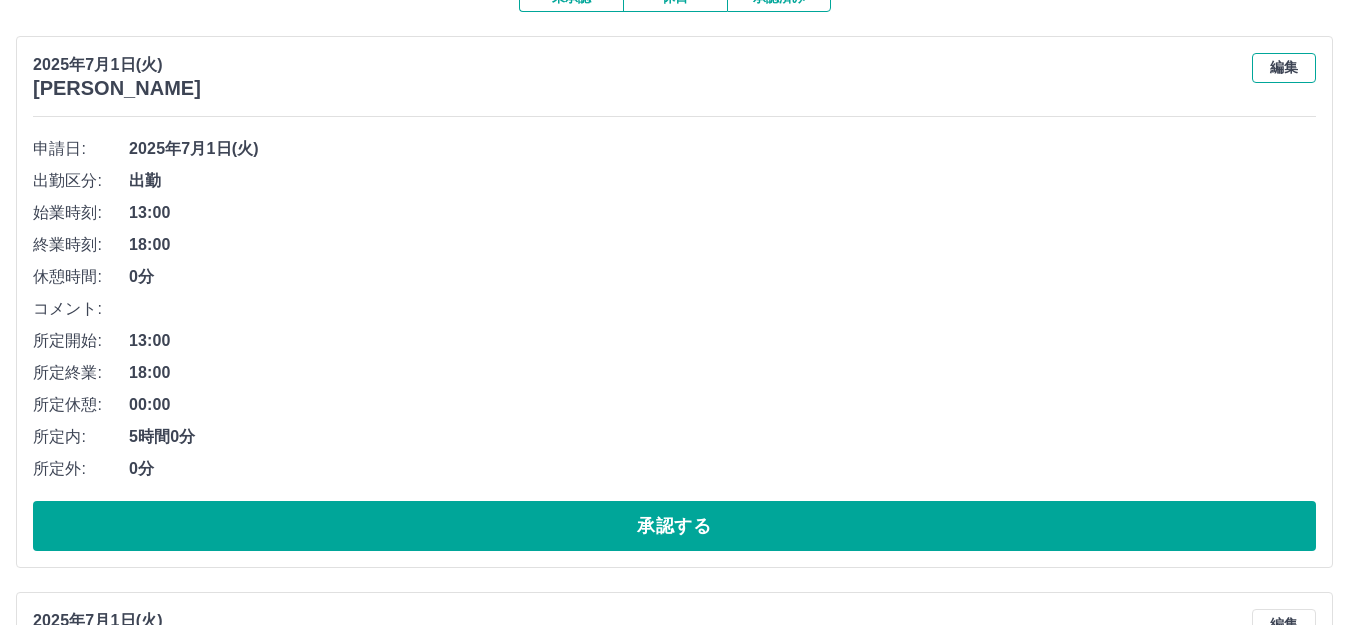 click on "編集" at bounding box center [1284, 68] 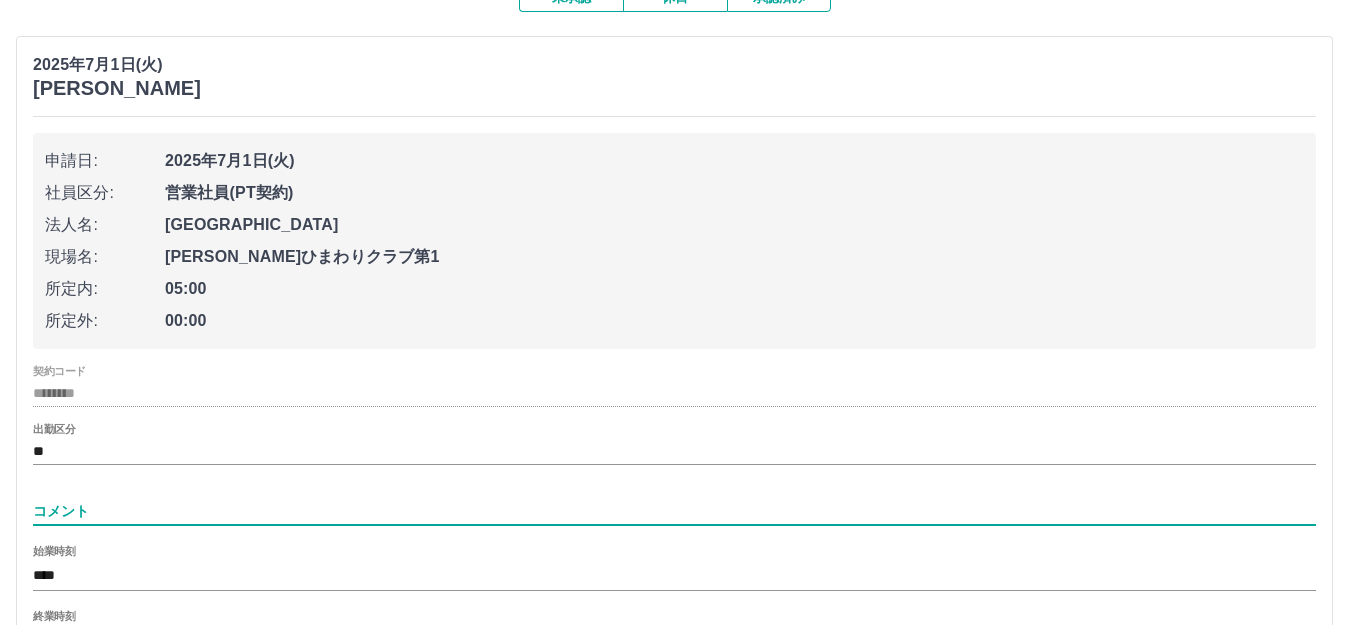 click on "コメント" at bounding box center (674, 511) 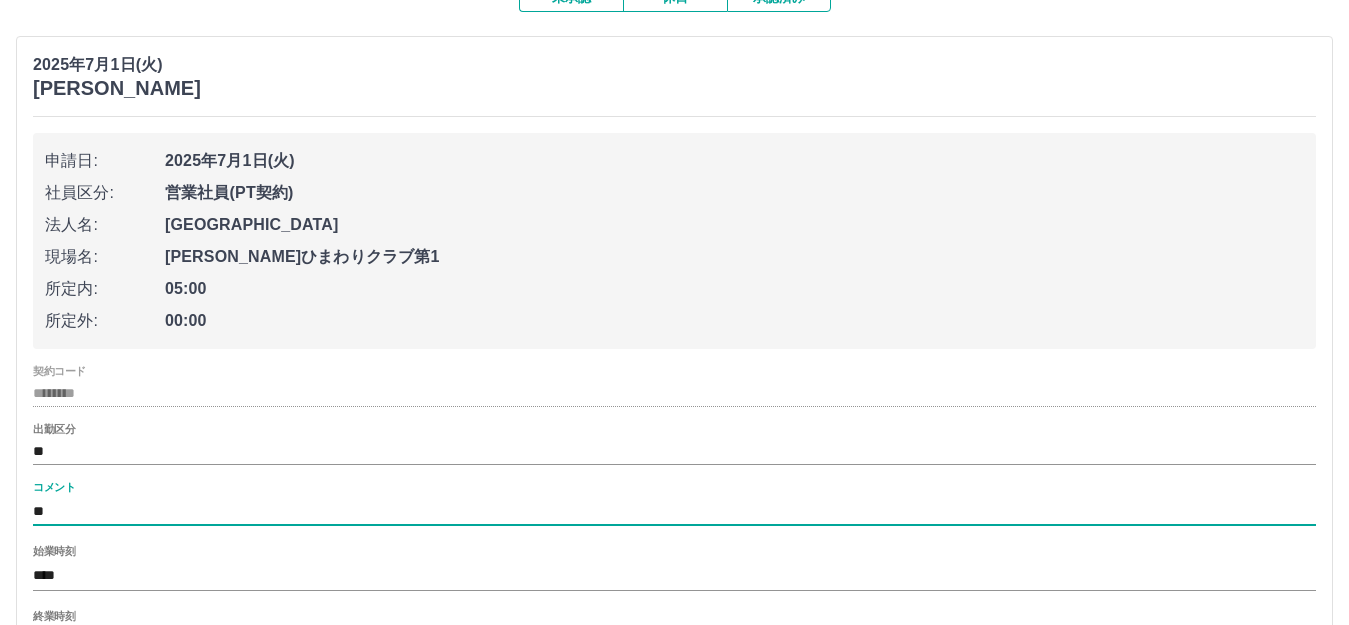 type on "*" 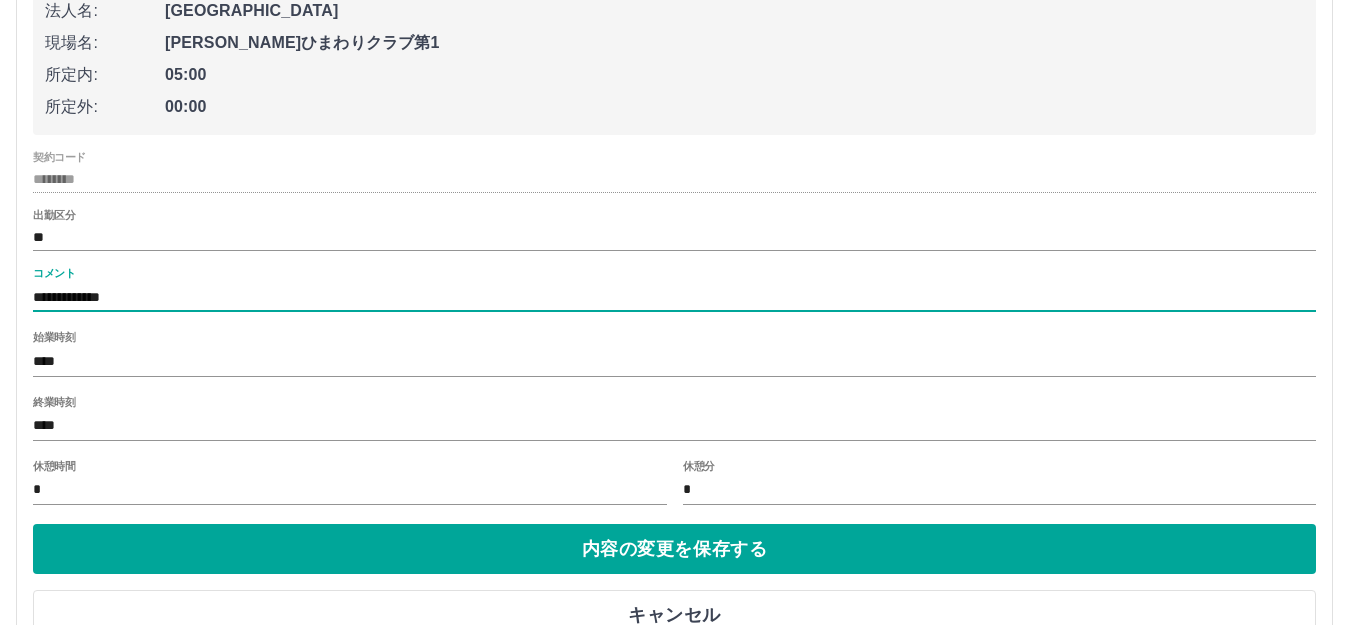 scroll, scrollTop: 500, scrollLeft: 0, axis: vertical 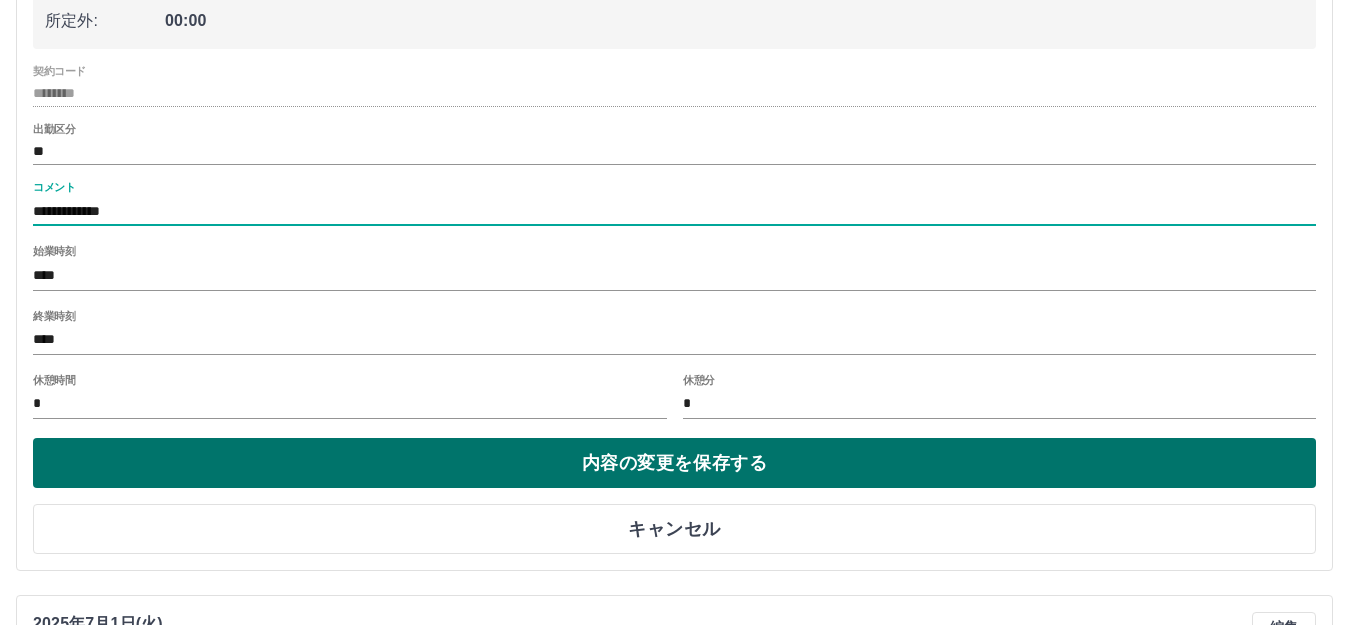 type on "**********" 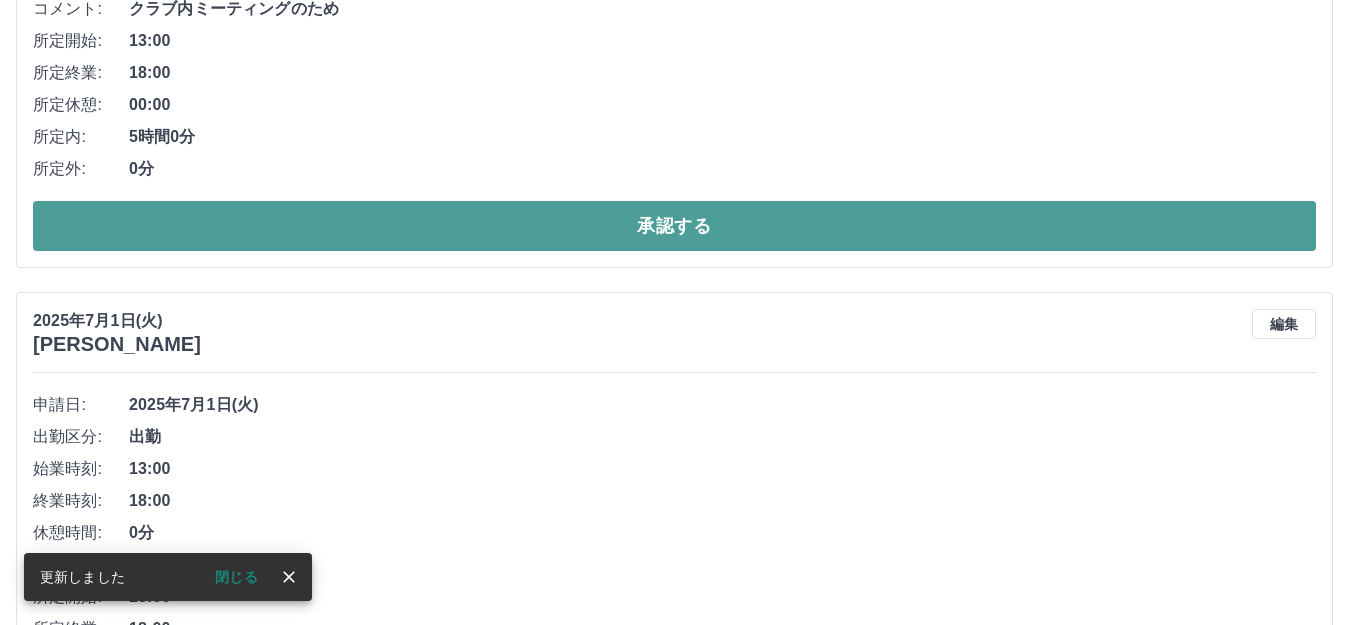 click on "承認する" at bounding box center (674, 226) 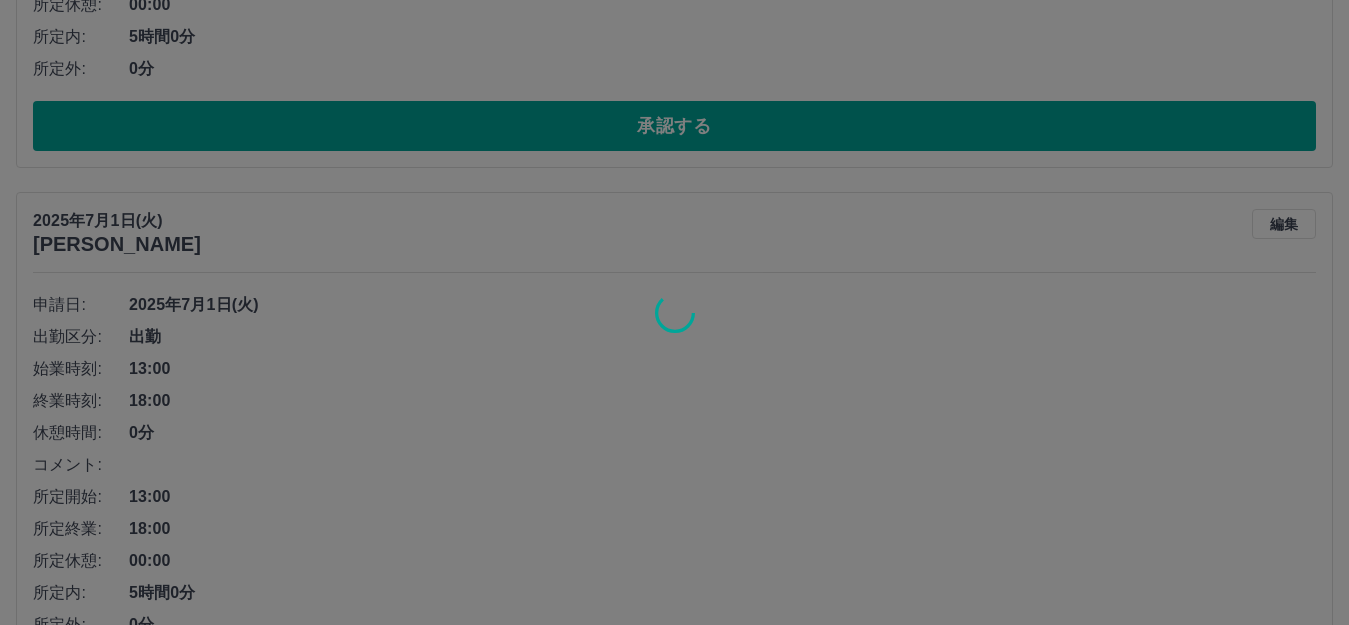 scroll, scrollTop: 44, scrollLeft: 0, axis: vertical 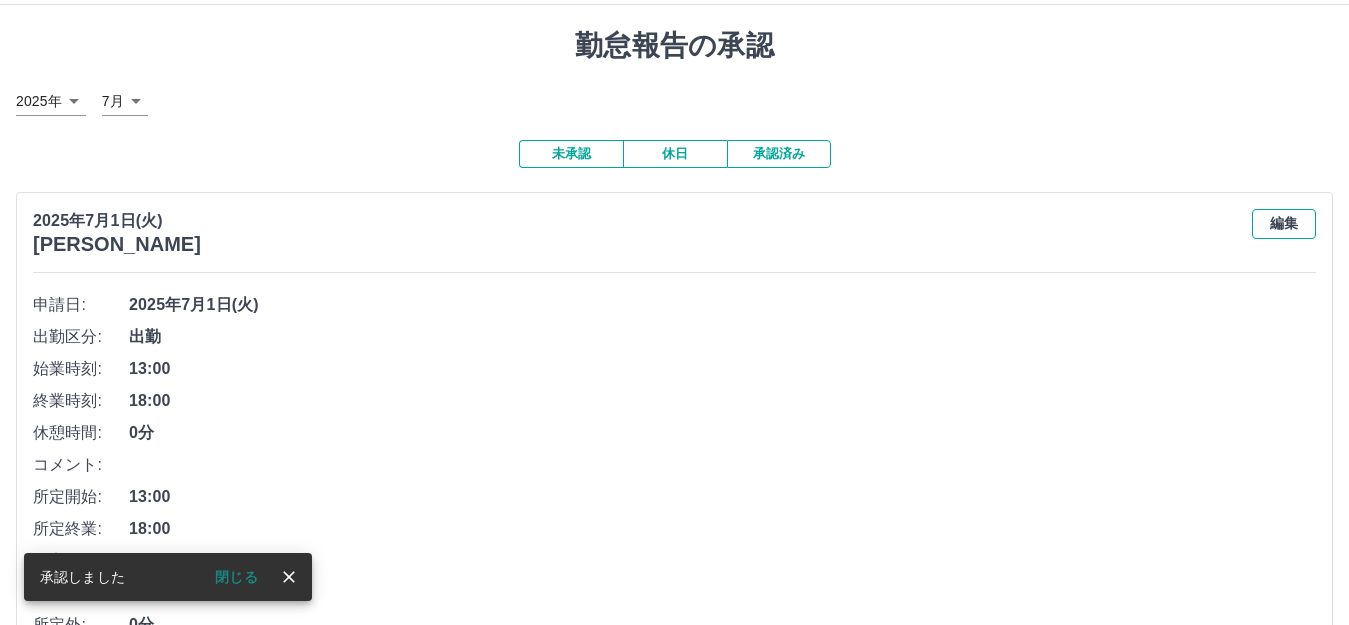 click on "編集" at bounding box center (1284, 224) 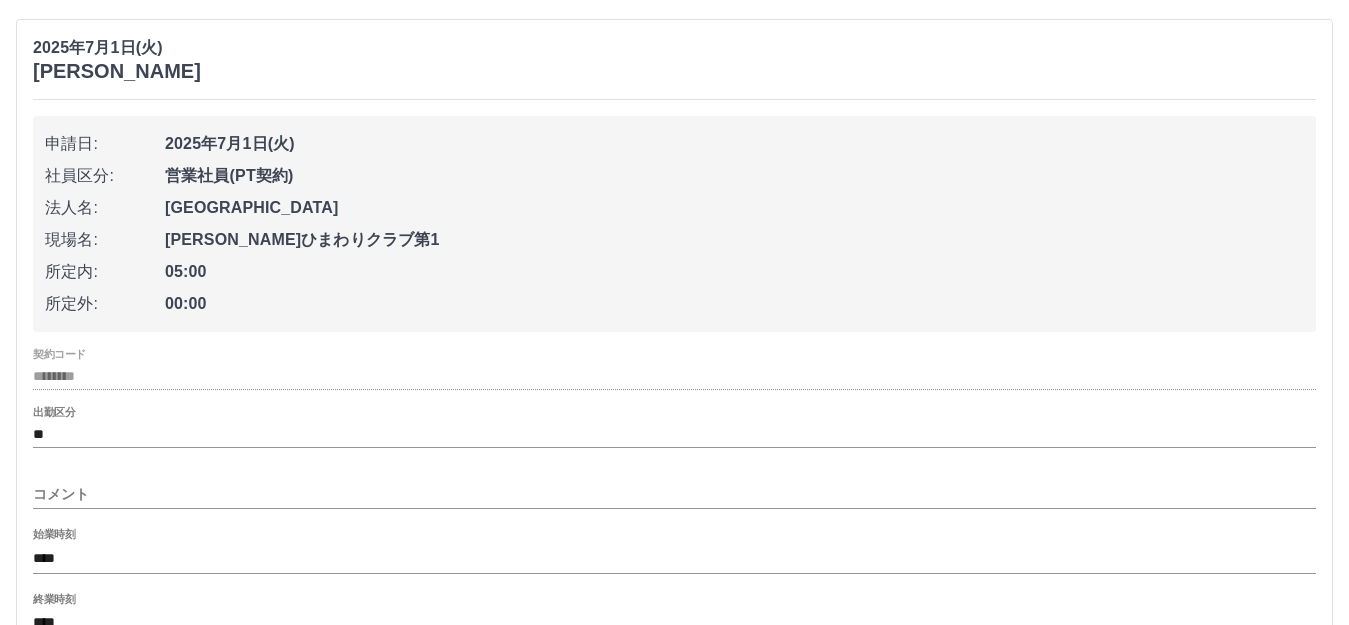 scroll, scrollTop: 244, scrollLeft: 0, axis: vertical 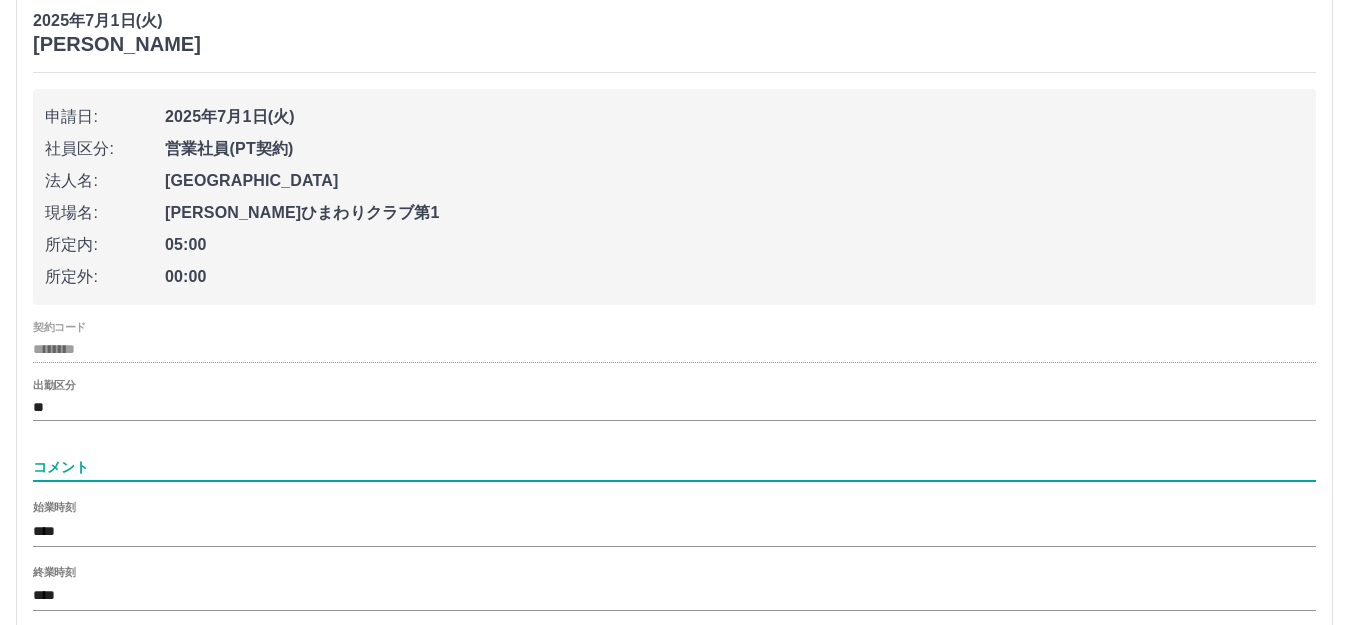 click on "コメント" at bounding box center [674, 467] 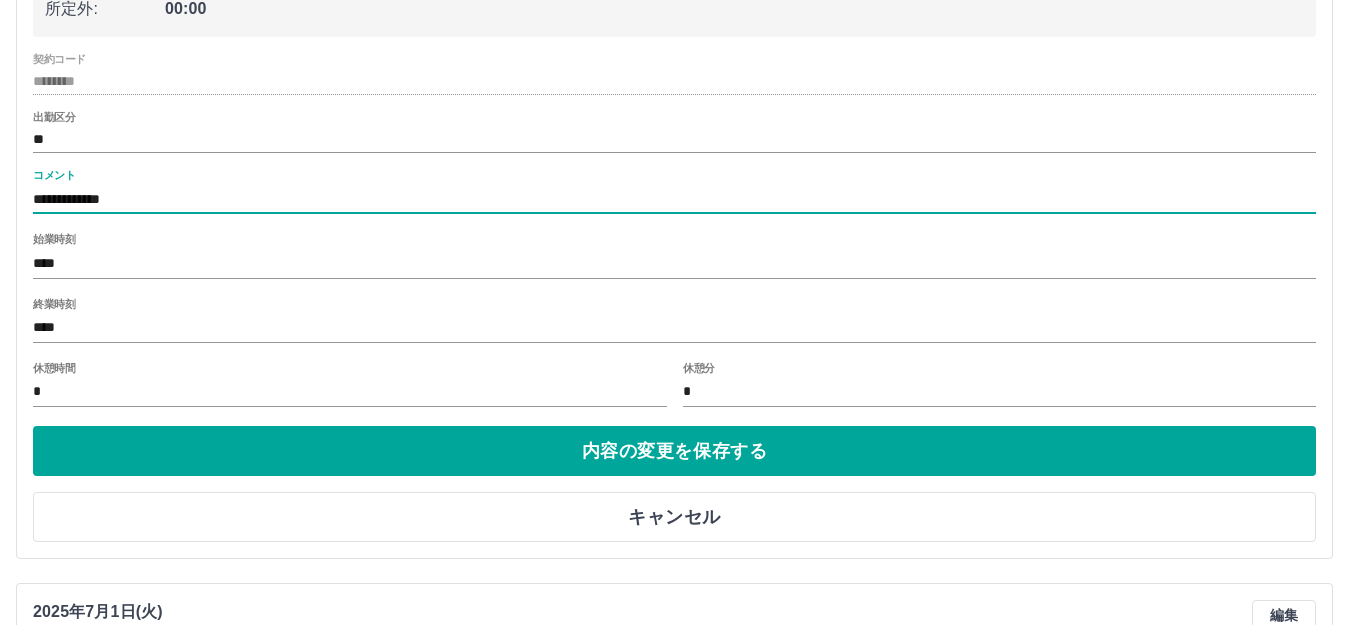 scroll, scrollTop: 544, scrollLeft: 0, axis: vertical 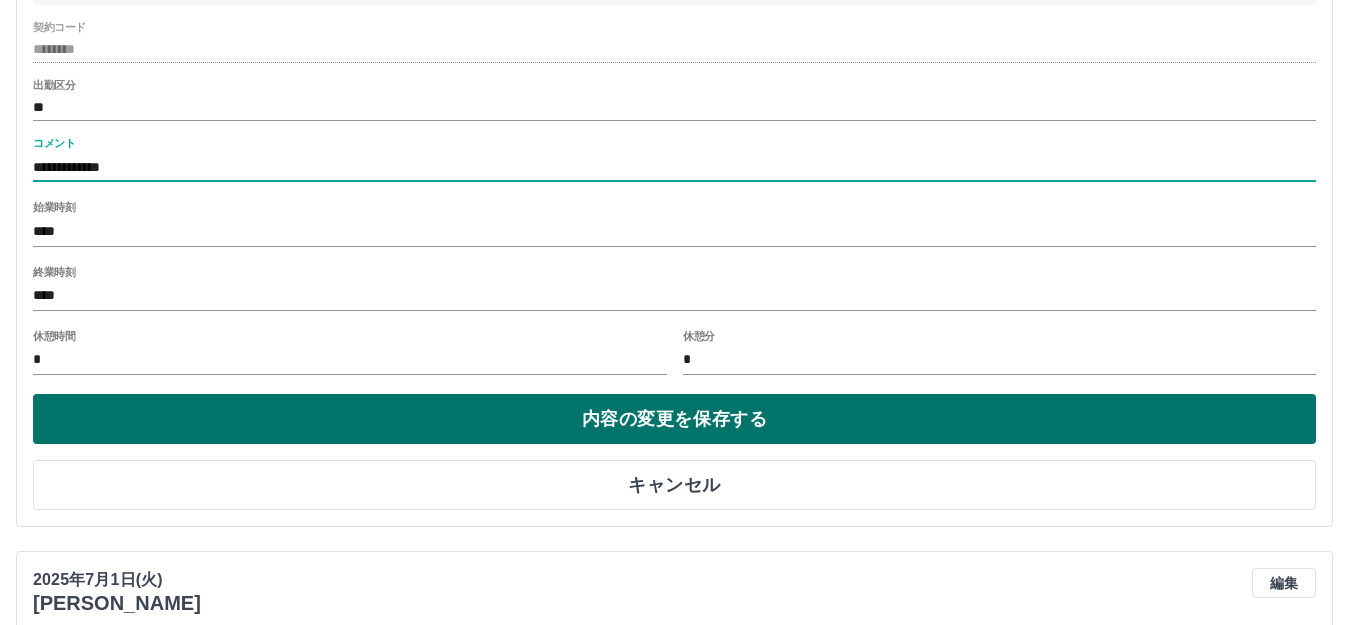 type on "**********" 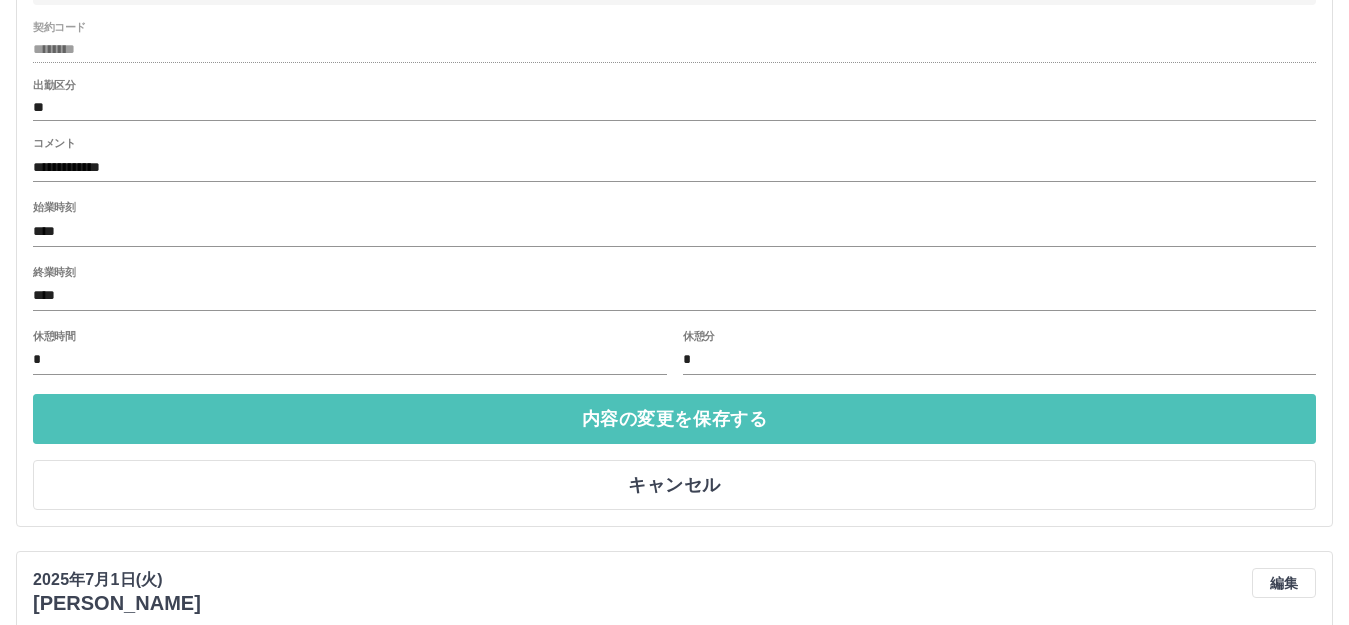 drag, startPoint x: 793, startPoint y: 427, endPoint x: 783, endPoint y: 418, distance: 13.453624 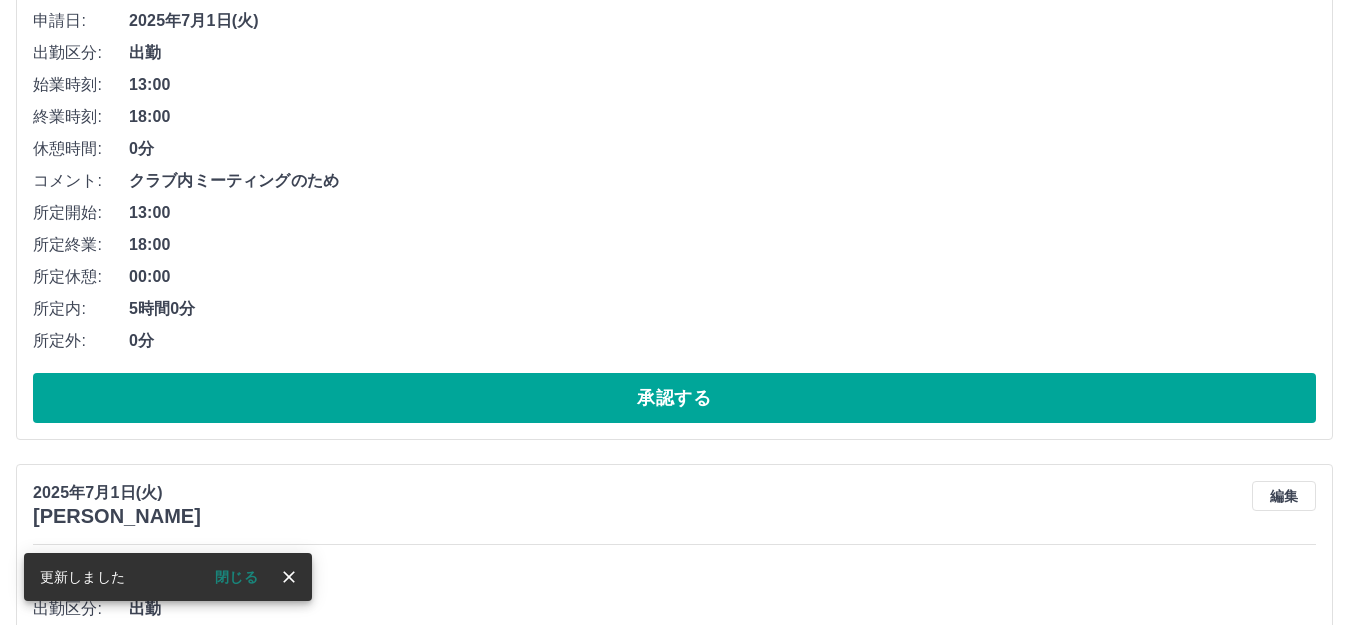 scroll, scrollTop: 344, scrollLeft: 0, axis: vertical 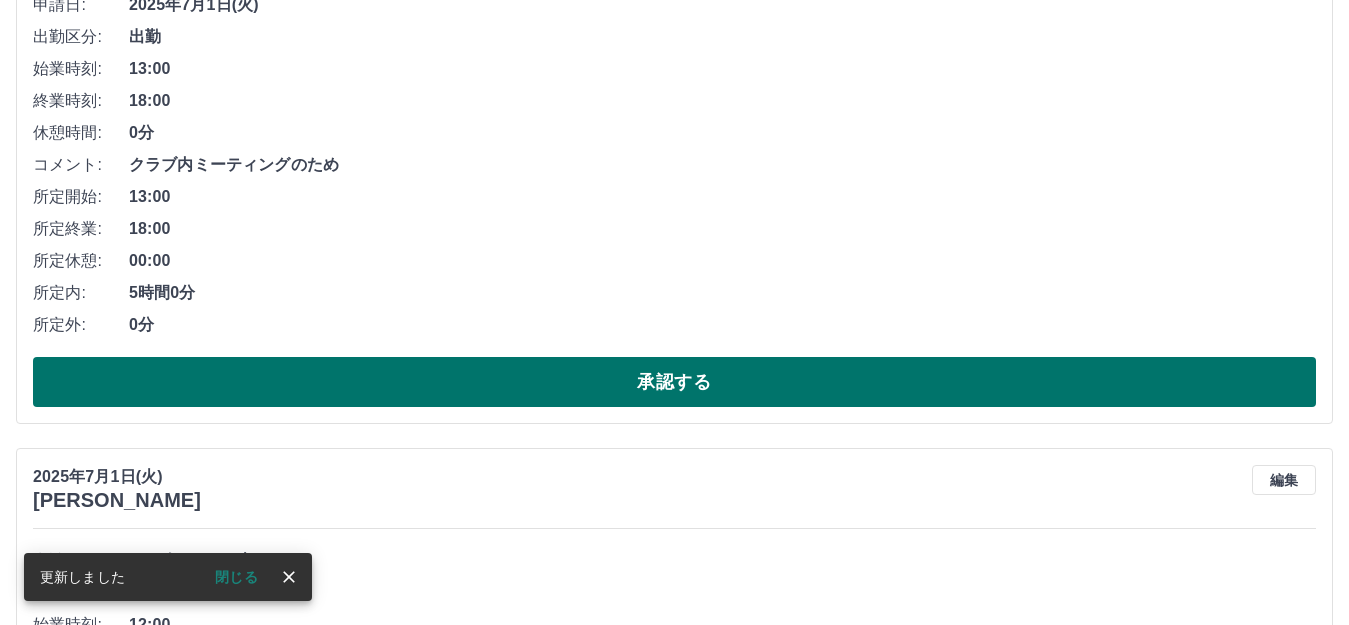 click on "承認する" at bounding box center [674, 382] 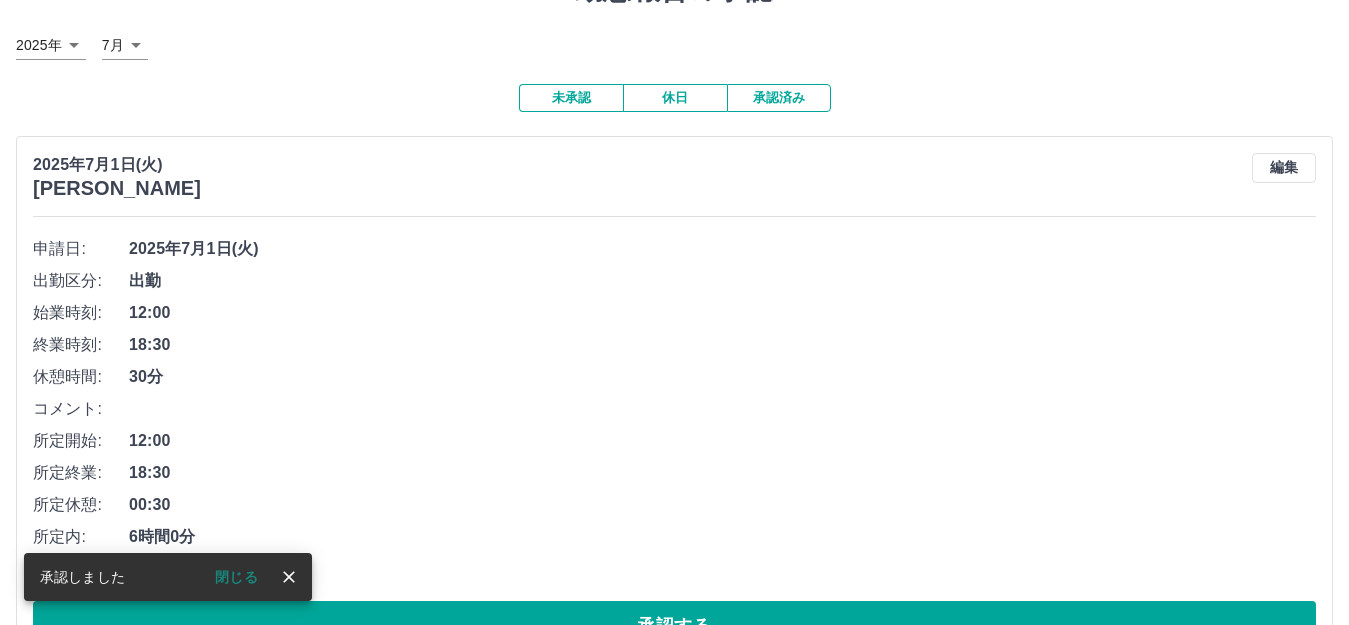 scroll, scrollTop: 200, scrollLeft: 0, axis: vertical 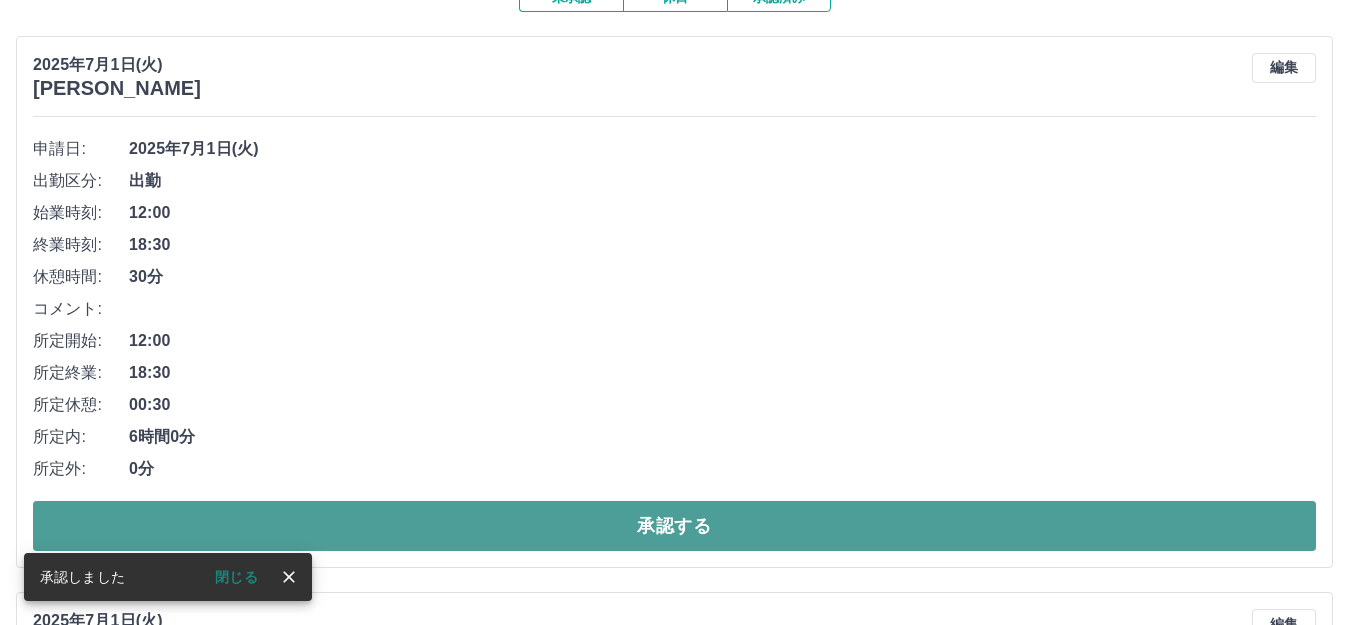 click on "承認する" at bounding box center [674, 526] 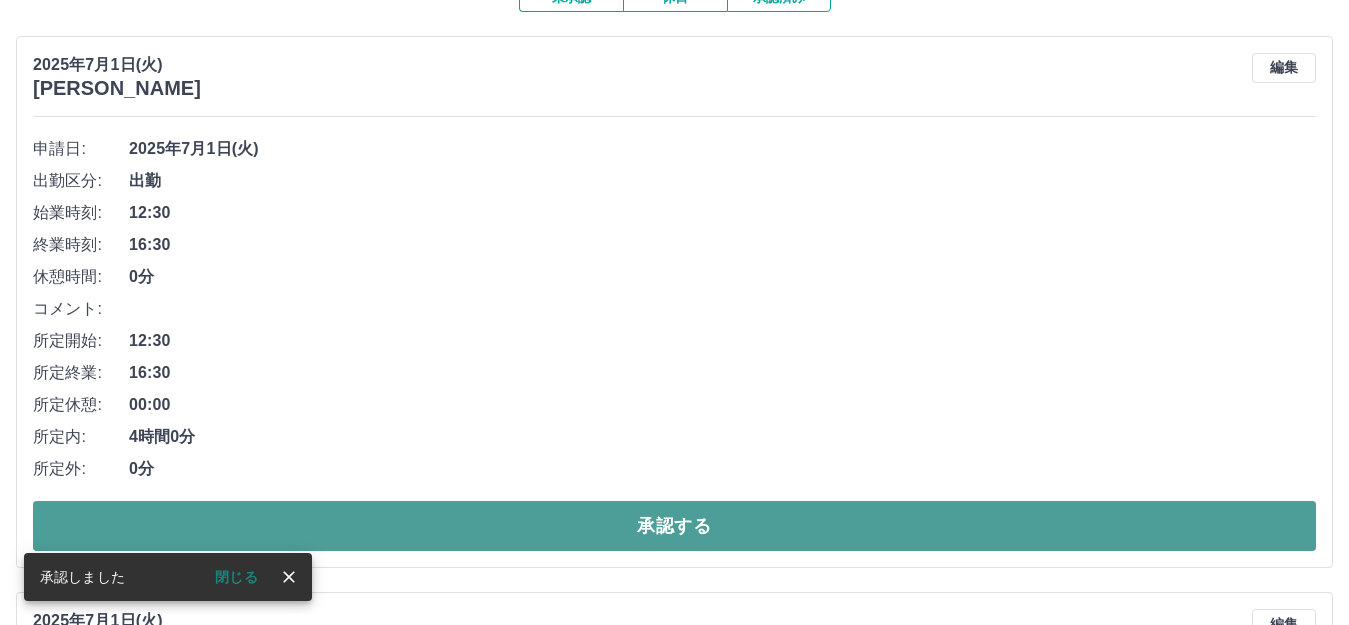 click on "承認する" at bounding box center (674, 526) 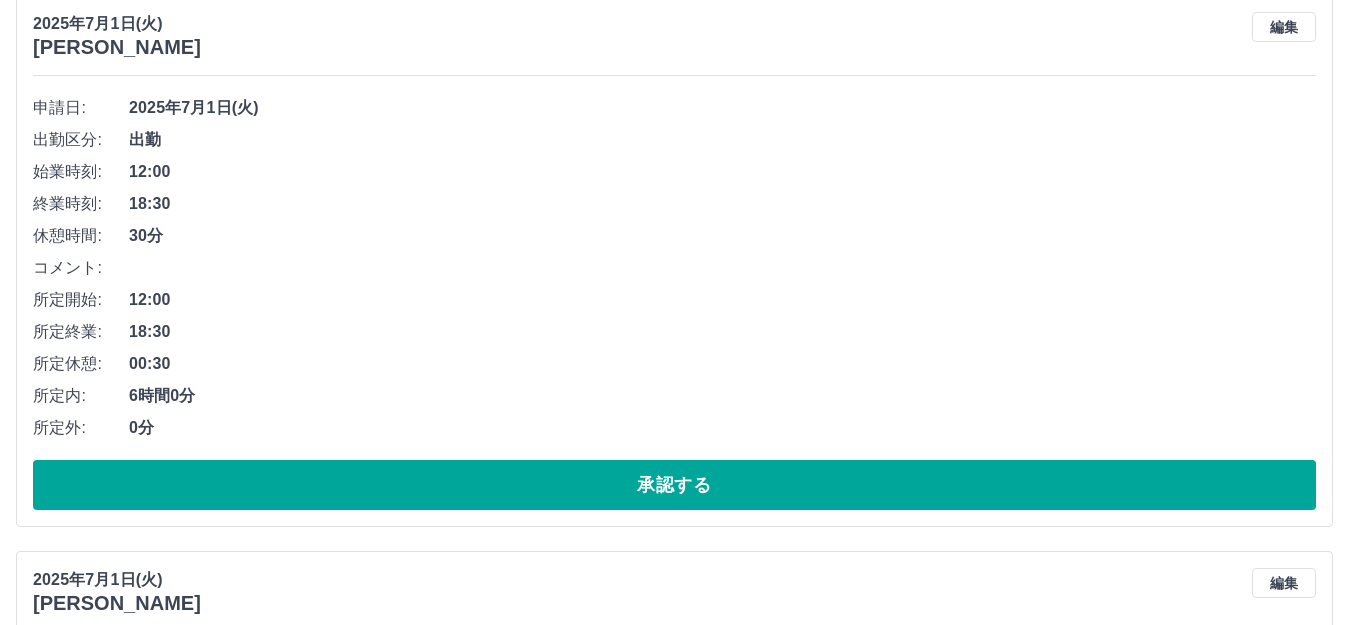 scroll, scrollTop: 800, scrollLeft: 0, axis: vertical 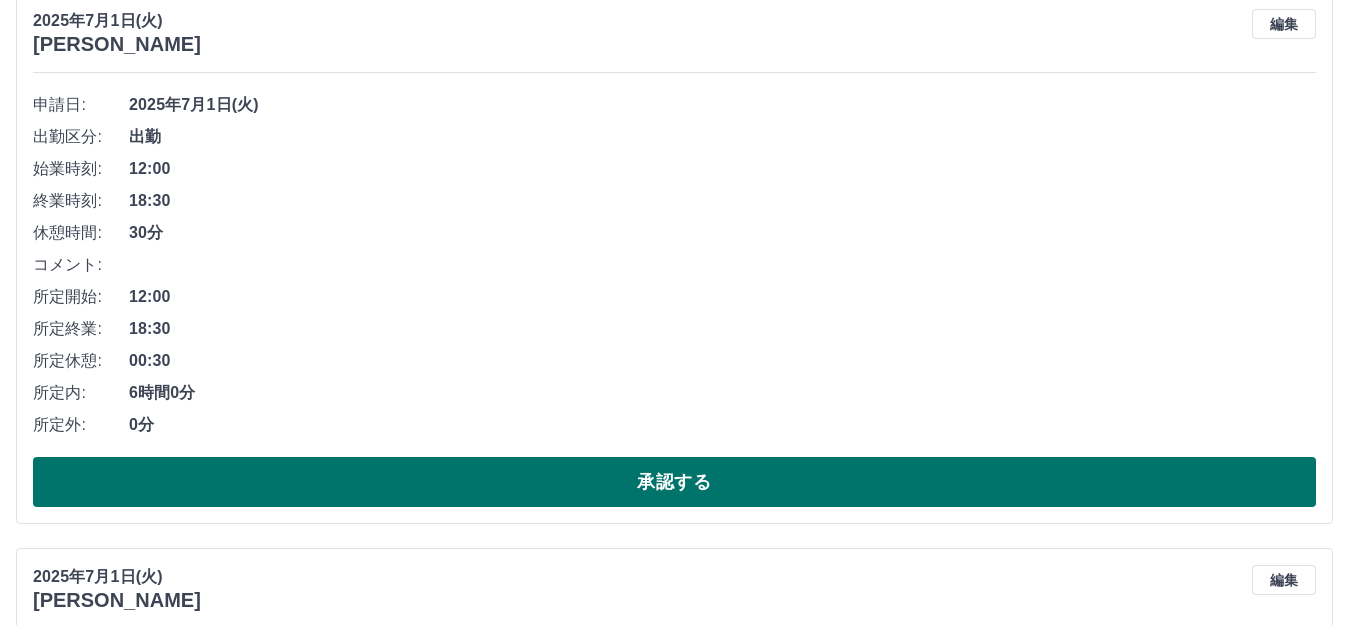 click on "承認する" at bounding box center (674, 482) 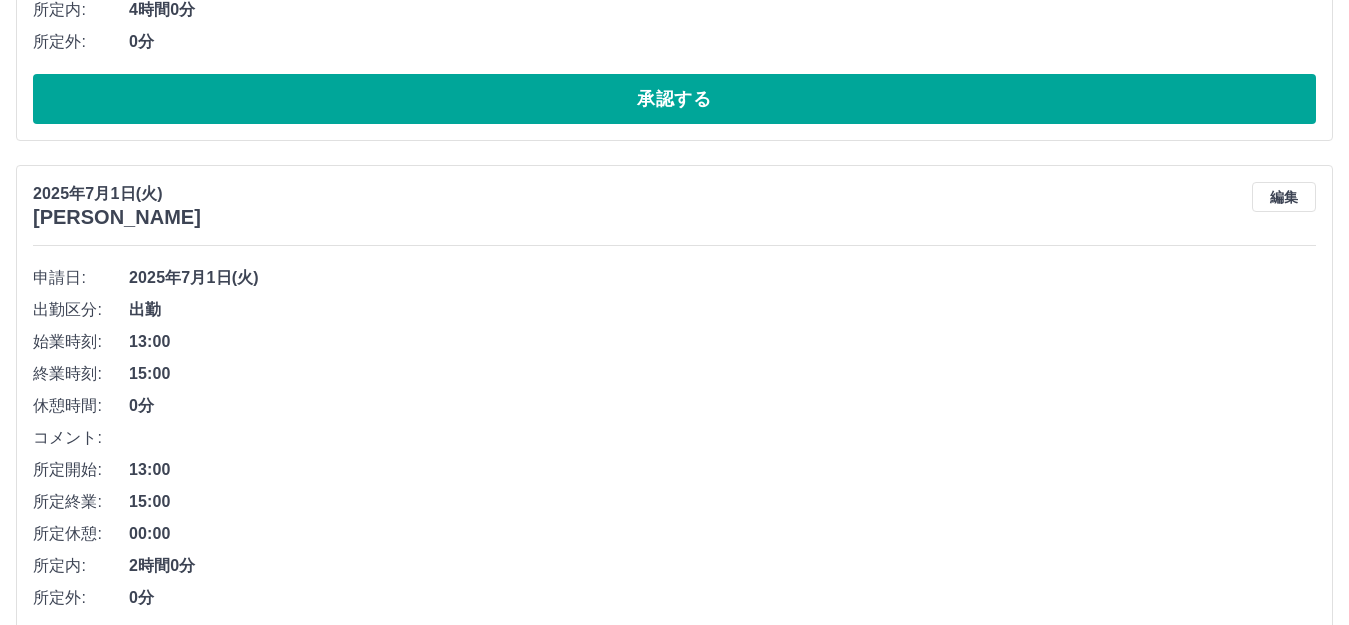 scroll, scrollTop: 644, scrollLeft: 0, axis: vertical 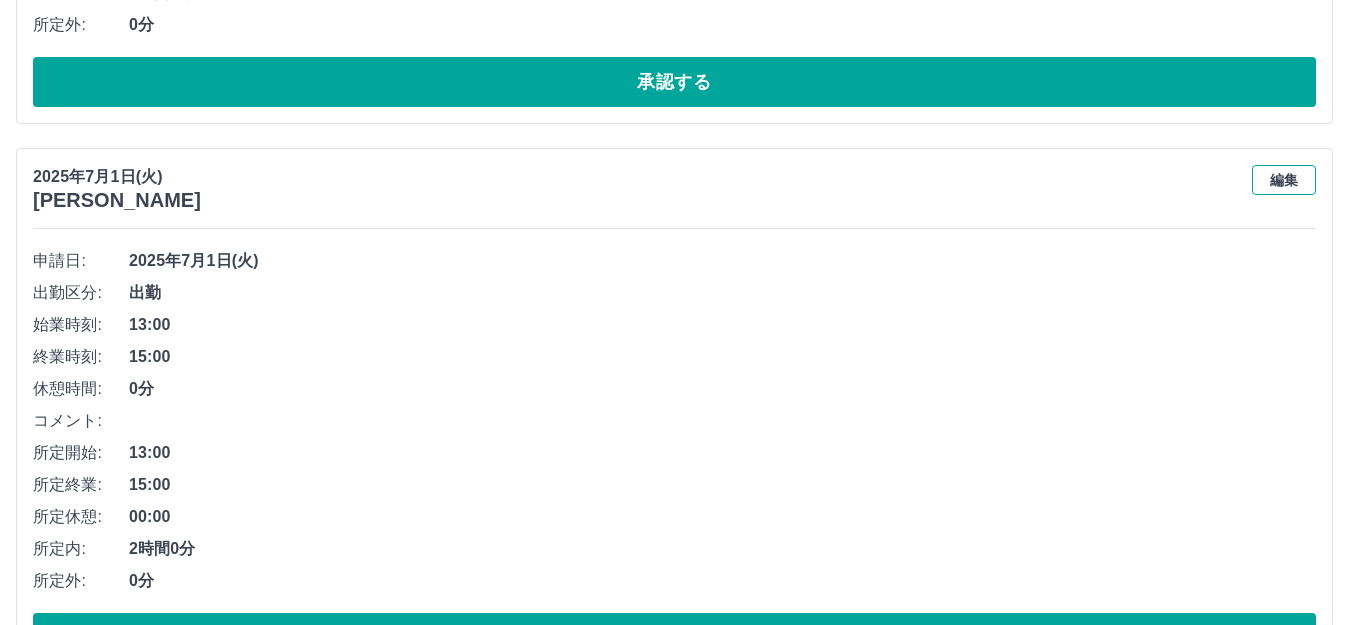 click on "編集" at bounding box center [1284, 180] 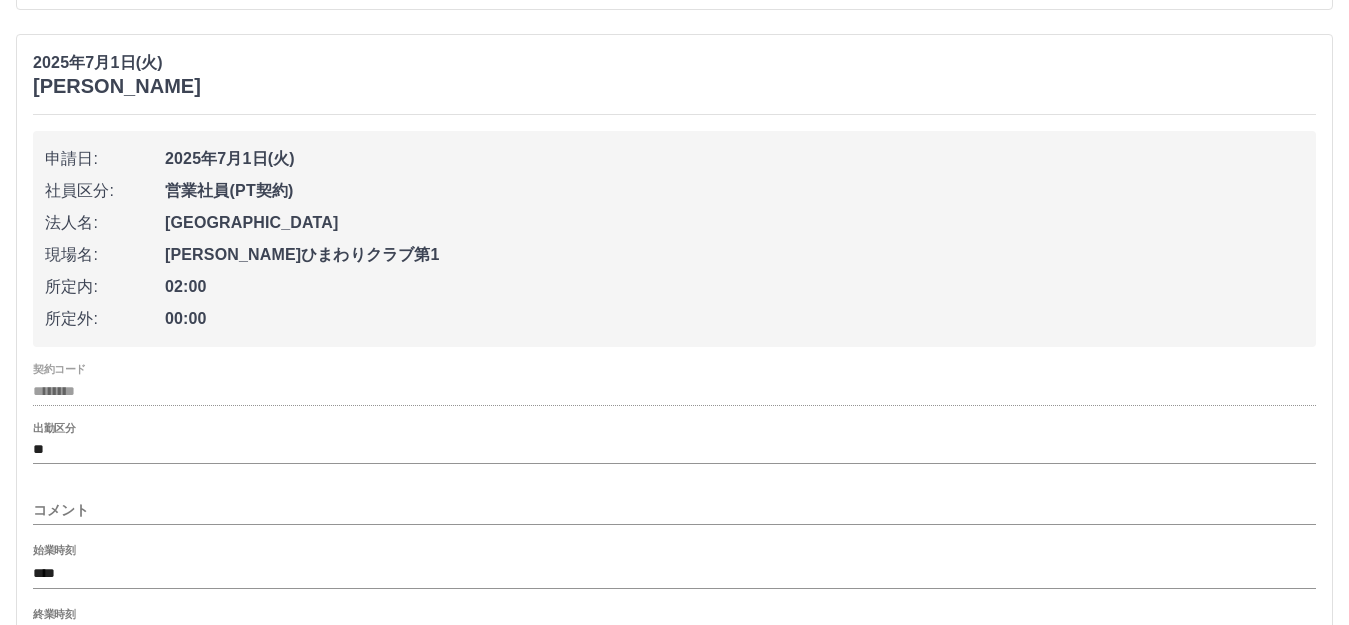 scroll, scrollTop: 944, scrollLeft: 0, axis: vertical 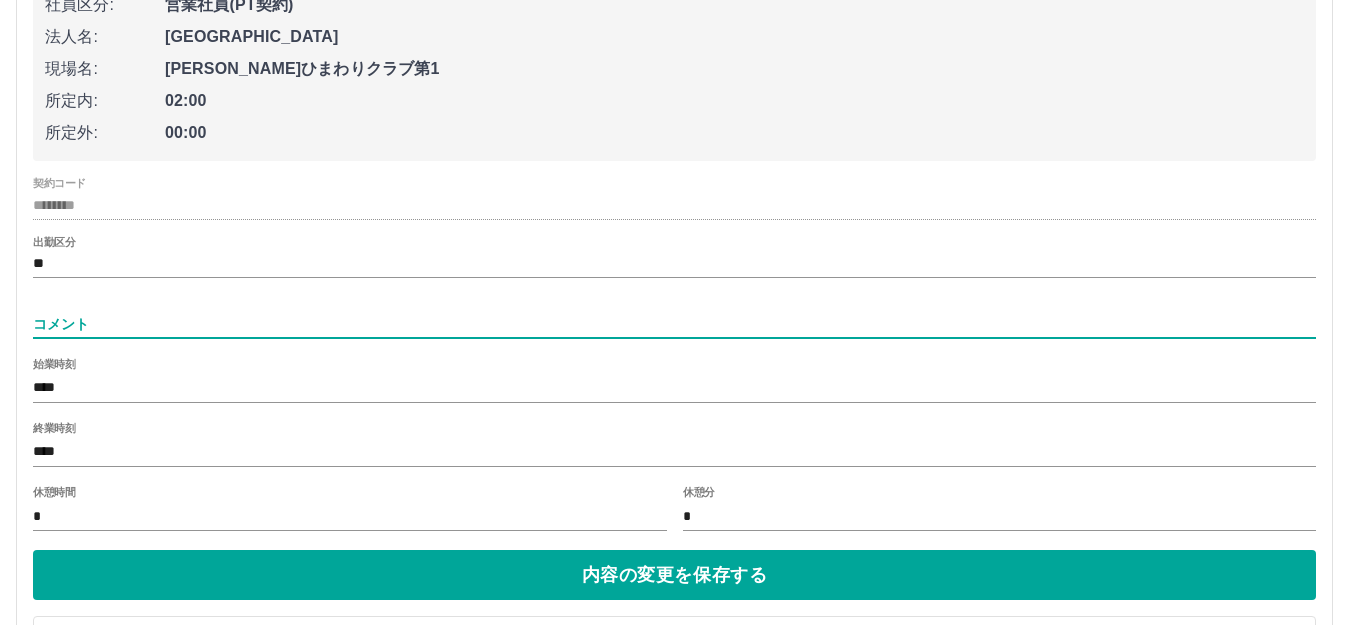 click on "コメント" at bounding box center [674, 324] 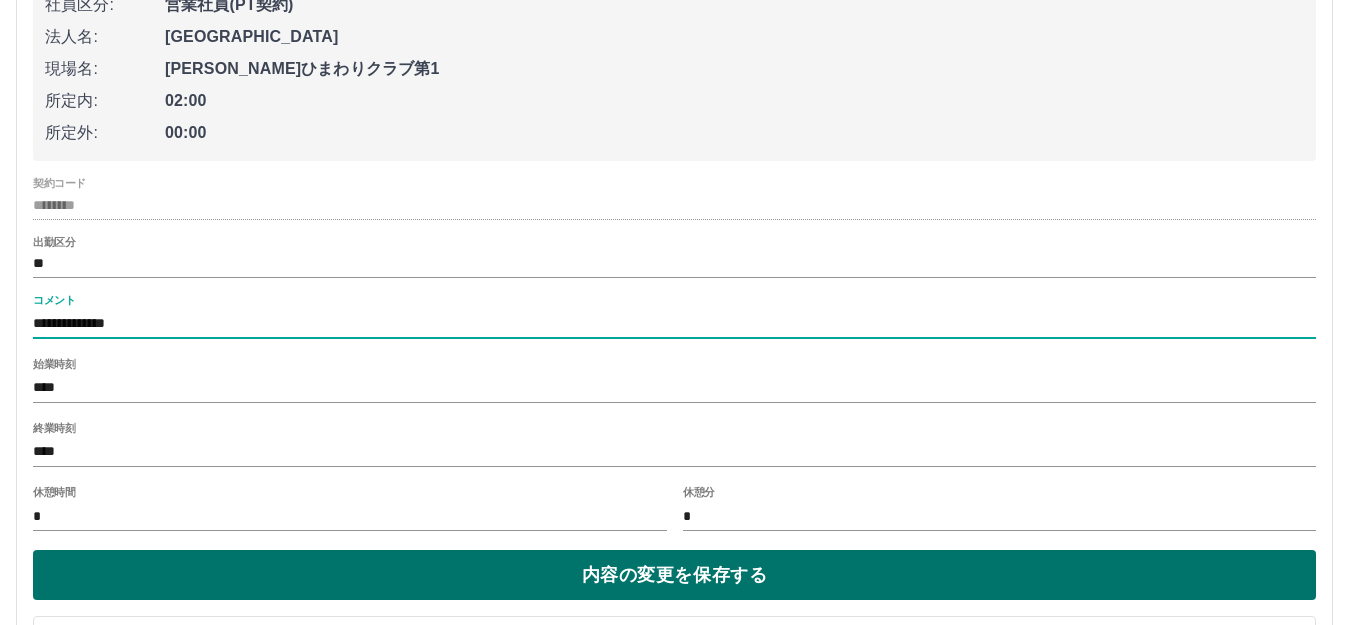 type on "**********" 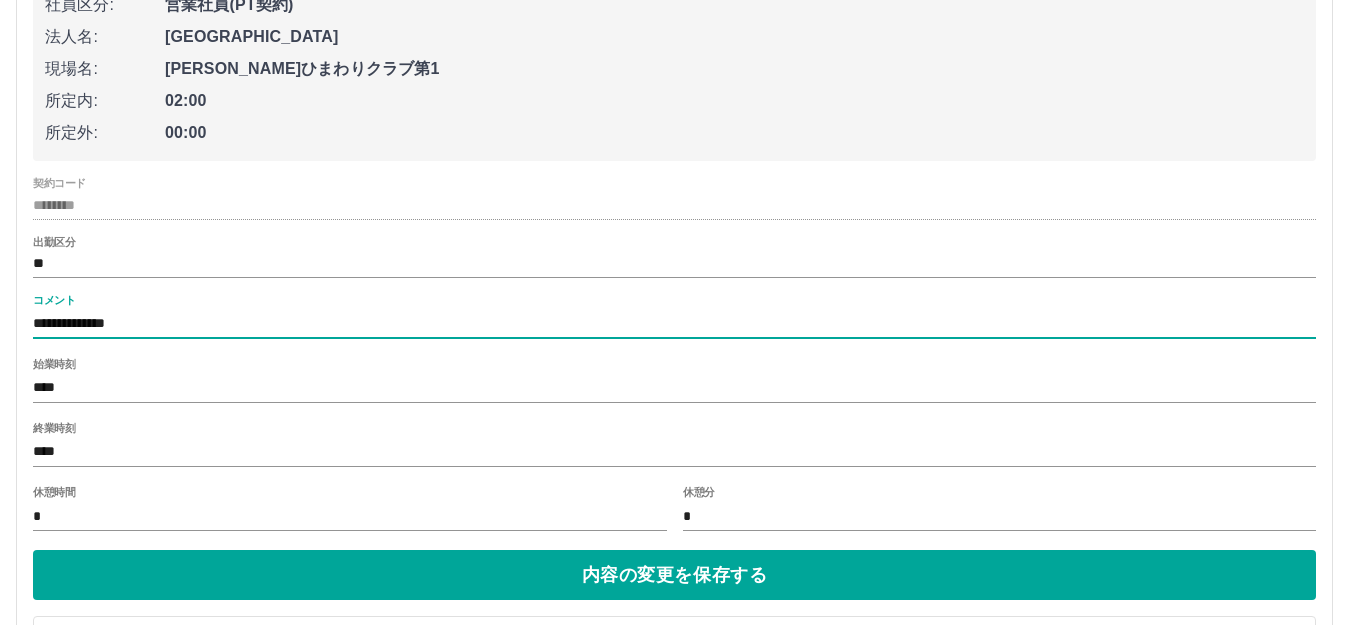 click on "内容の変更を保存する" at bounding box center [674, 575] 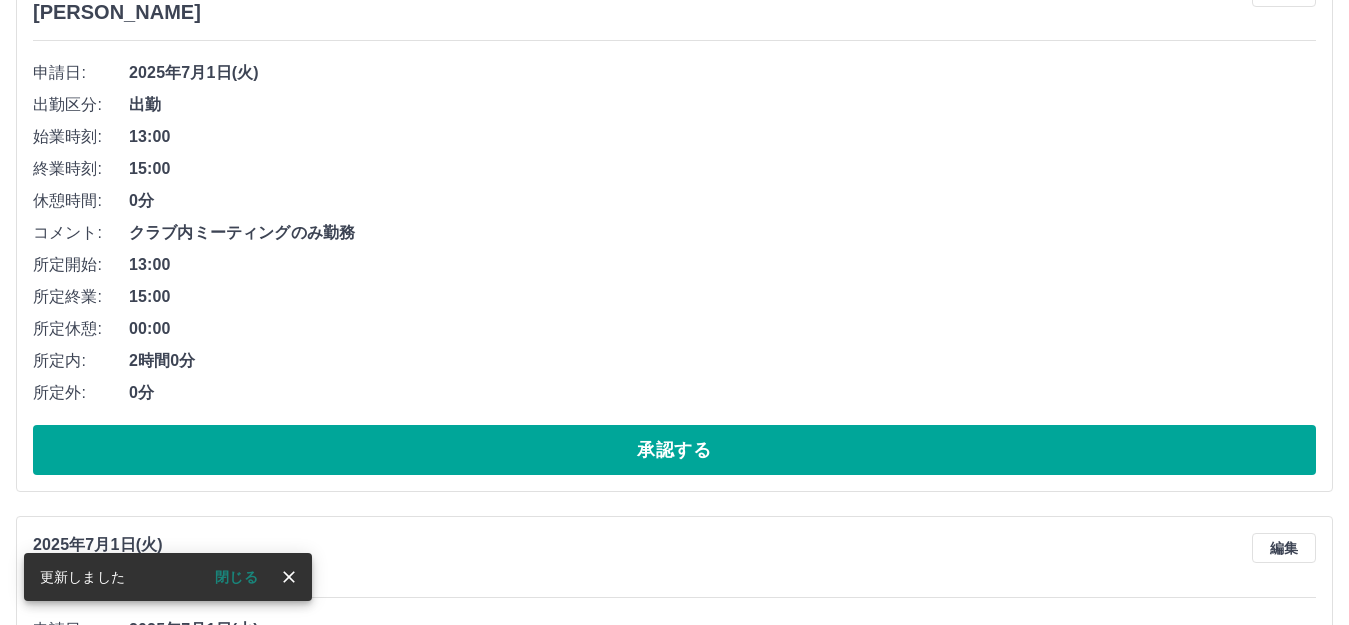 scroll, scrollTop: 844, scrollLeft: 0, axis: vertical 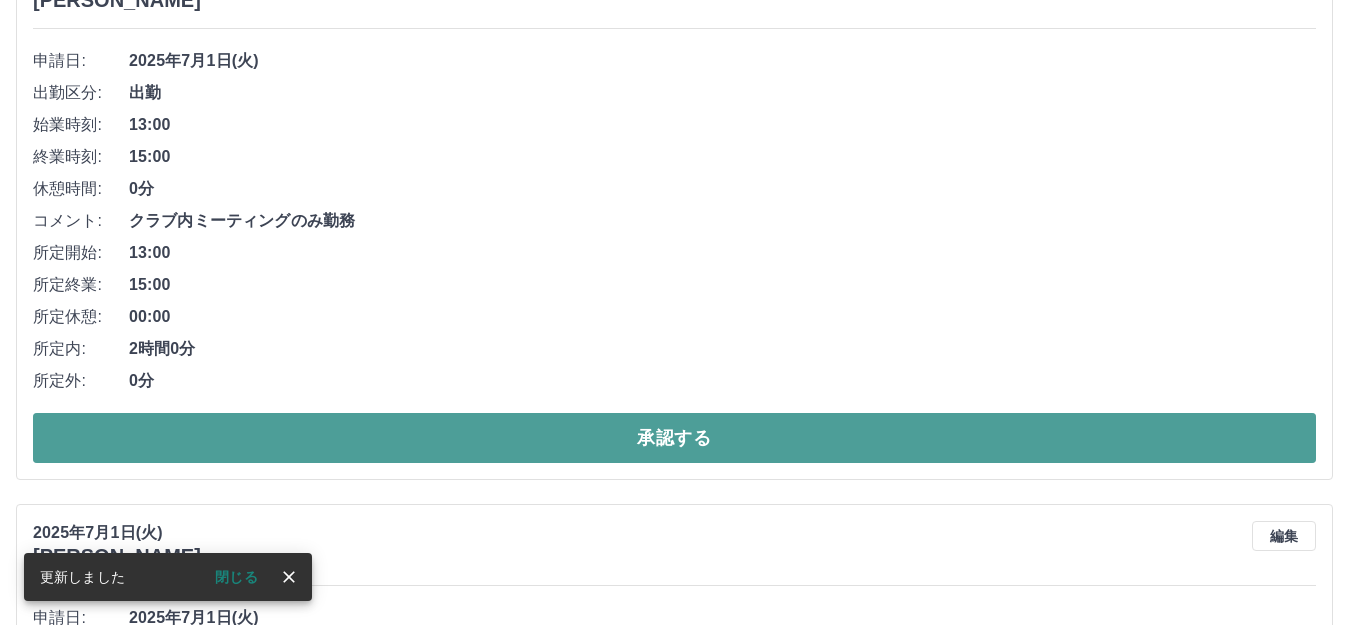 click on "承認する" at bounding box center [674, 438] 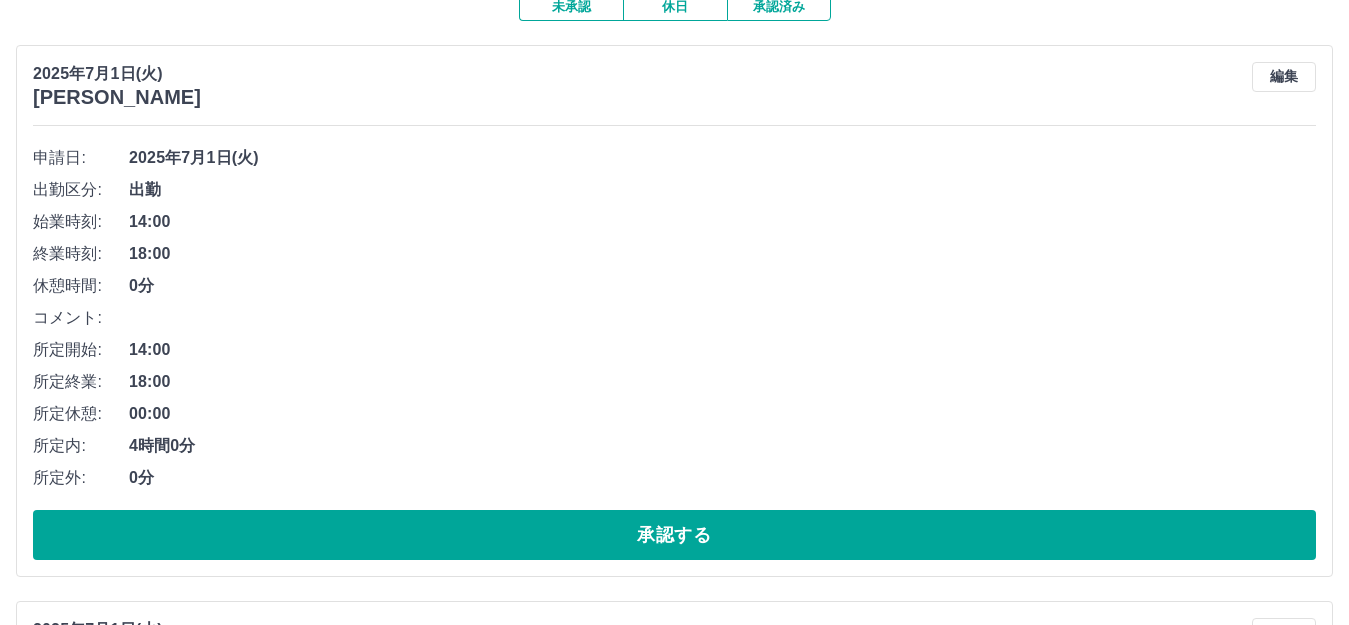 scroll, scrollTop: 200, scrollLeft: 0, axis: vertical 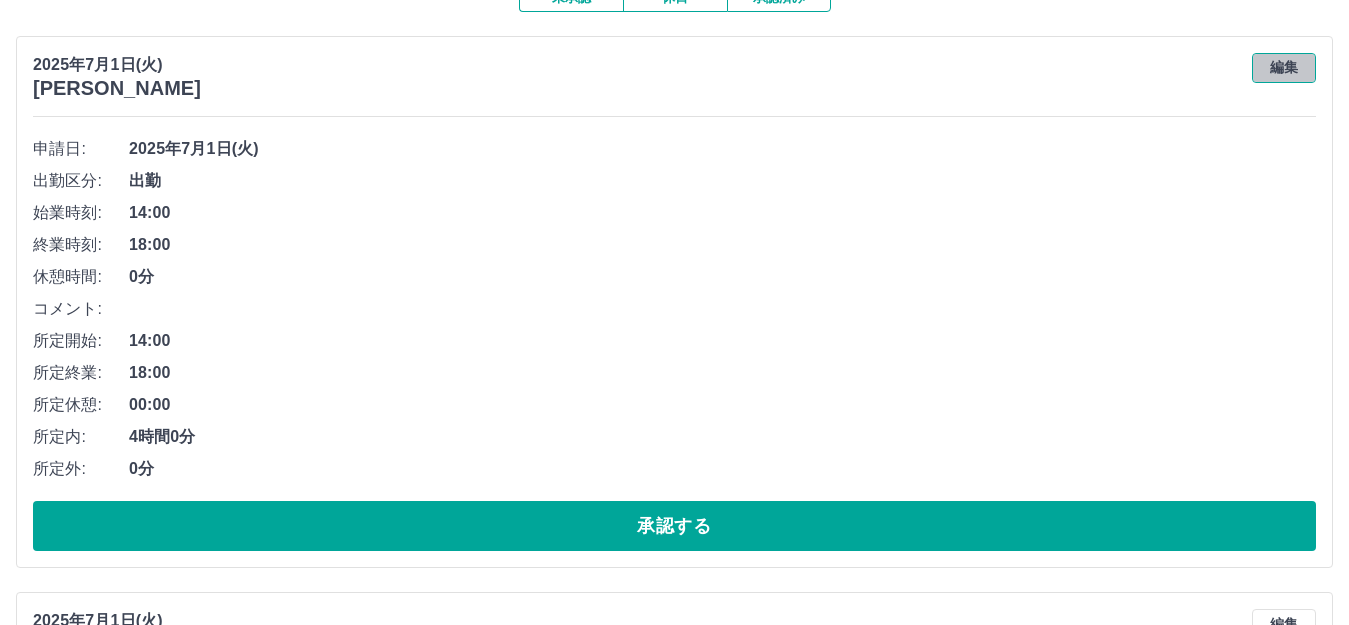 click on "編集" at bounding box center [1284, 68] 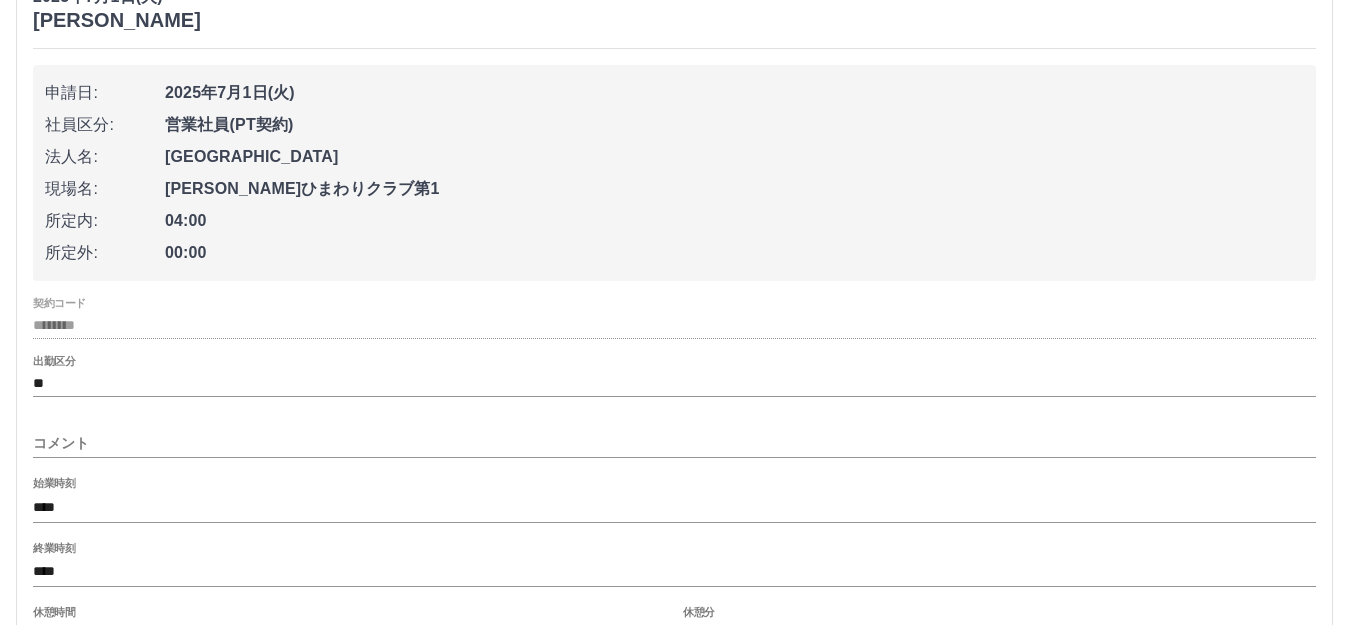 scroll, scrollTop: 400, scrollLeft: 0, axis: vertical 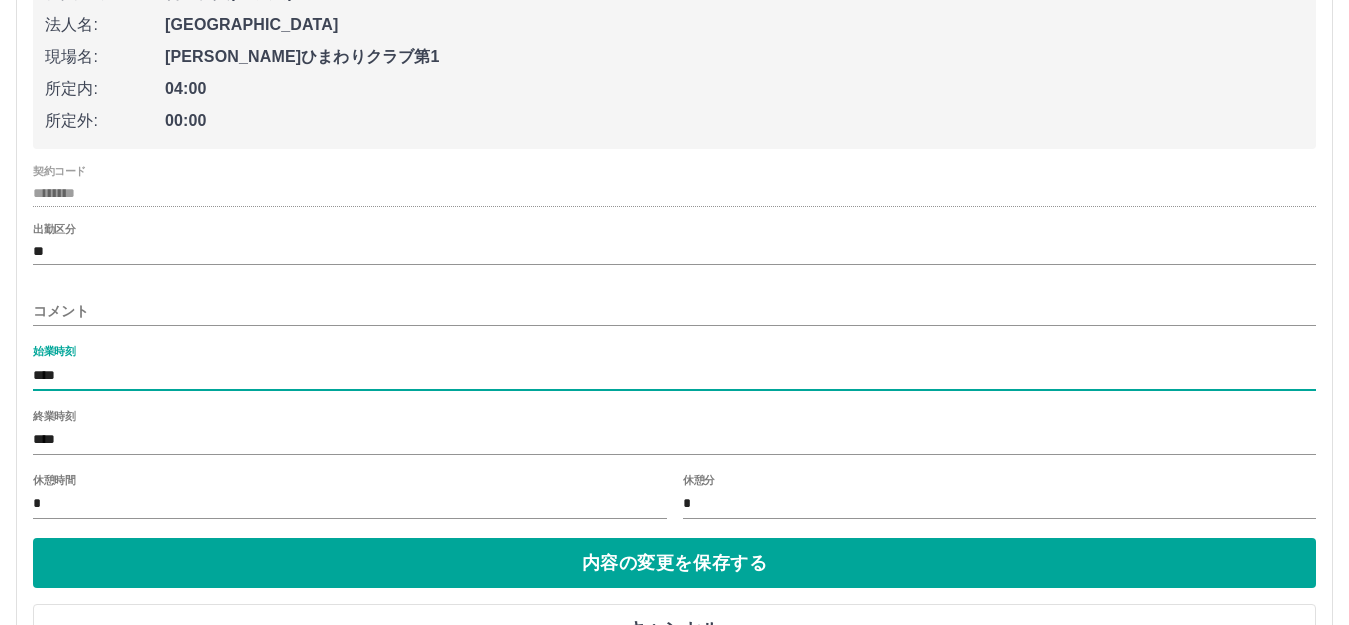 click on "****" at bounding box center [674, 375] 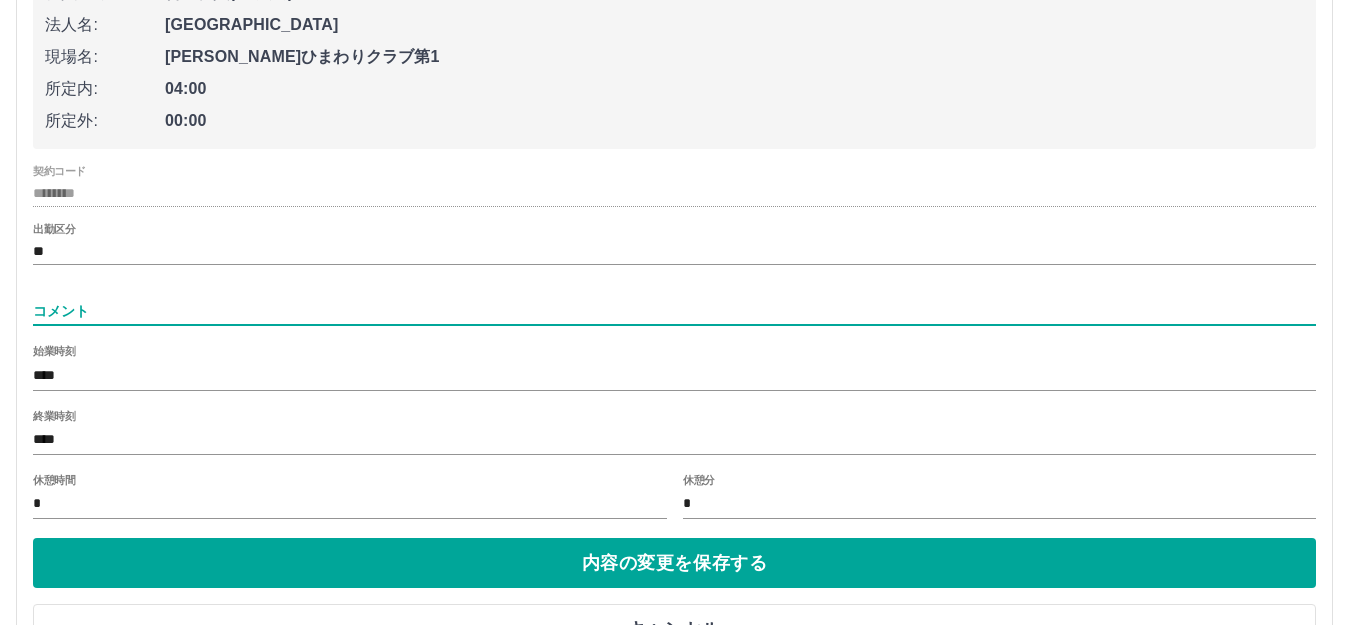 click on "コメント" at bounding box center (674, 311) 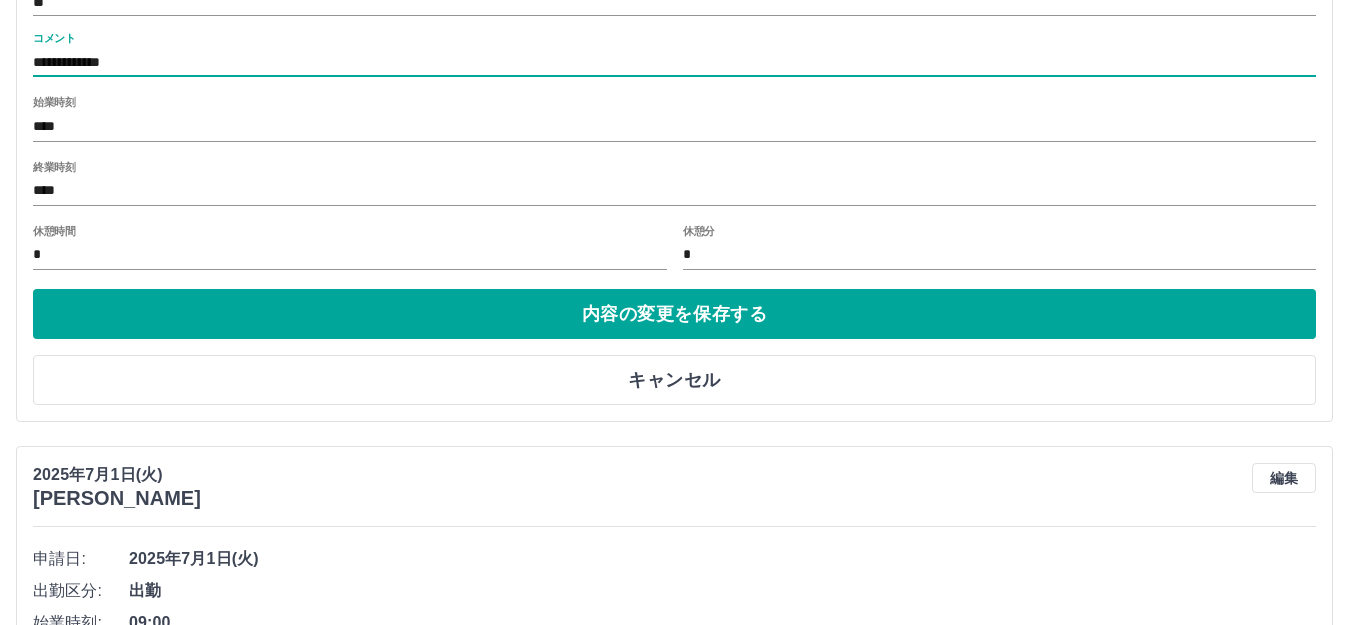 scroll, scrollTop: 700, scrollLeft: 0, axis: vertical 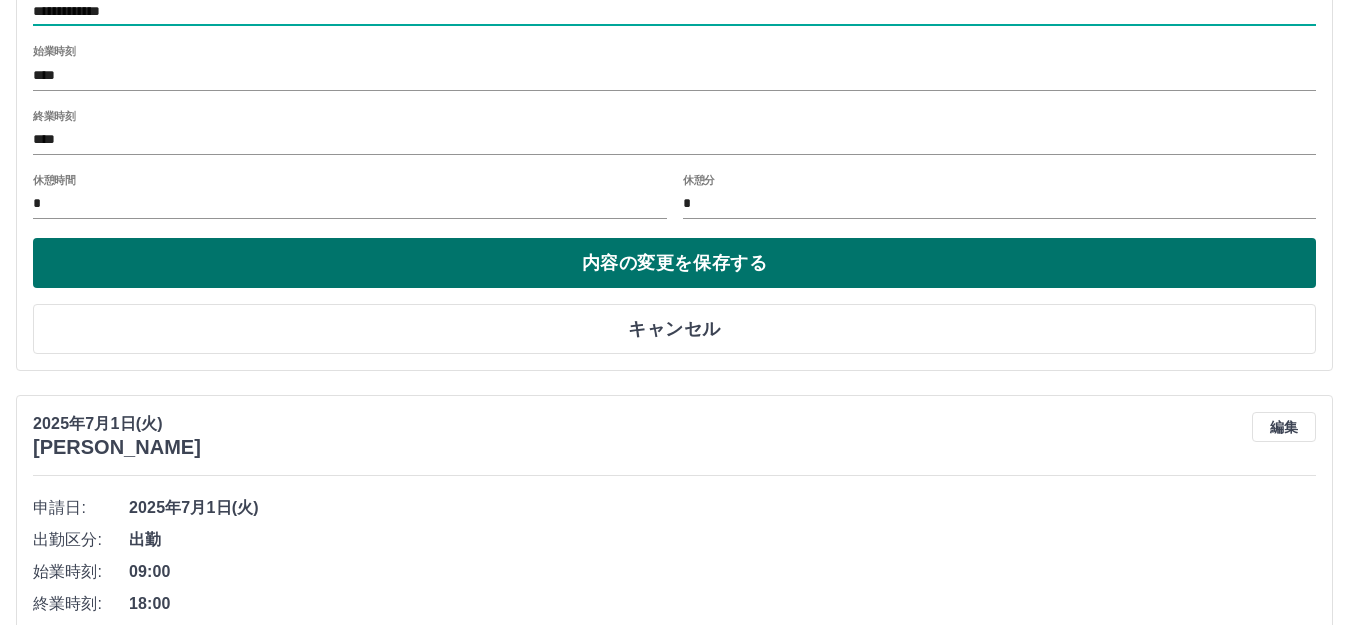 type on "**********" 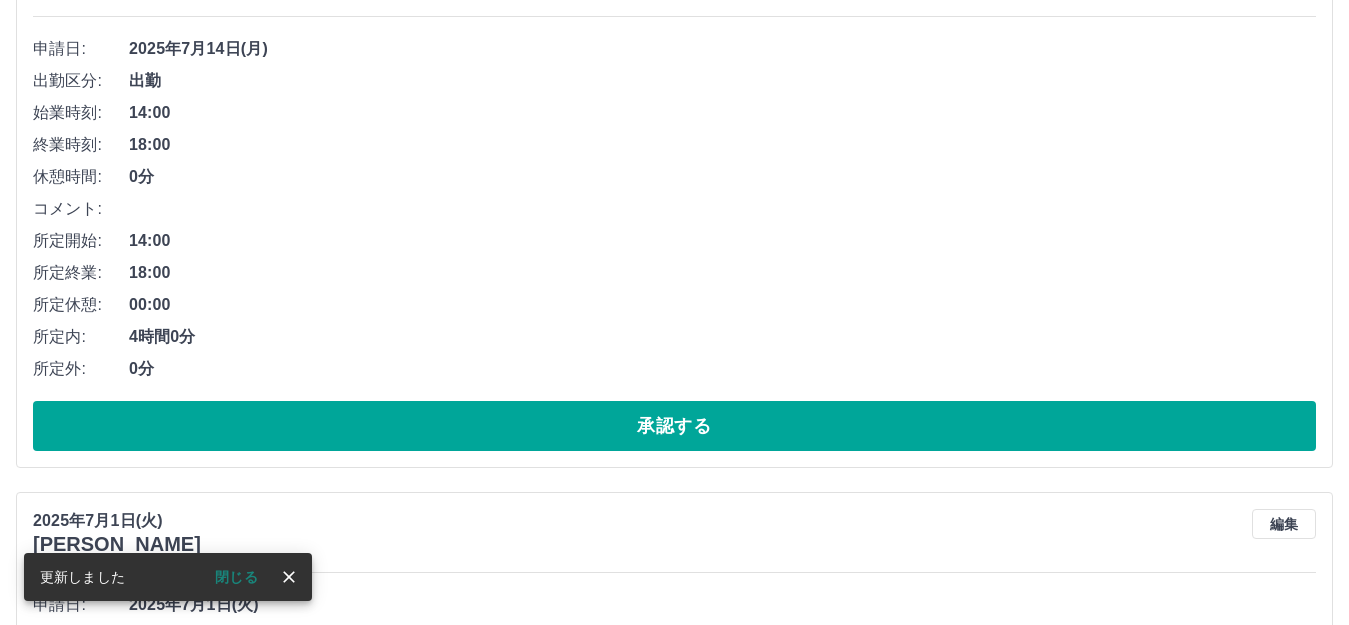 scroll, scrollTop: 856, scrollLeft: 0, axis: vertical 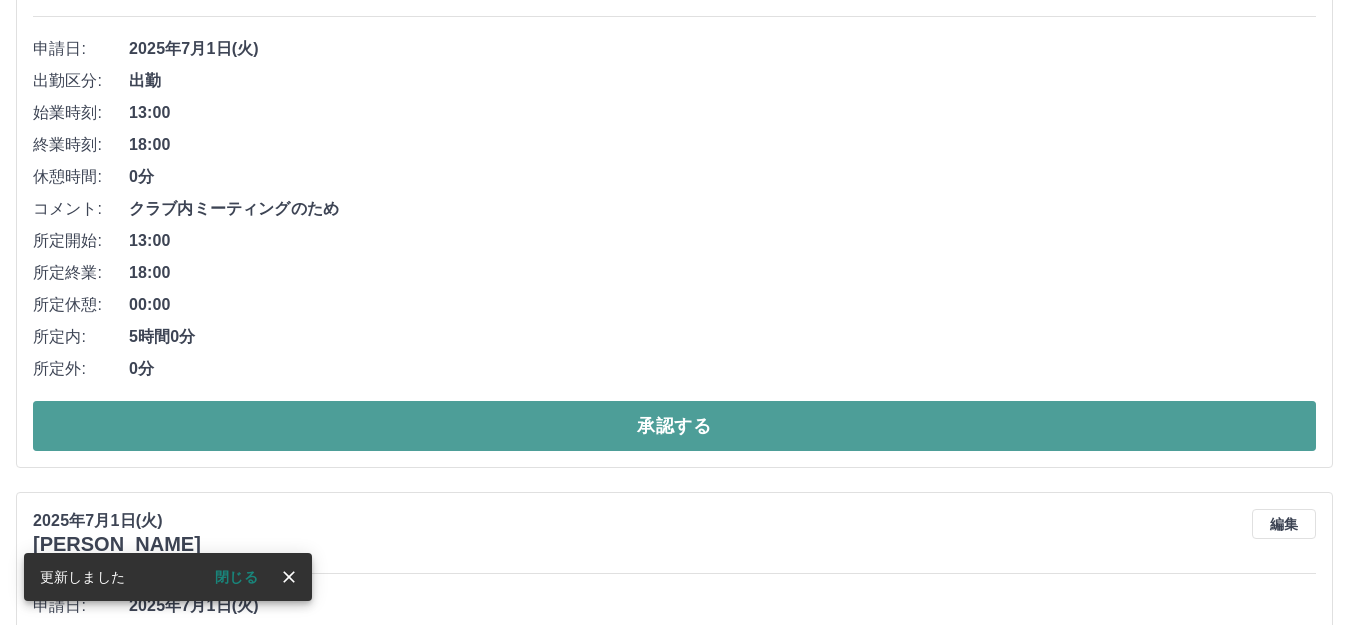 click on "承認する" at bounding box center [674, 426] 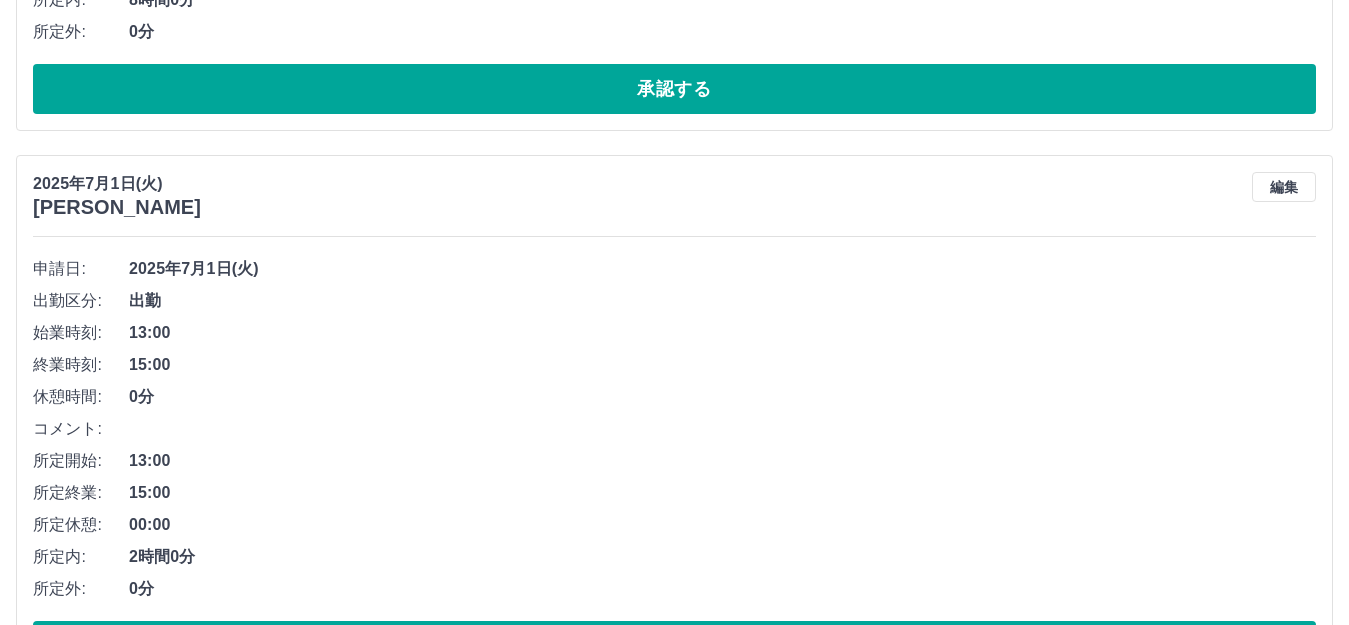 scroll, scrollTop: 1282, scrollLeft: 0, axis: vertical 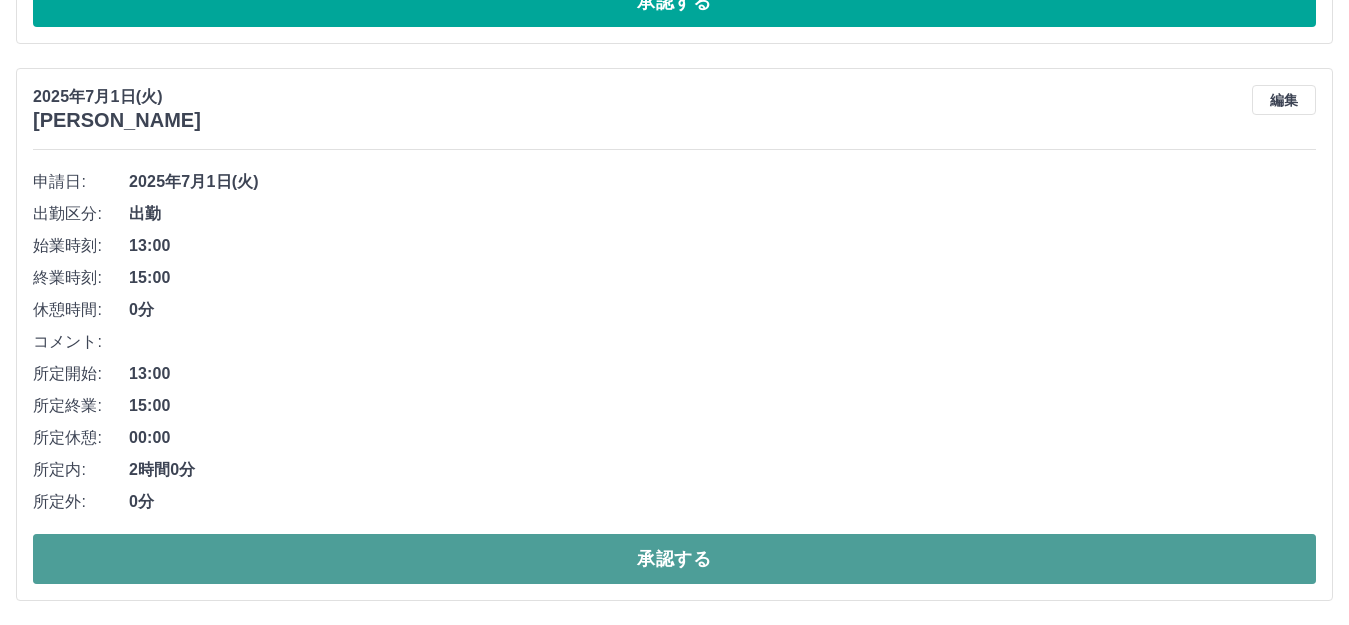 click on "承認する" at bounding box center (674, 559) 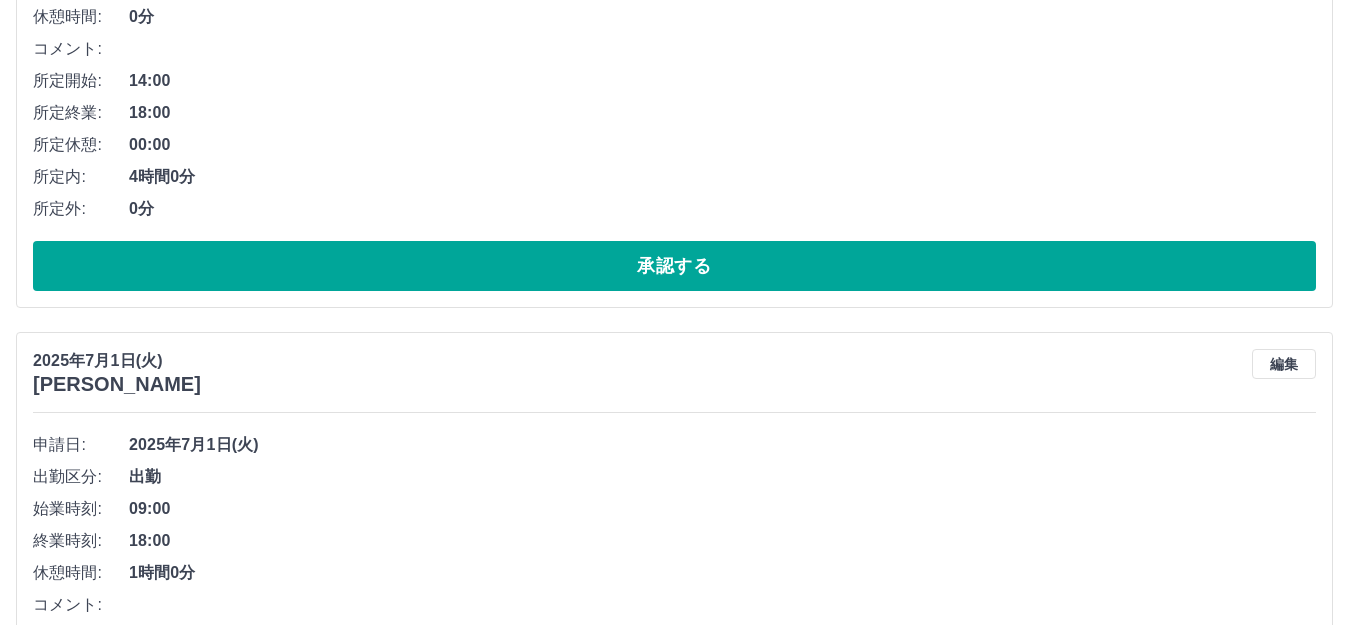 scroll, scrollTop: 725, scrollLeft: 0, axis: vertical 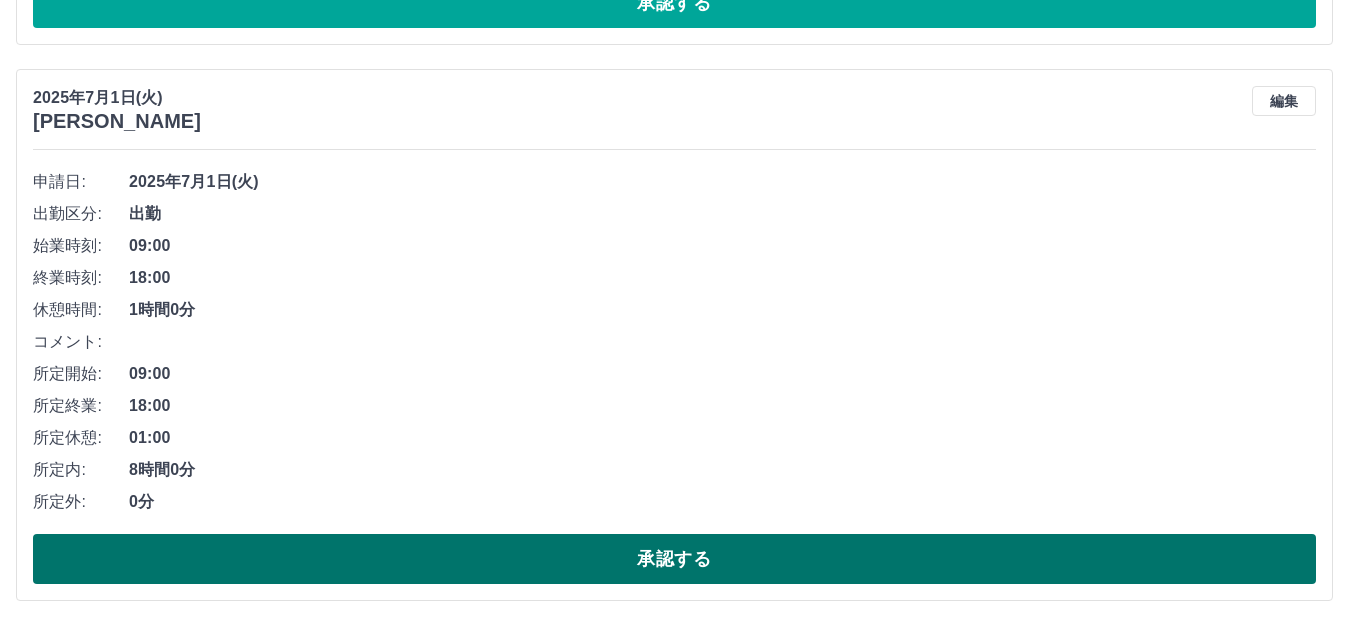 click on "承認する" at bounding box center (674, 559) 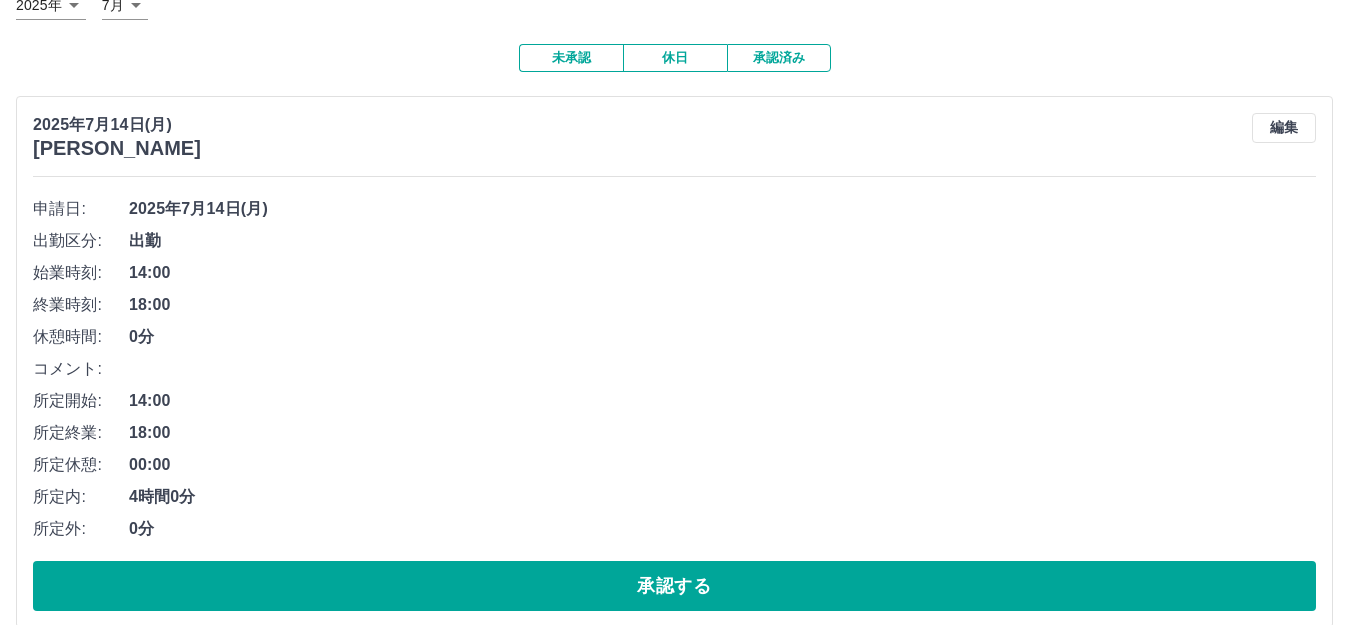 scroll, scrollTop: 0, scrollLeft: 0, axis: both 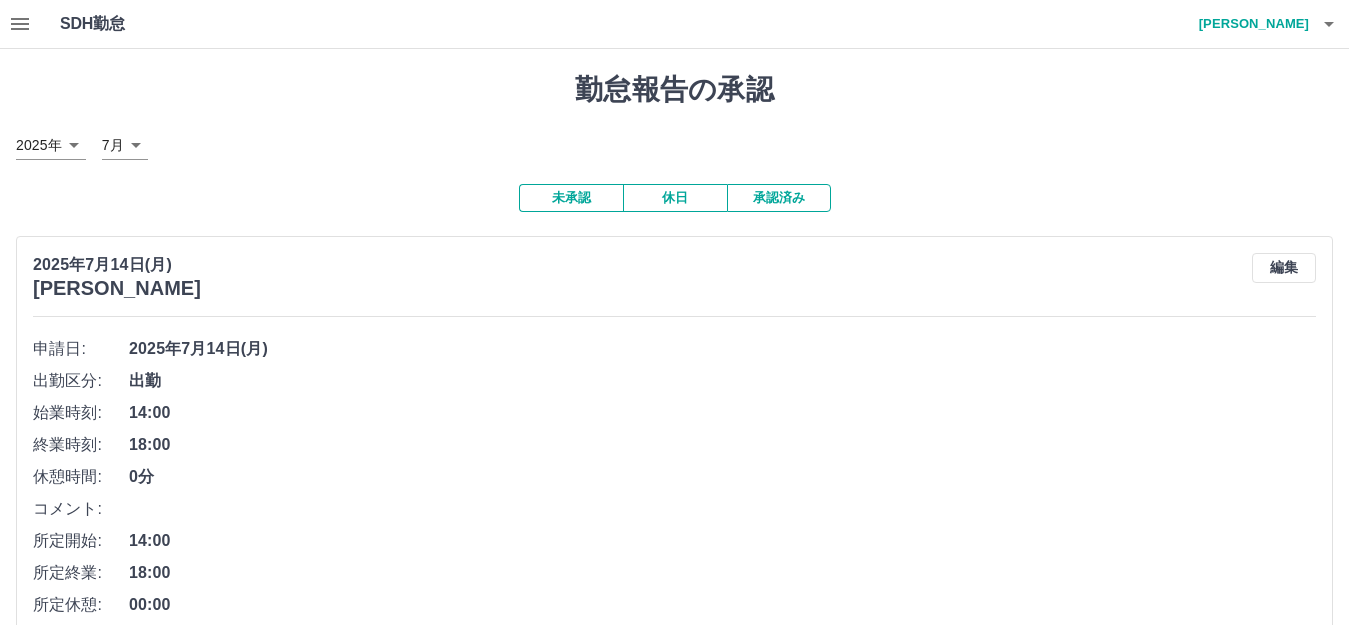 click on "承認済み" at bounding box center (779, 198) 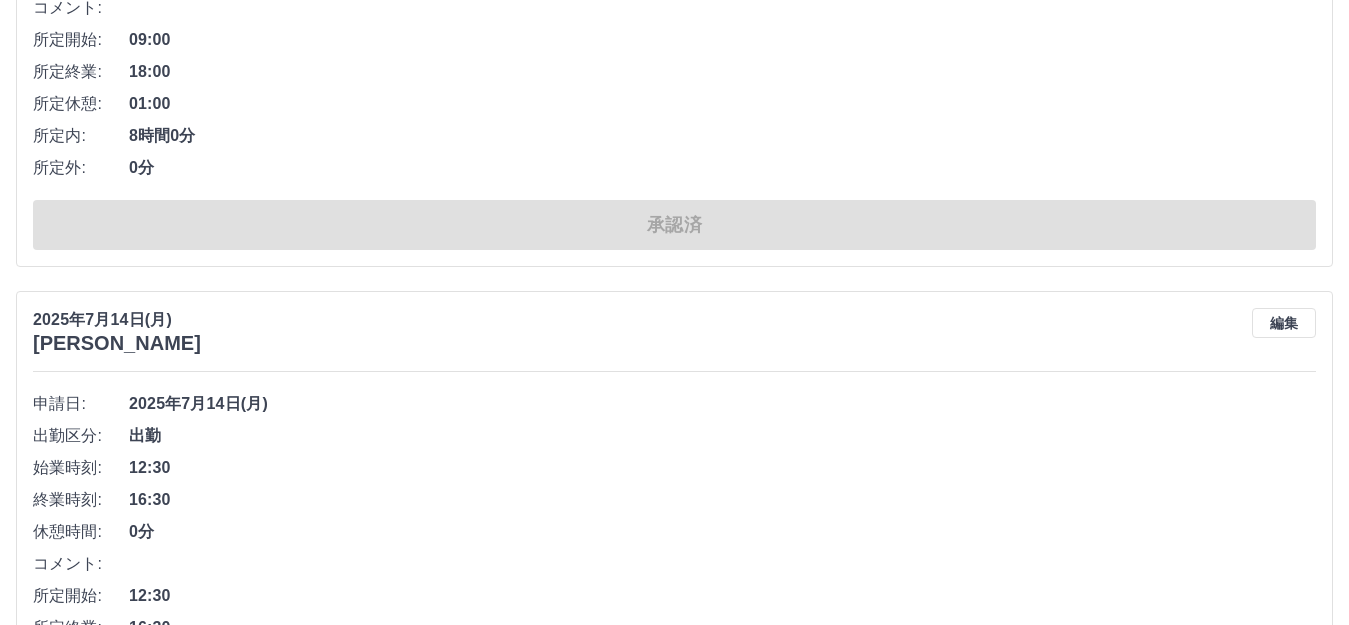 scroll, scrollTop: 800, scrollLeft: 0, axis: vertical 